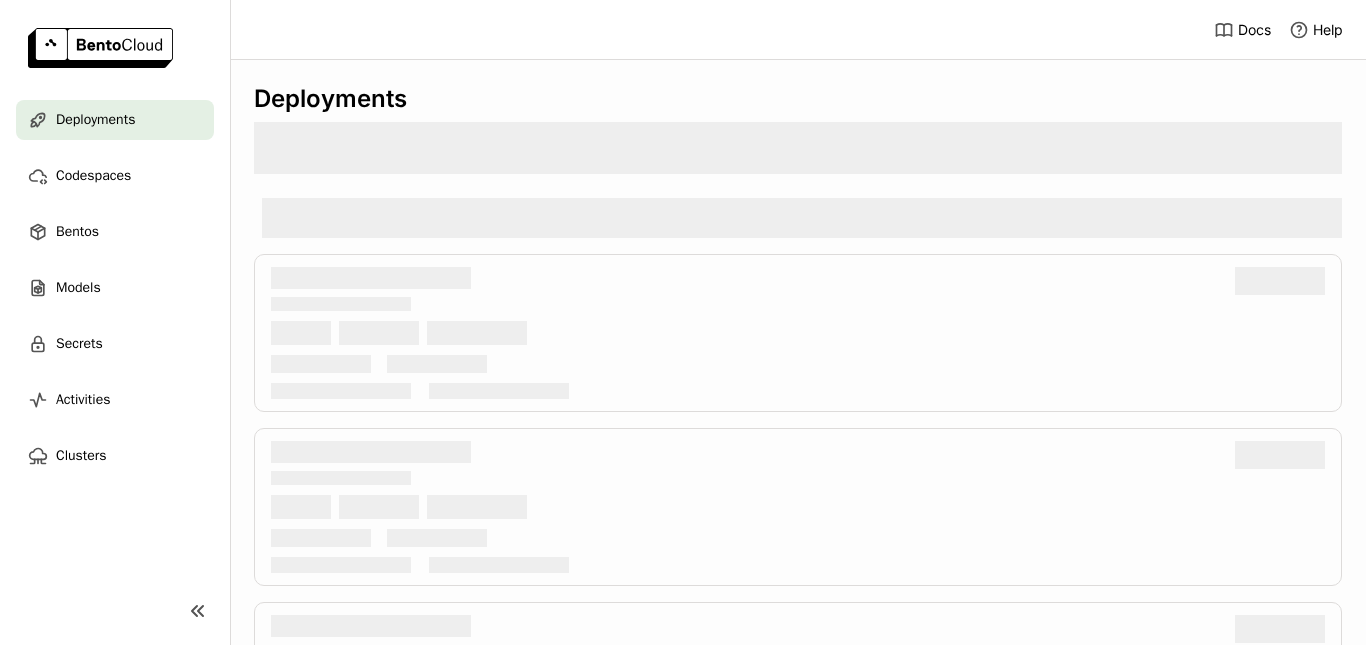 scroll, scrollTop: 0, scrollLeft: 0, axis: both 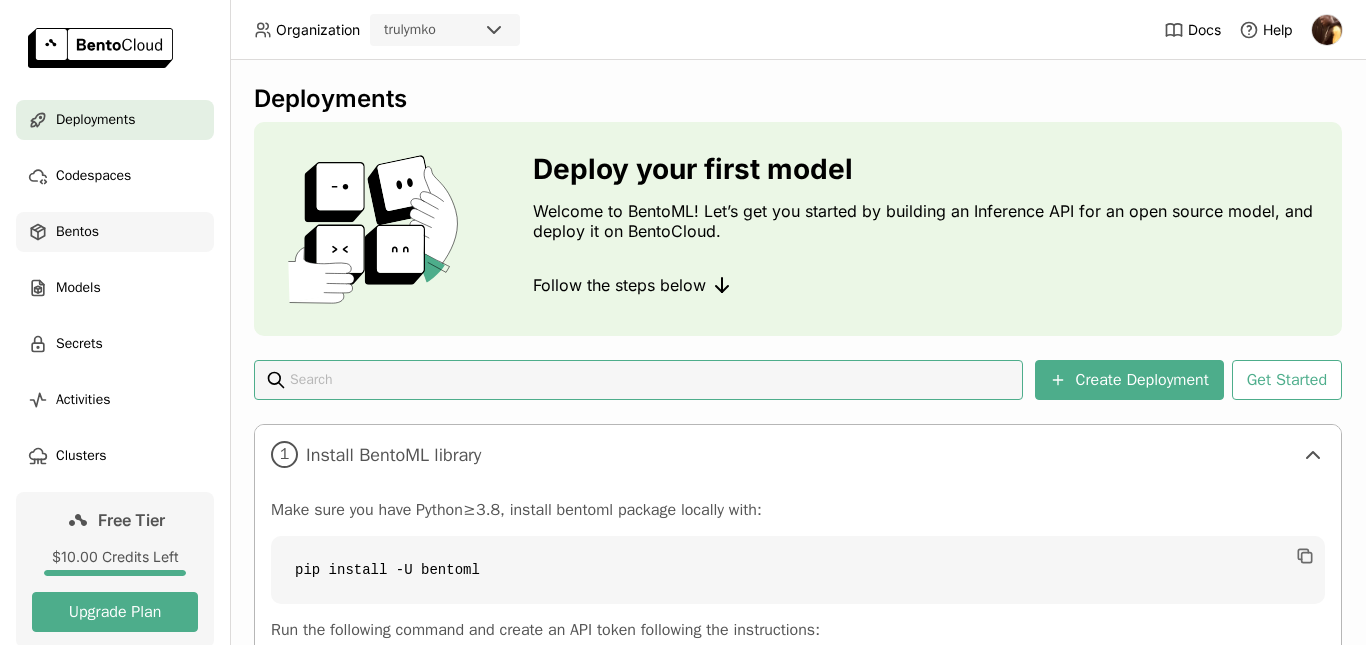 click on "Bentos" at bounding box center (77, 232) 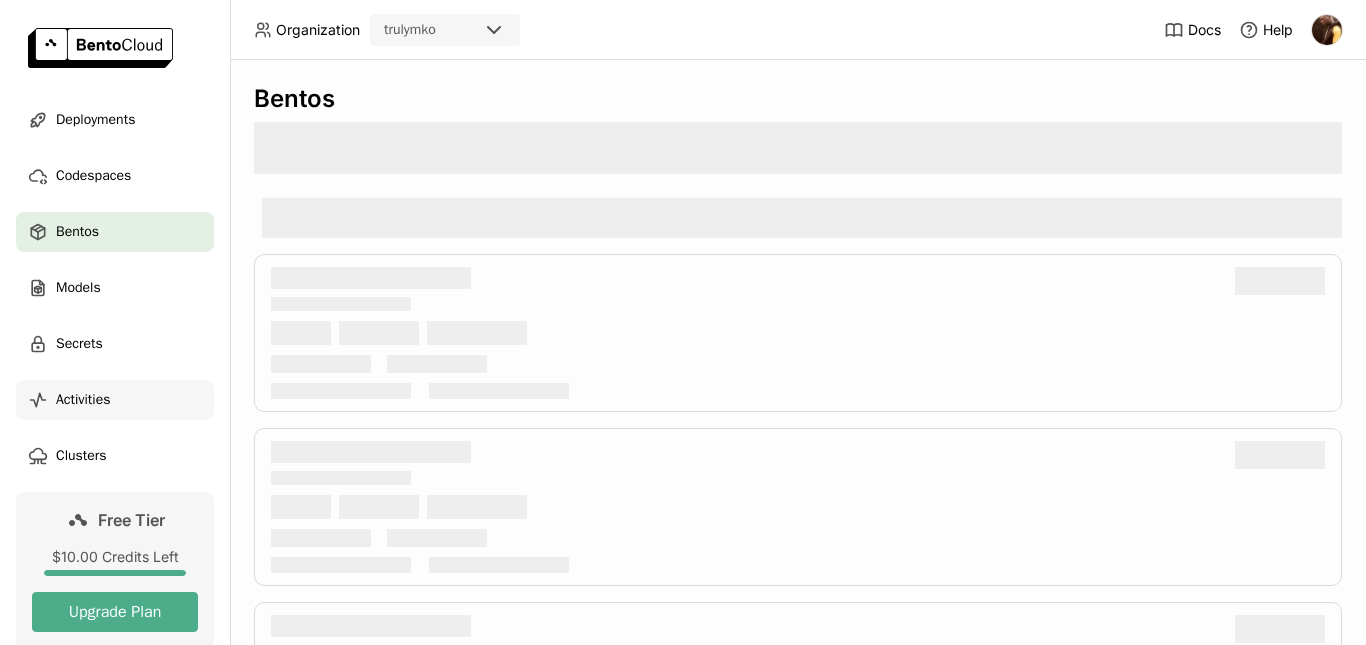 click on "Activities" at bounding box center (83, 400) 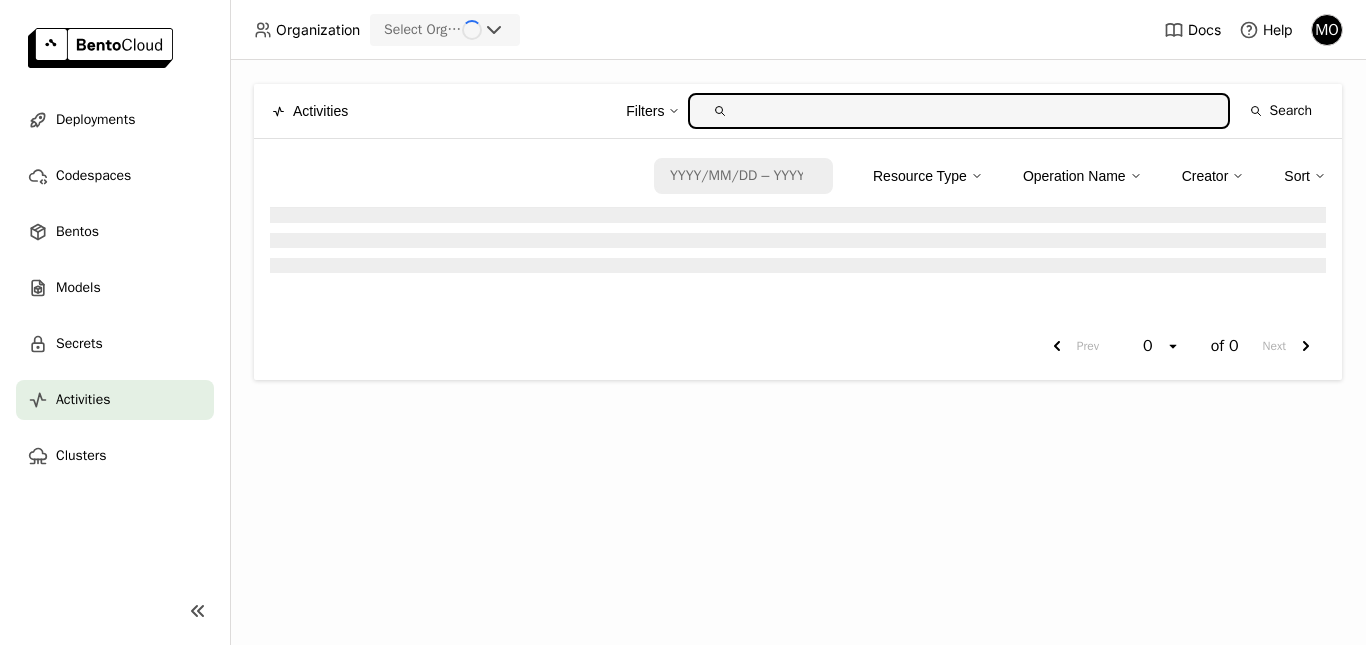 scroll, scrollTop: 0, scrollLeft: 0, axis: both 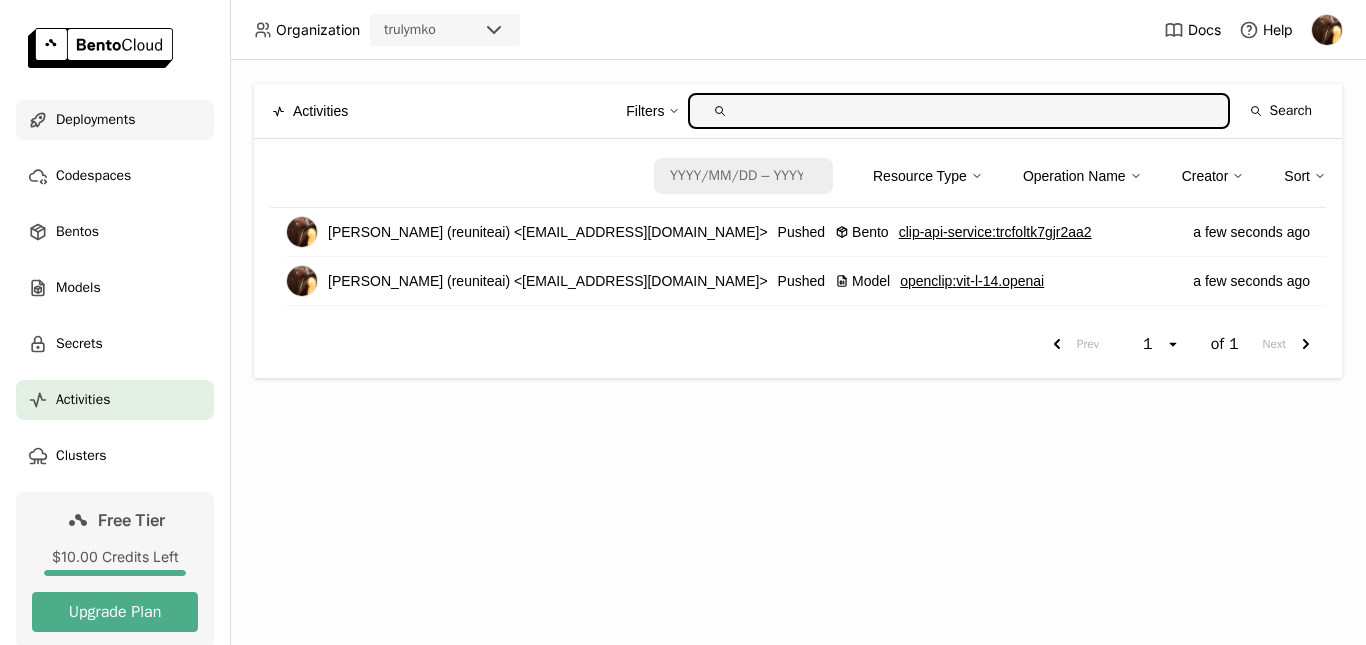 click on "Deployments" at bounding box center (95, 120) 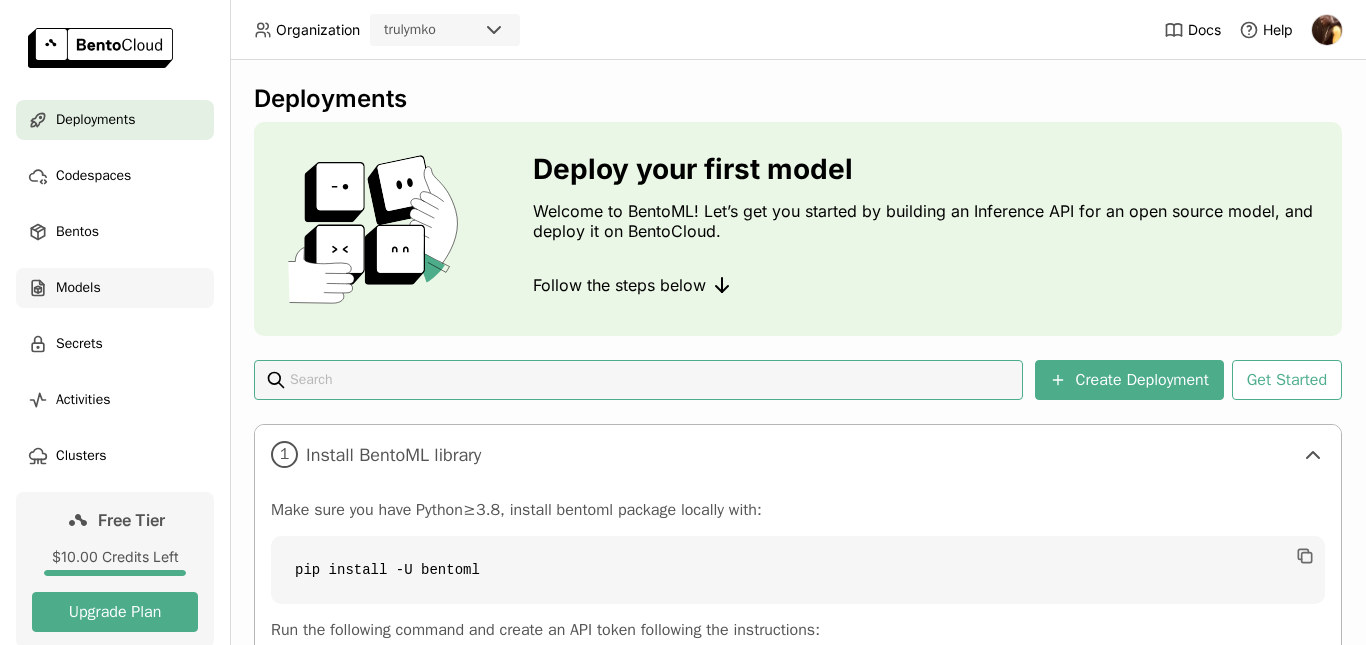 click on "Models" at bounding box center [78, 288] 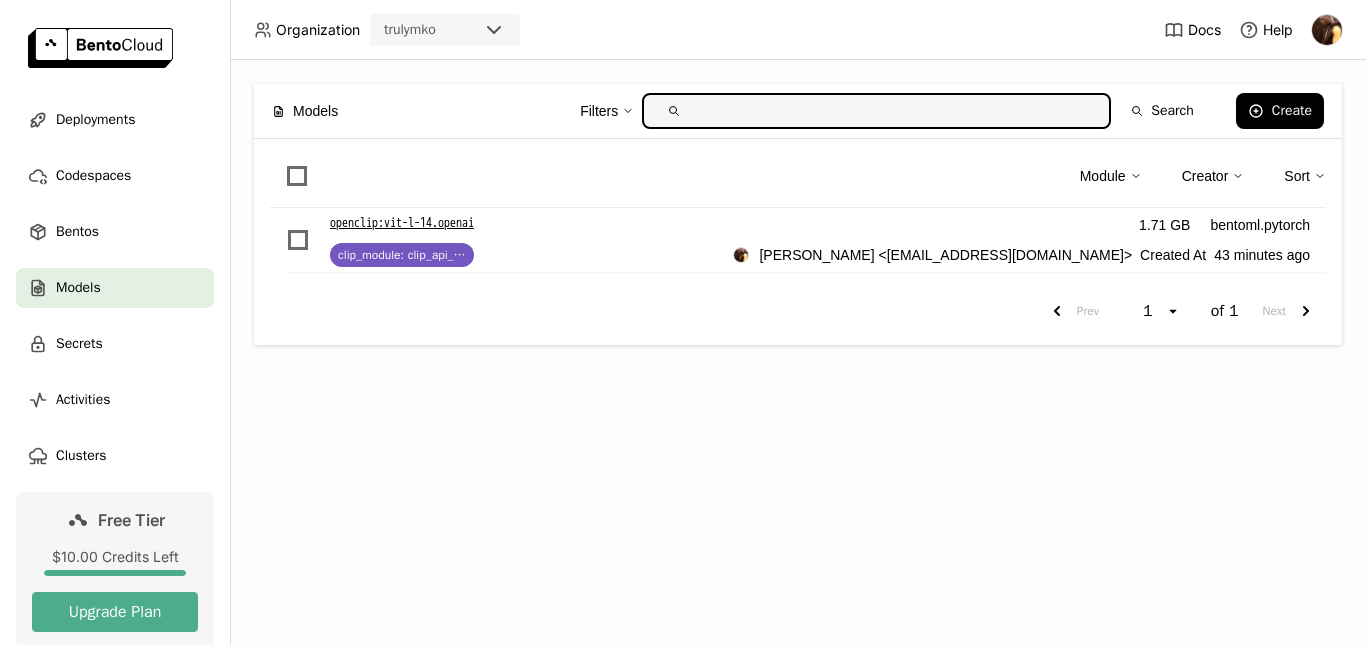 click at bounding box center [298, 240] 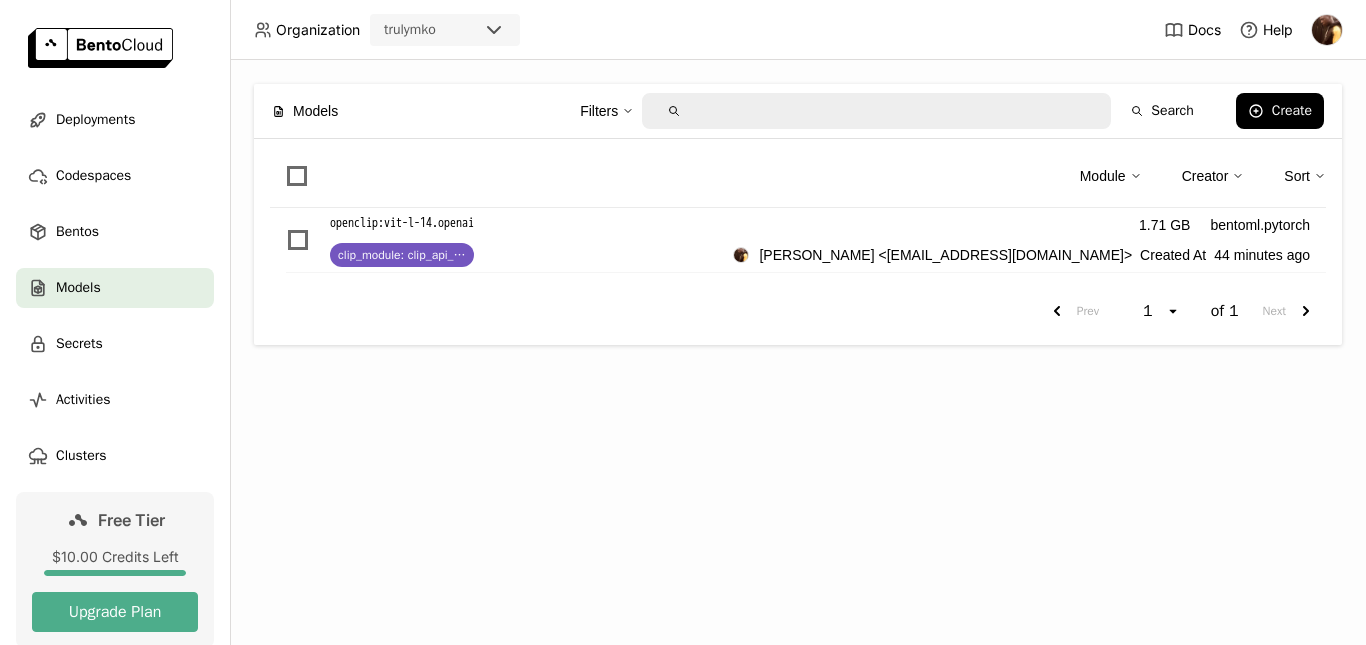 click on "Deployments Codespaces Bentos Models Secrets Activities Clusters" at bounding box center [115, 288] 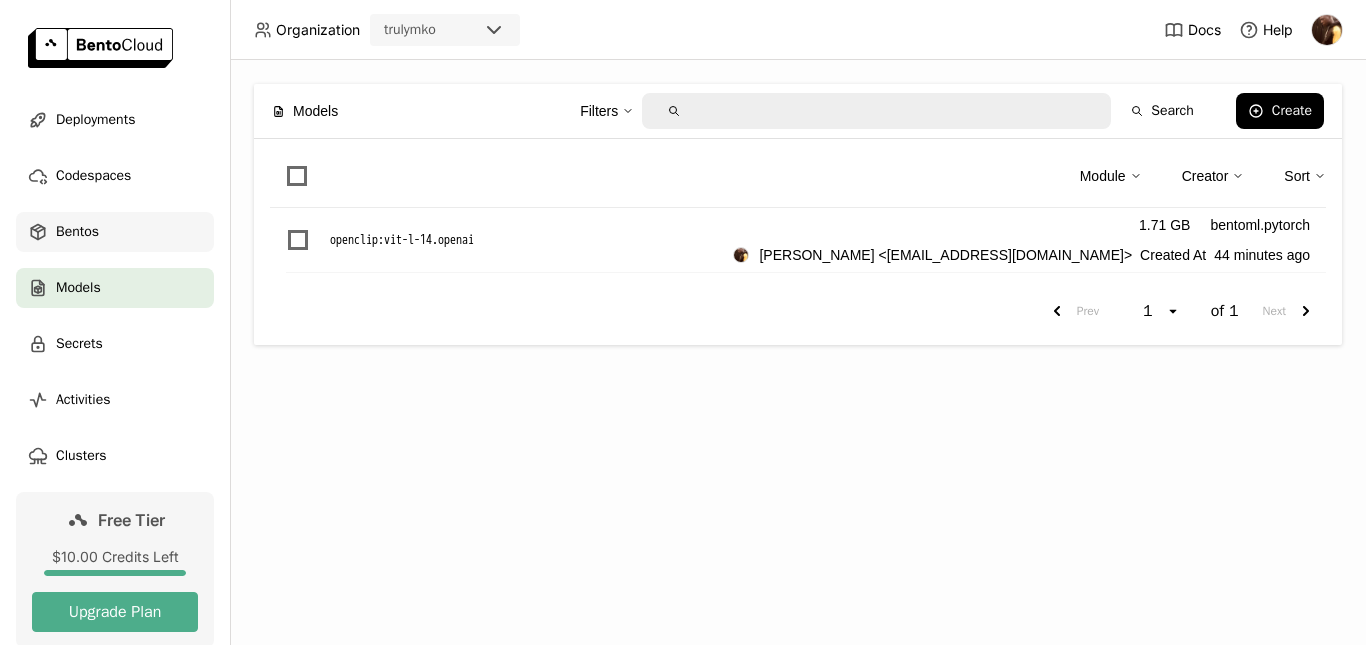 click on "Bentos" at bounding box center (77, 232) 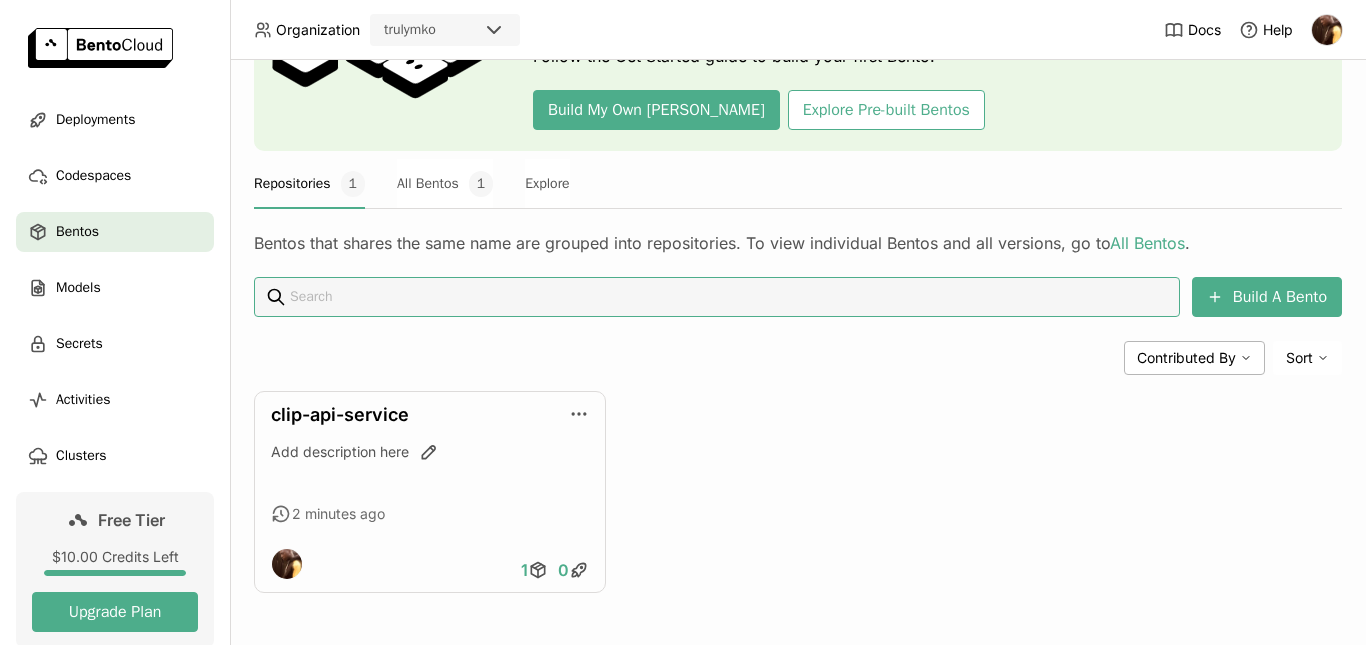 scroll, scrollTop: 187, scrollLeft: 0, axis: vertical 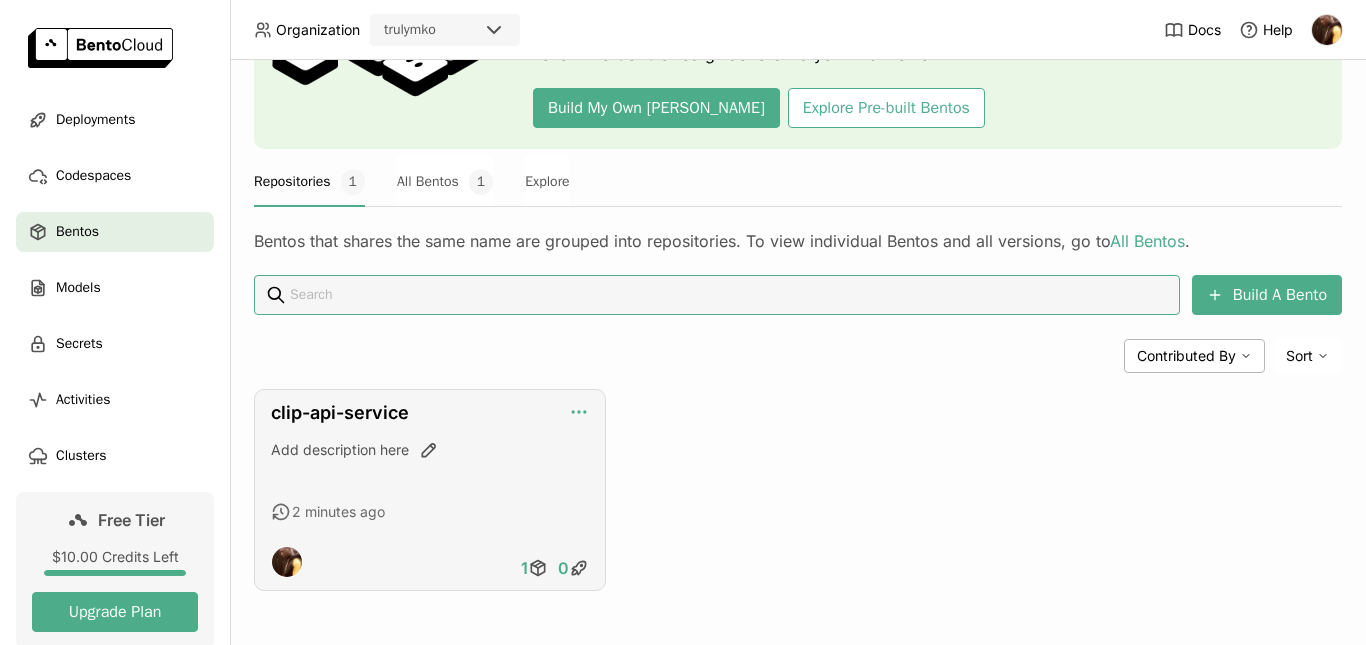 click 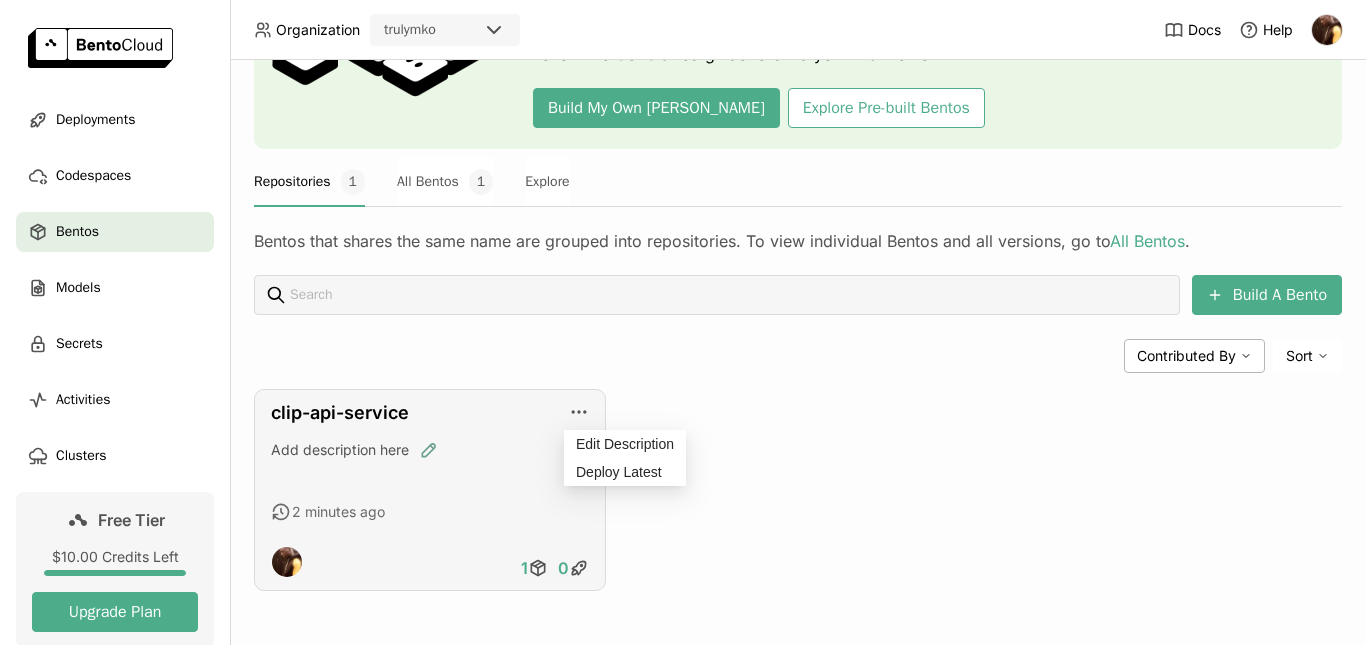 click 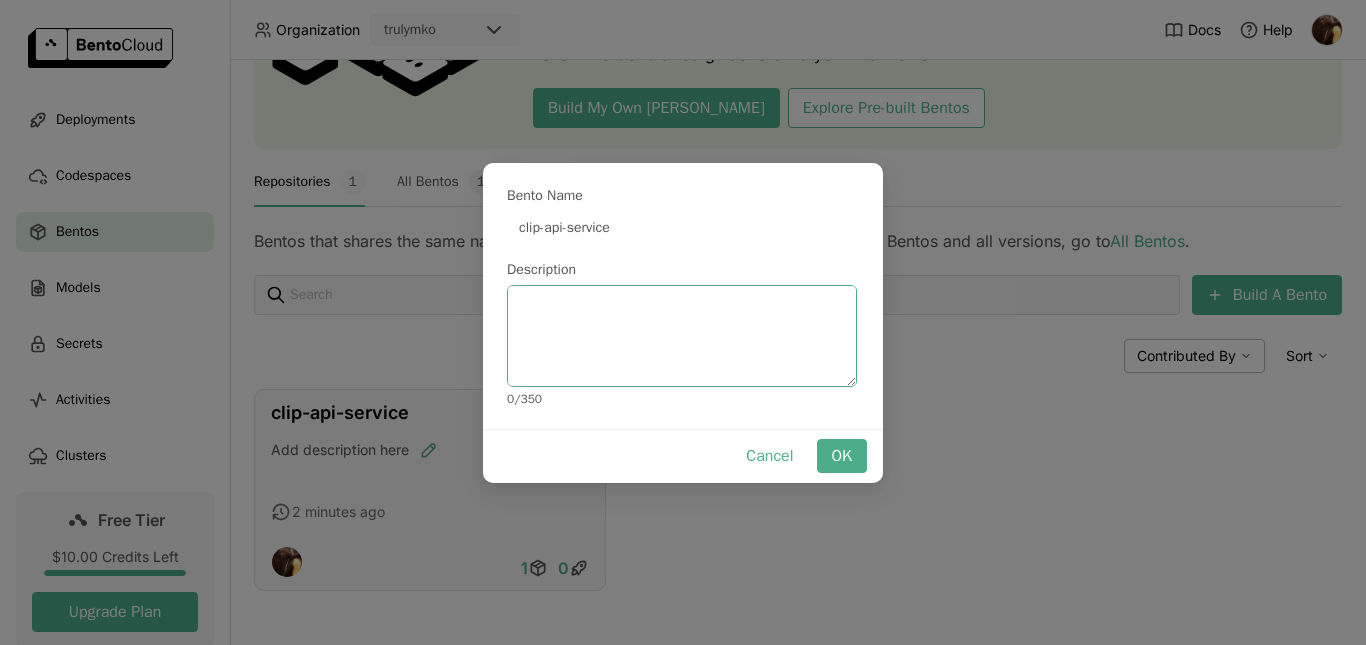 click on "Bento Name clip-api-service Description 0  /  350 Cancel OK" at bounding box center [683, 322] 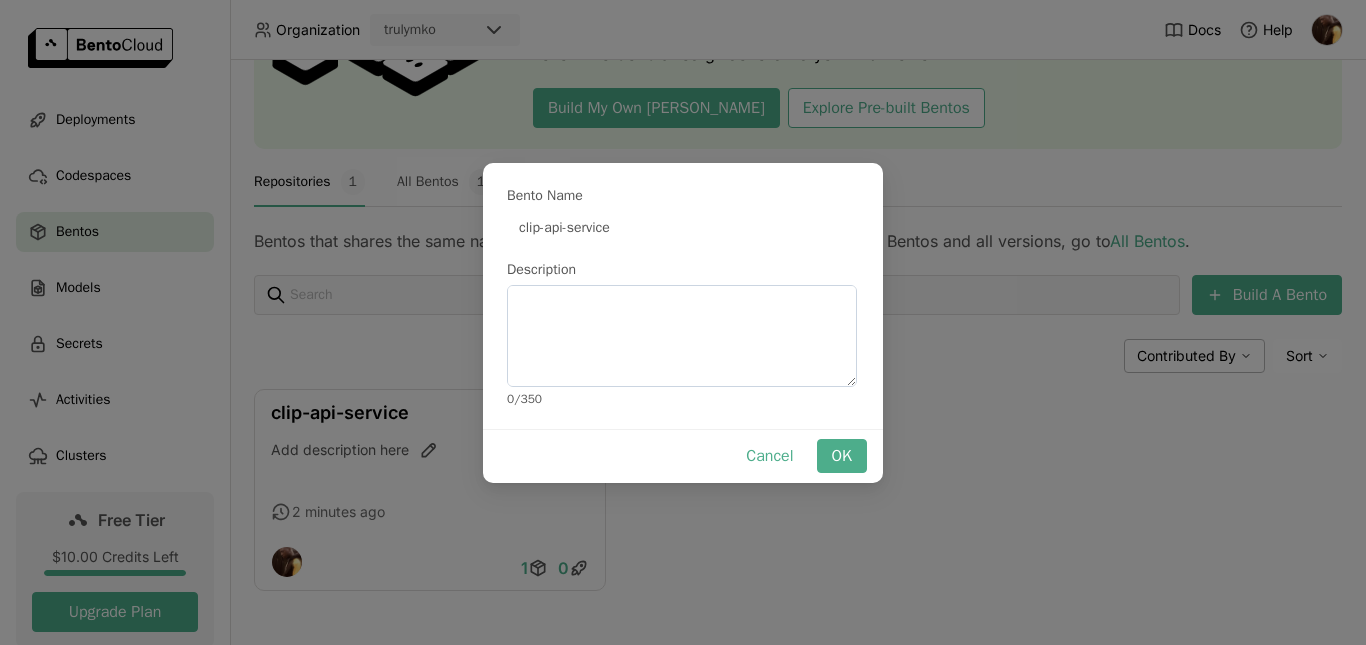 click on "Bento Name clip-api-service Description 0  /  350 Cancel OK" at bounding box center (683, 322) 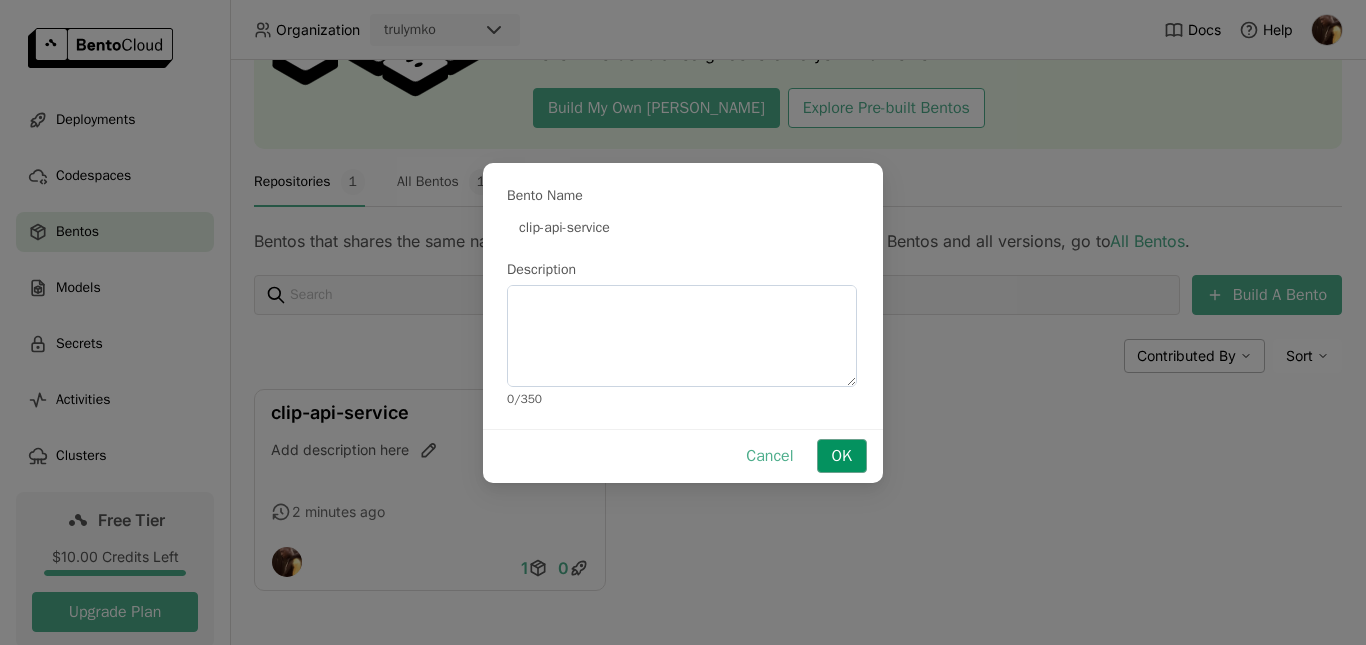 click on "OK" at bounding box center (842, 456) 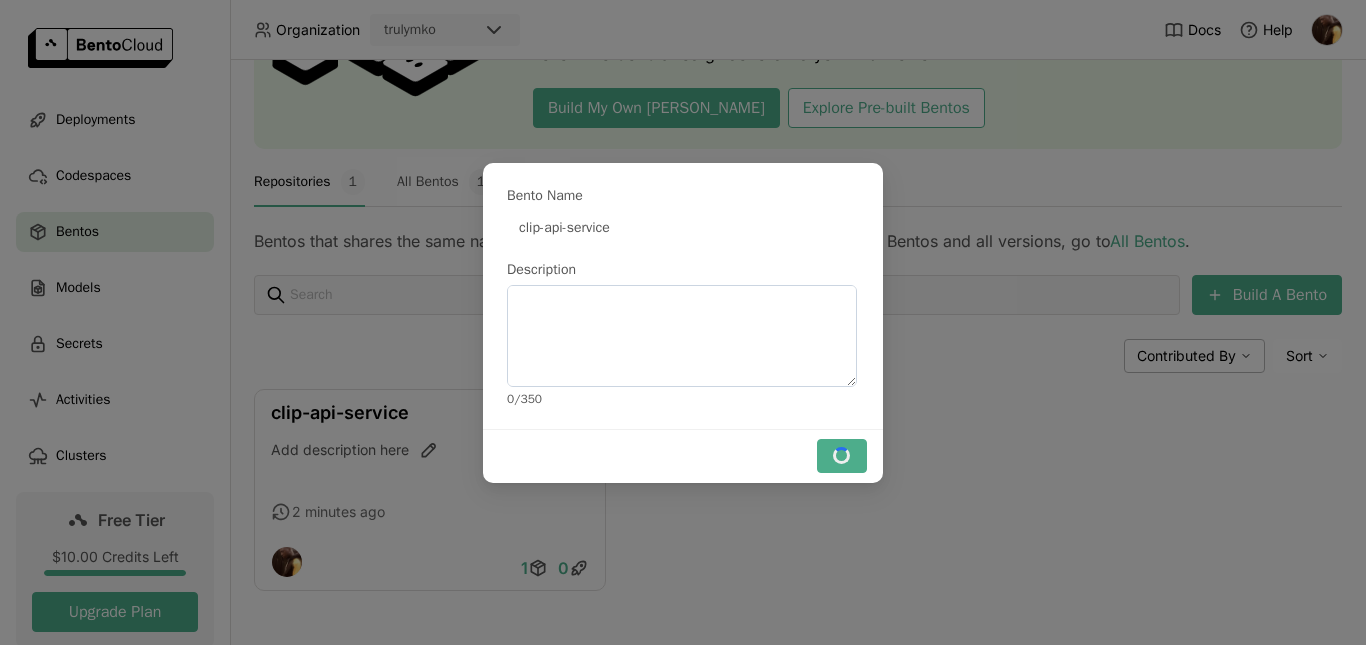 click on "Bento Name clip-api-service Description 0  /  350 OK" at bounding box center [683, 322] 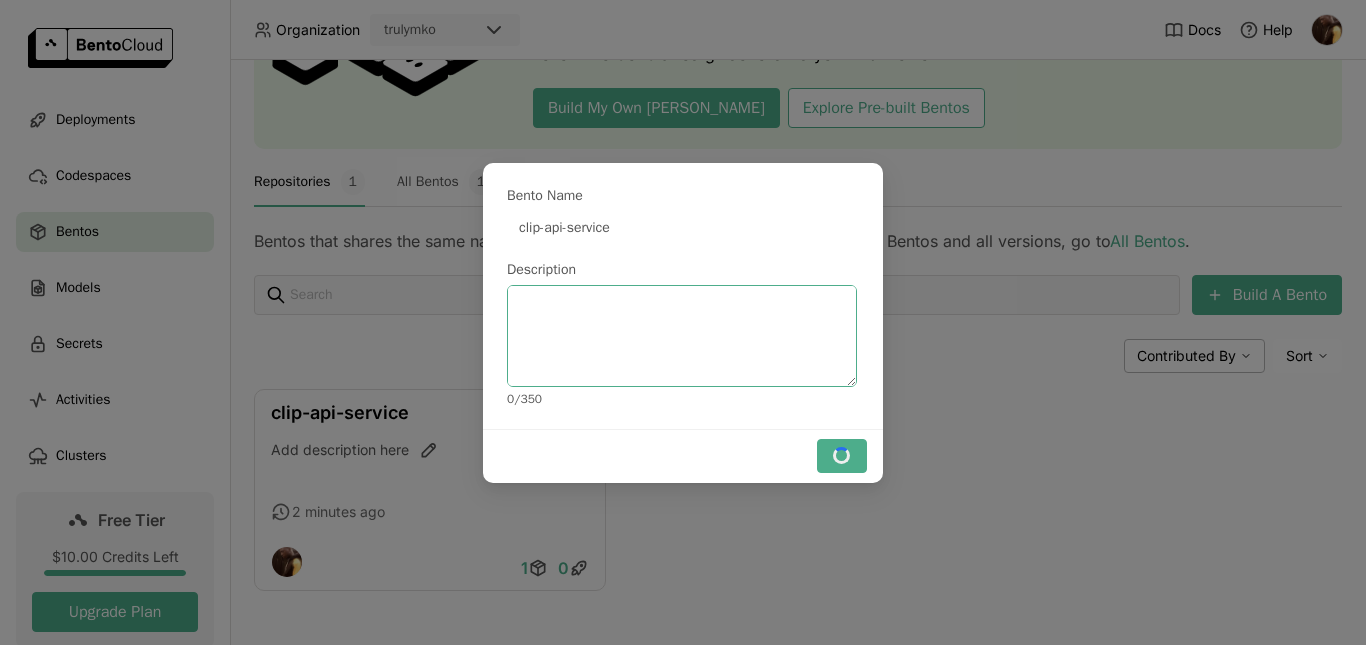 click at bounding box center (682, 336) 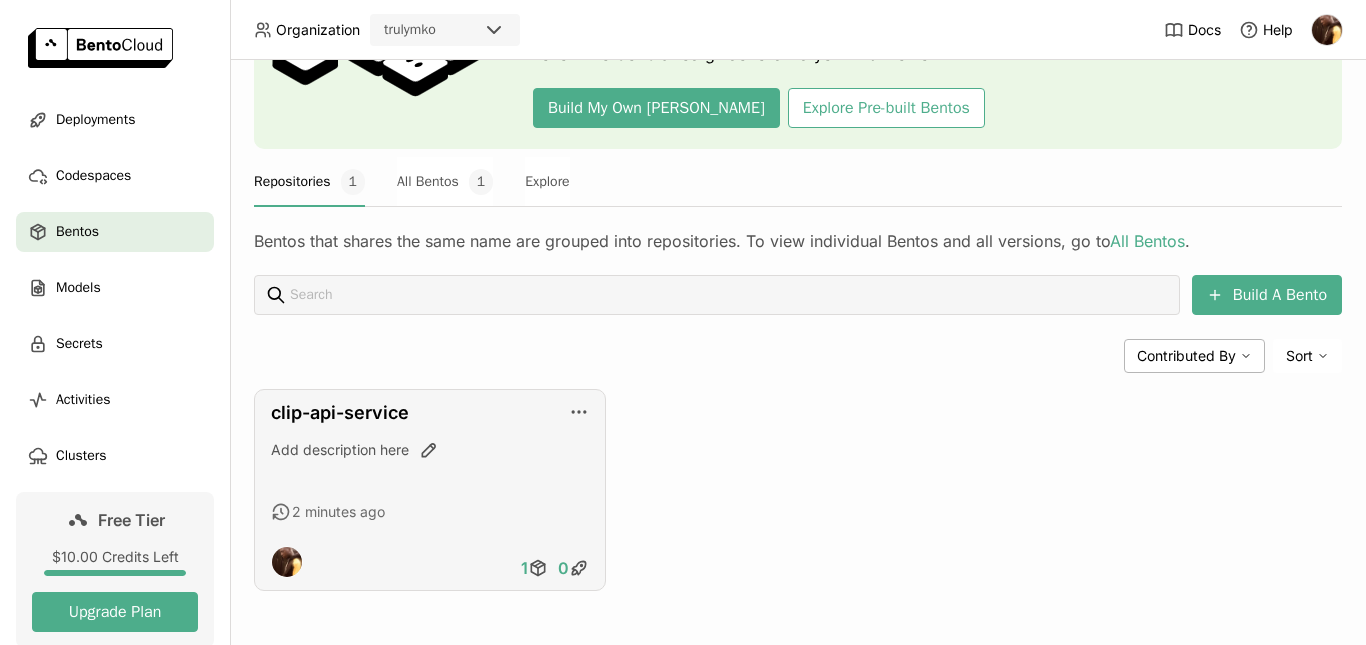 click on "clip-api-service" at bounding box center [430, 413] 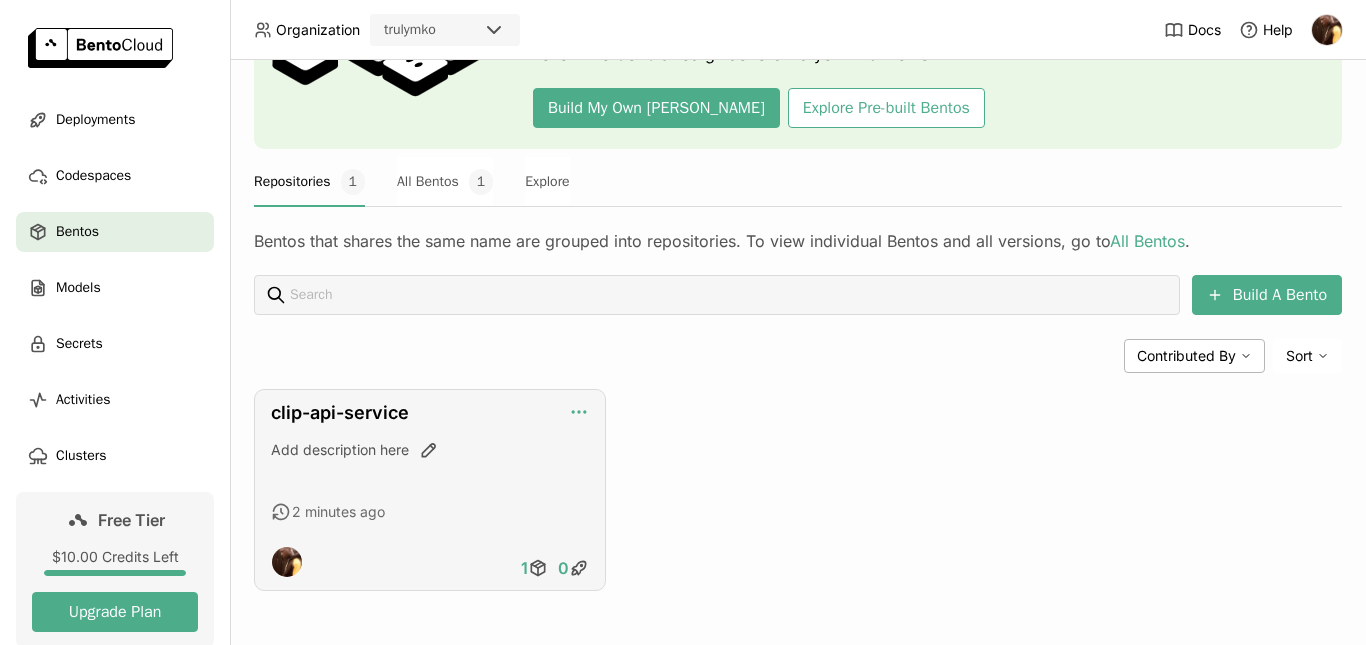 click 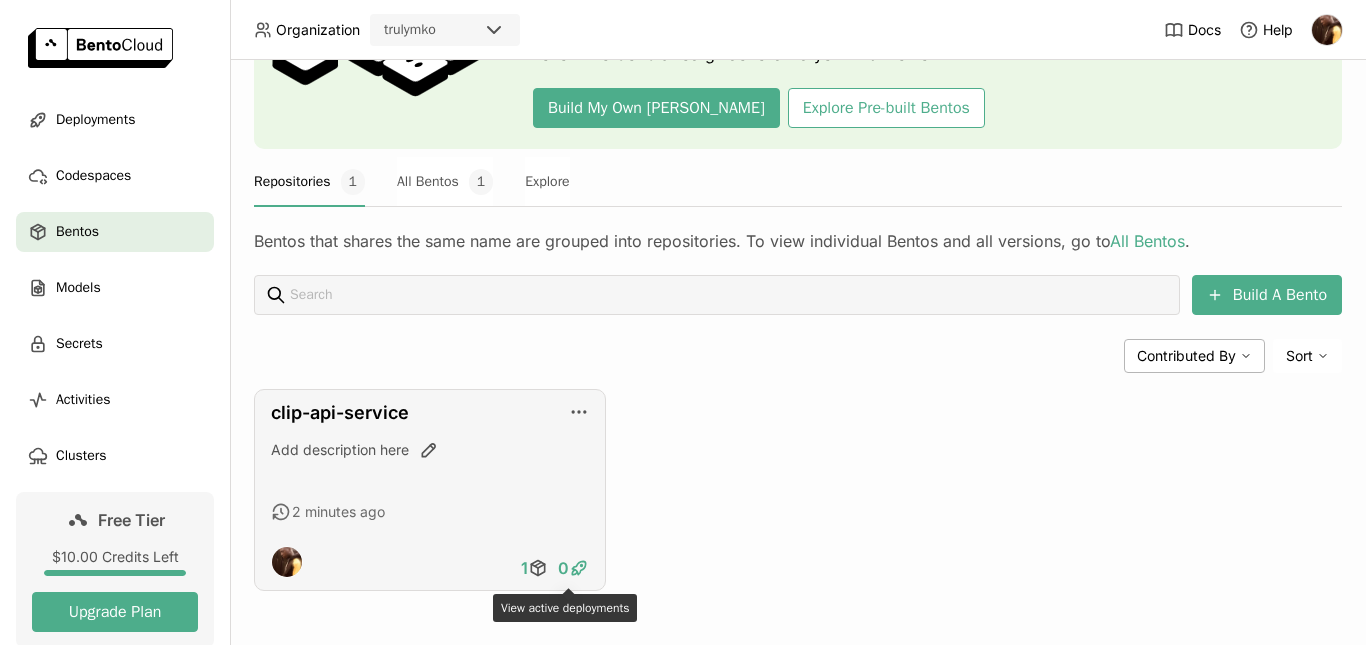 click on "0" at bounding box center [563, 568] 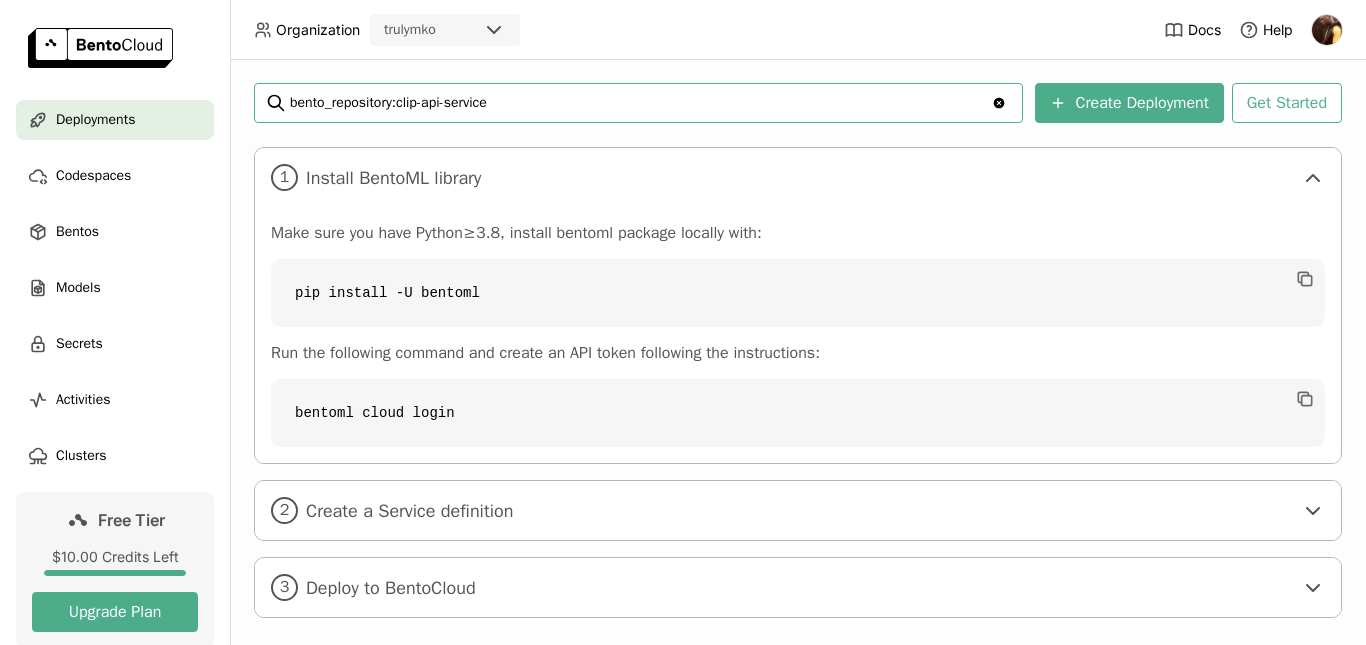 scroll, scrollTop: 304, scrollLeft: 0, axis: vertical 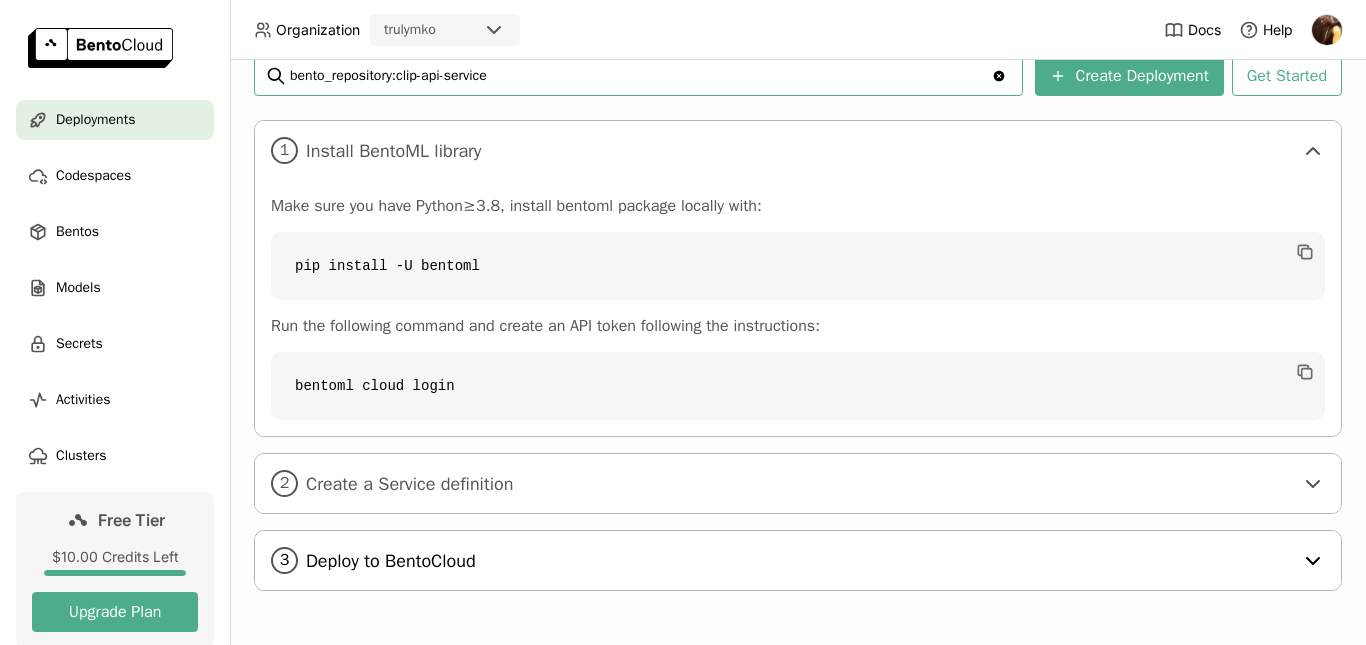click on "3 Deploy to BentoCloud" at bounding box center [798, 560] 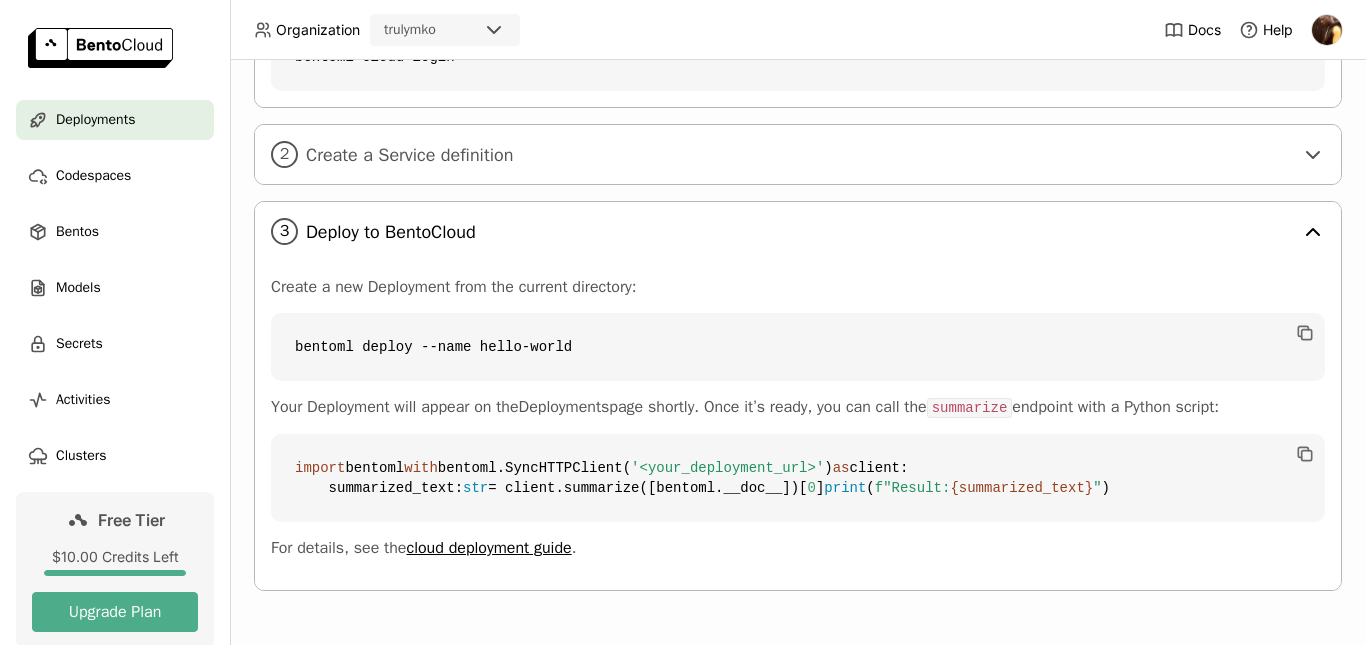 scroll, scrollTop: 694, scrollLeft: 0, axis: vertical 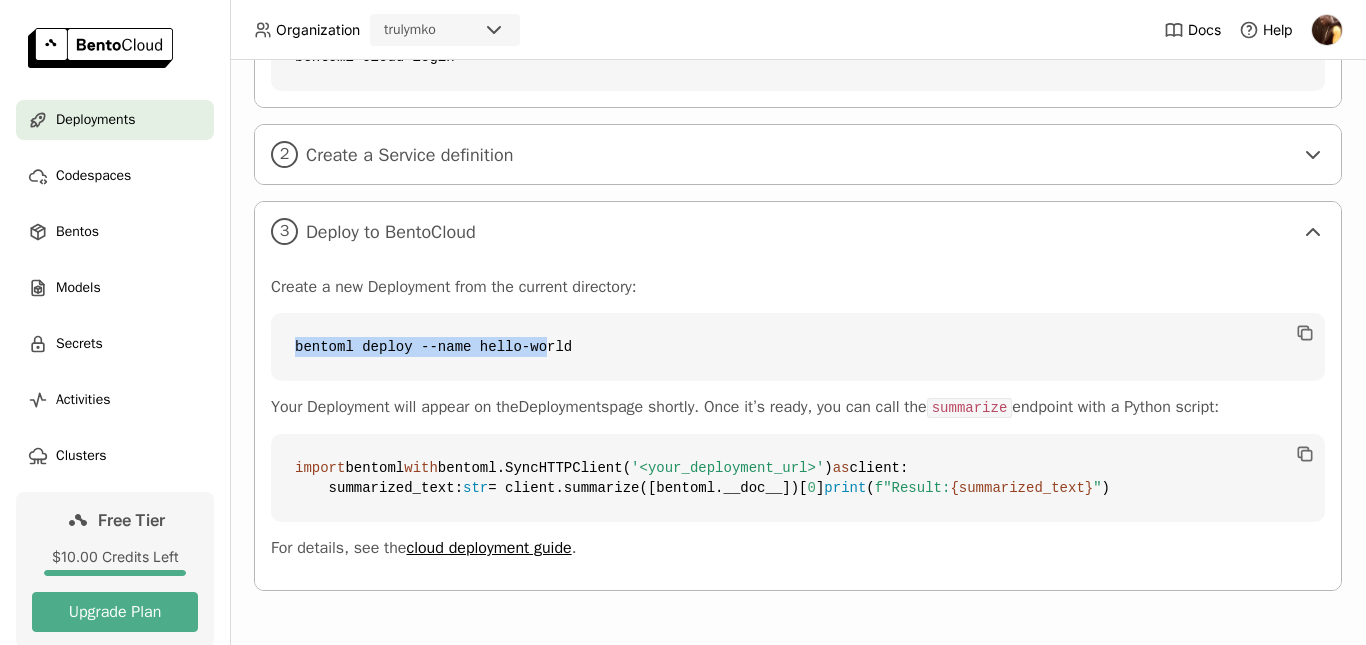 drag, startPoint x: 294, startPoint y: 278, endPoint x: 553, endPoint y: 272, distance: 259.0695 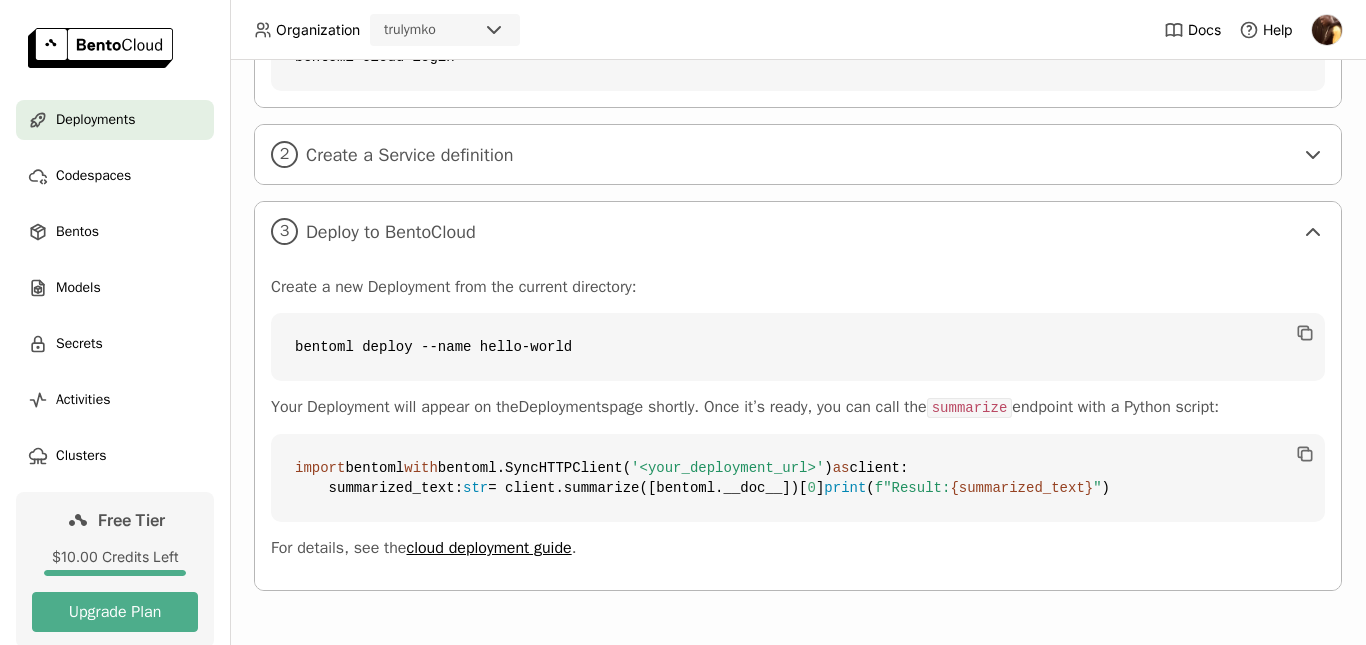 click on "bentoml deploy --name hello-world" at bounding box center (798, 347) 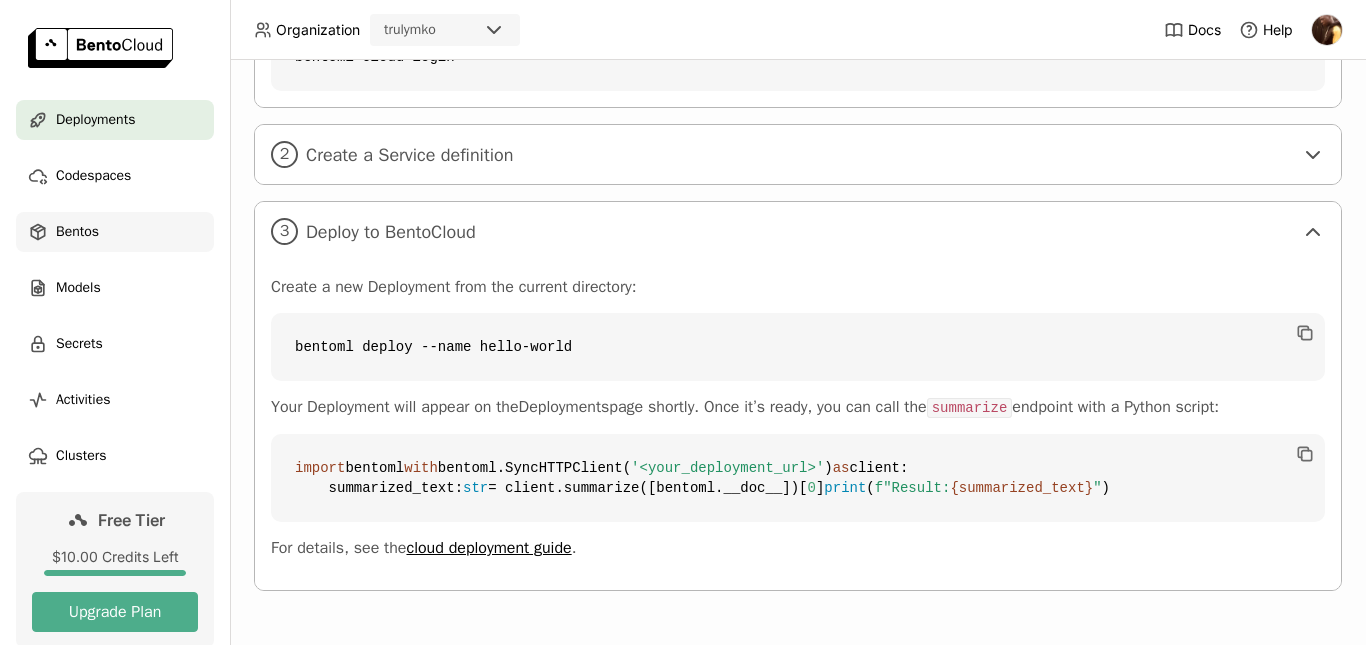 click on "Bentos" at bounding box center (77, 232) 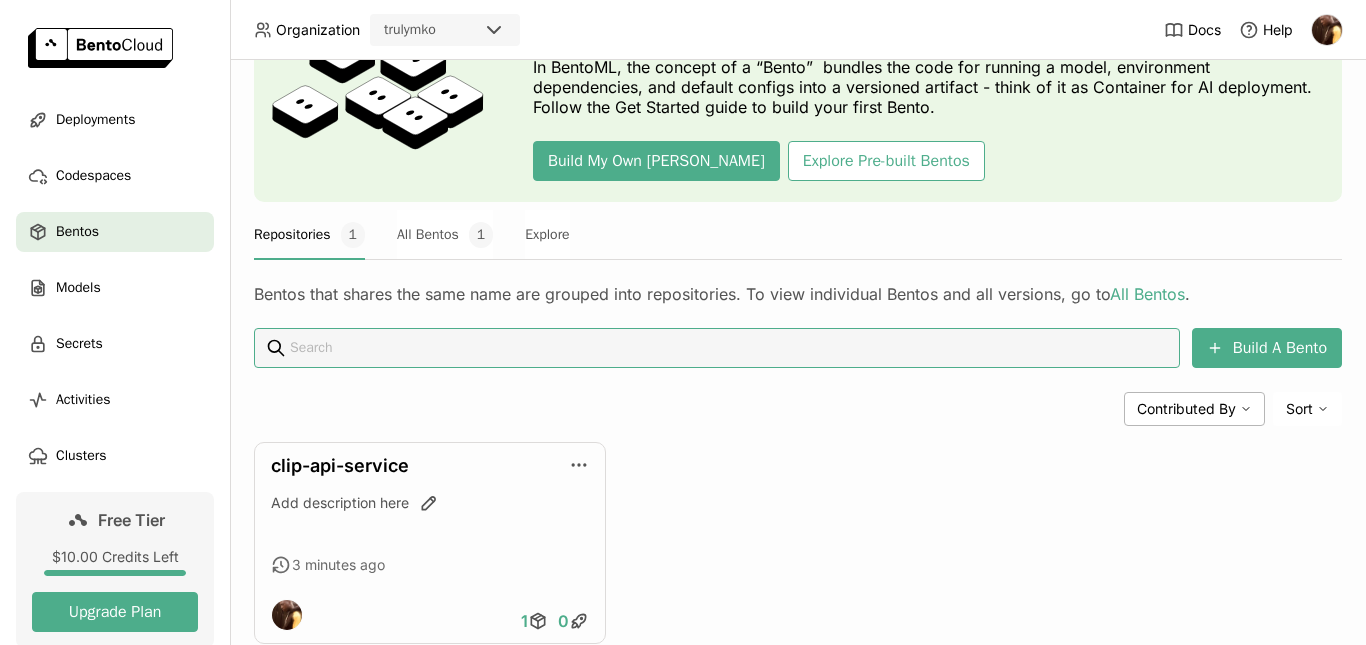 scroll, scrollTop: 156, scrollLeft: 0, axis: vertical 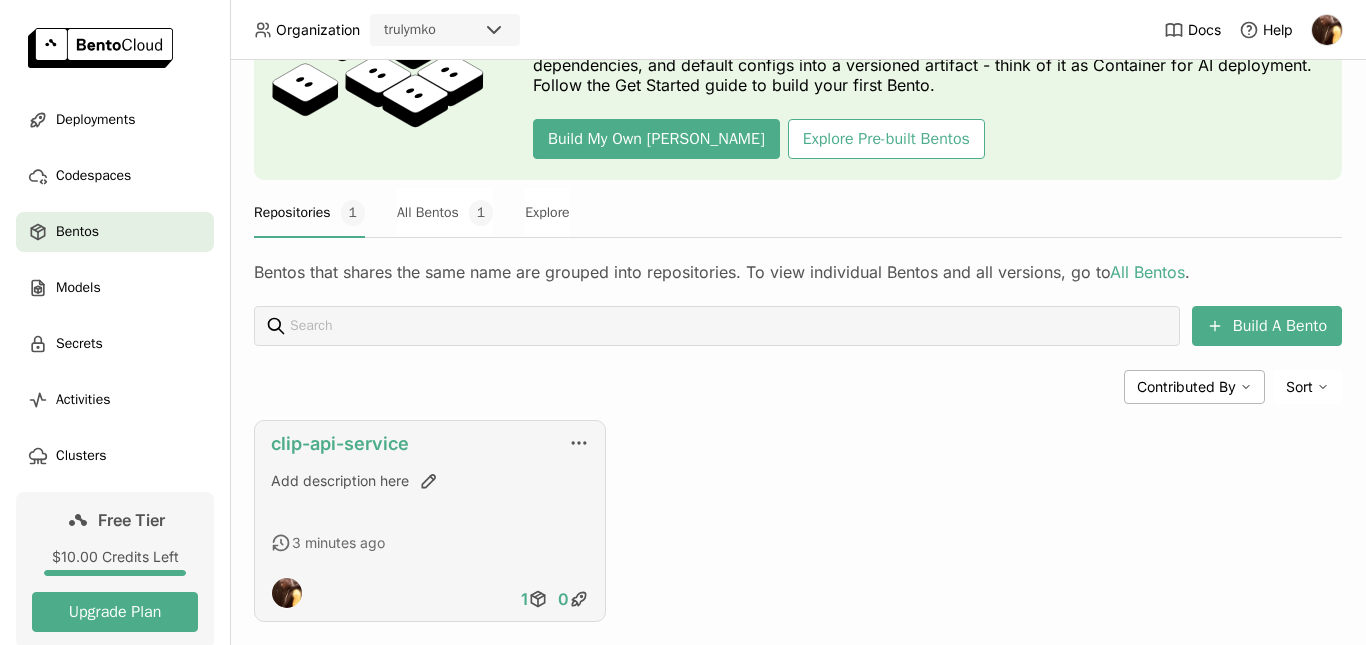 click on "clip-api-service" at bounding box center (340, 443) 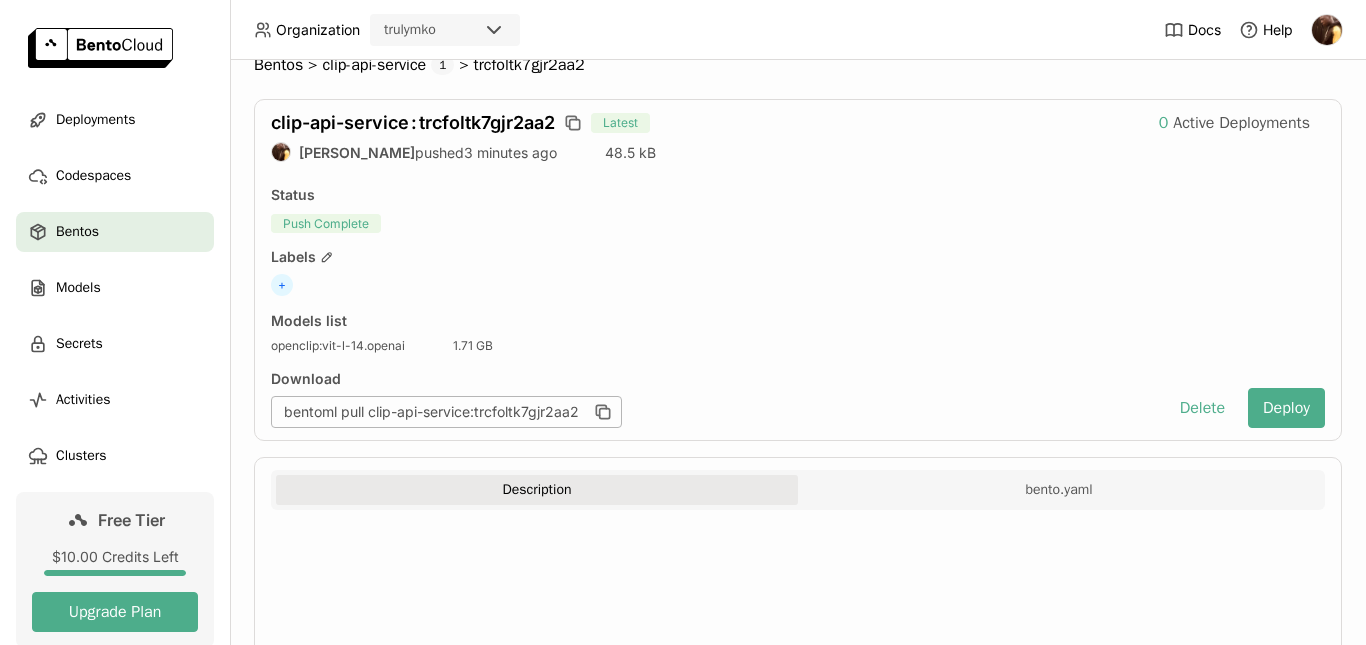 scroll, scrollTop: 16, scrollLeft: 0, axis: vertical 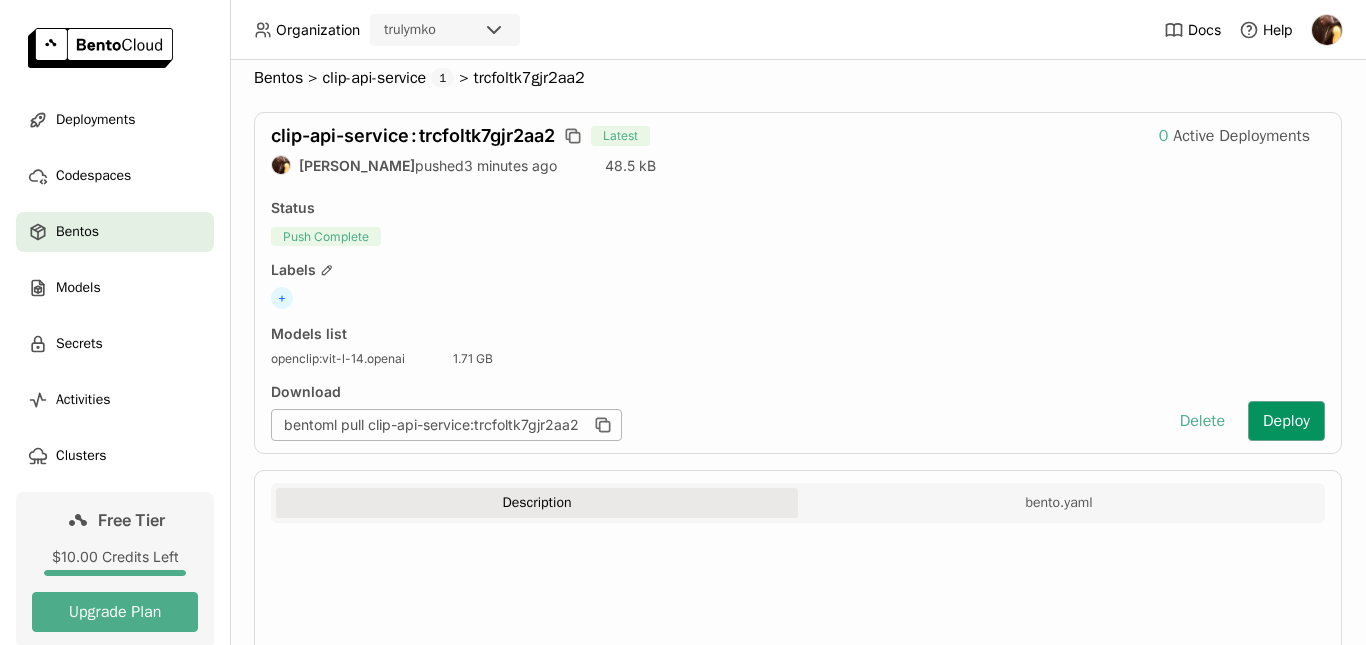 click on "Deploy" at bounding box center (1286, 421) 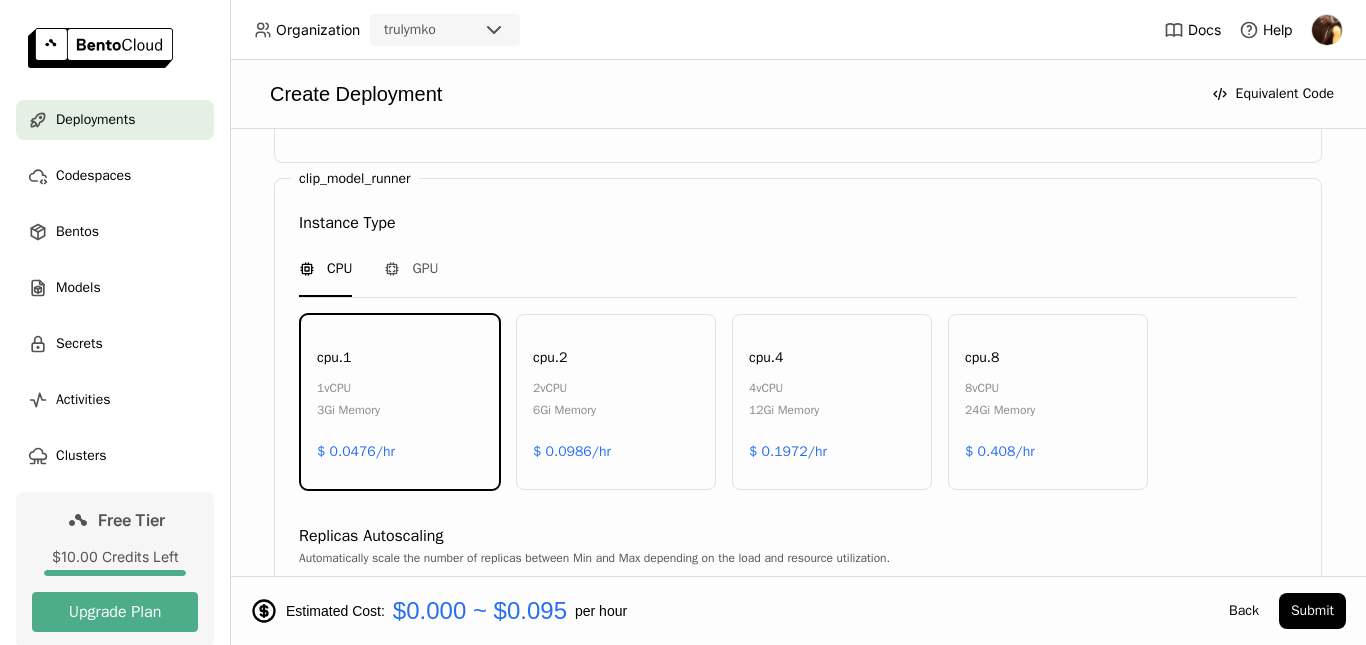scroll, scrollTop: 1489, scrollLeft: 0, axis: vertical 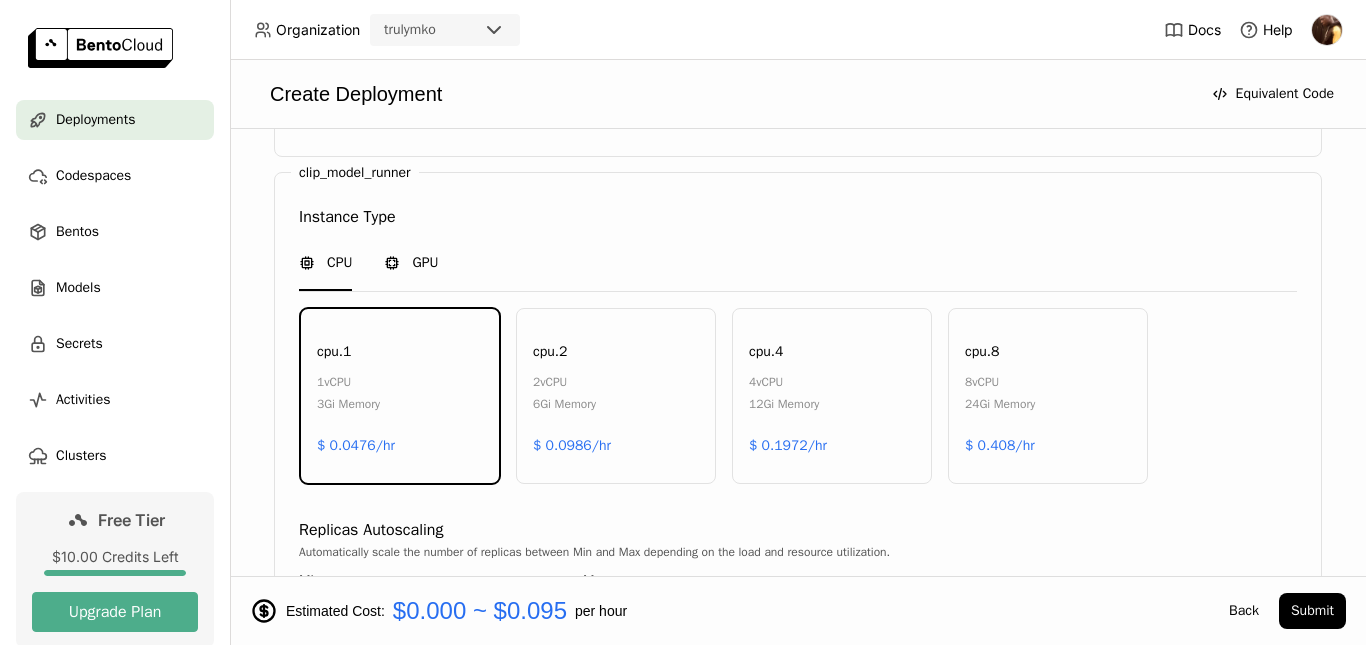 click on "GPU" at bounding box center (425, 263) 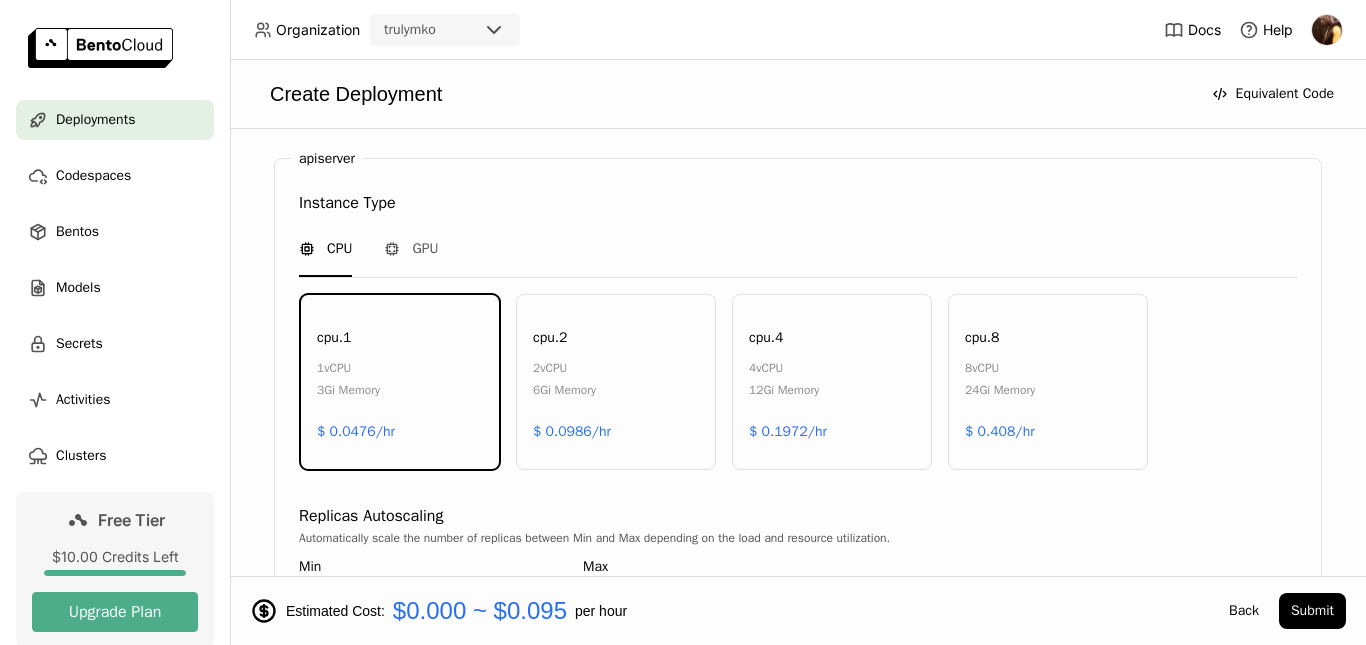 scroll, scrollTop: 859, scrollLeft: 0, axis: vertical 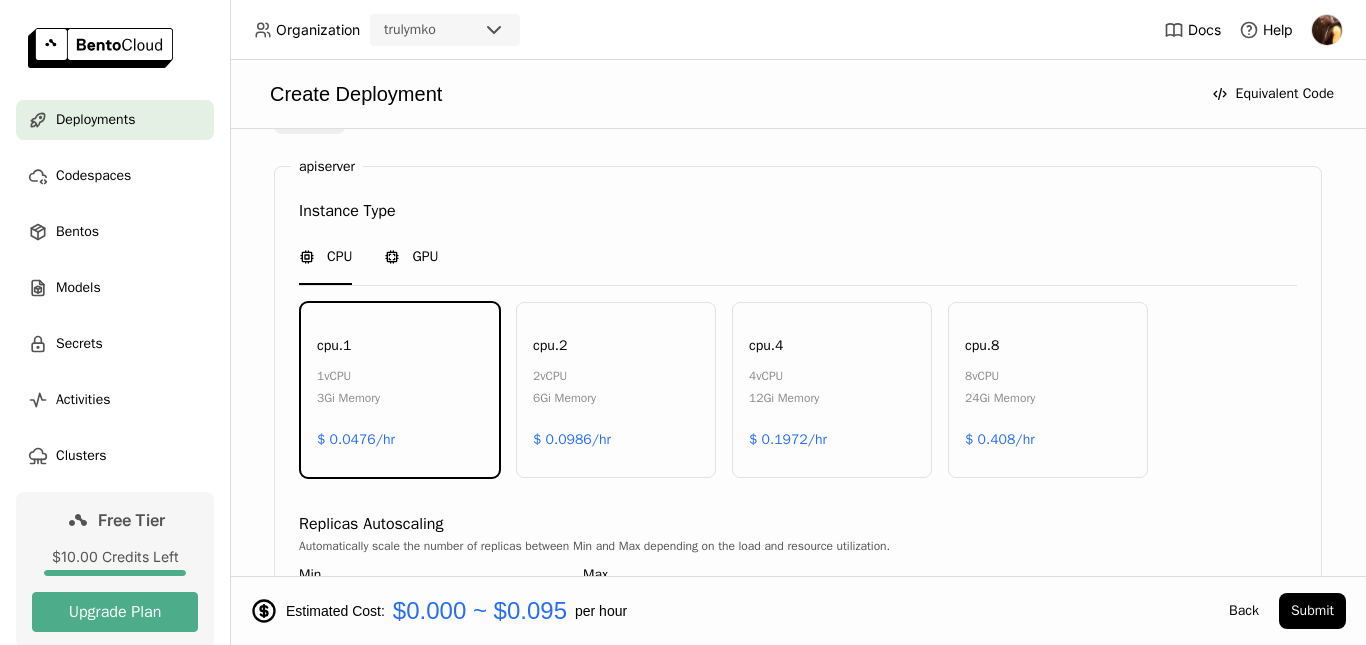 click on "GPU" at bounding box center (425, 257) 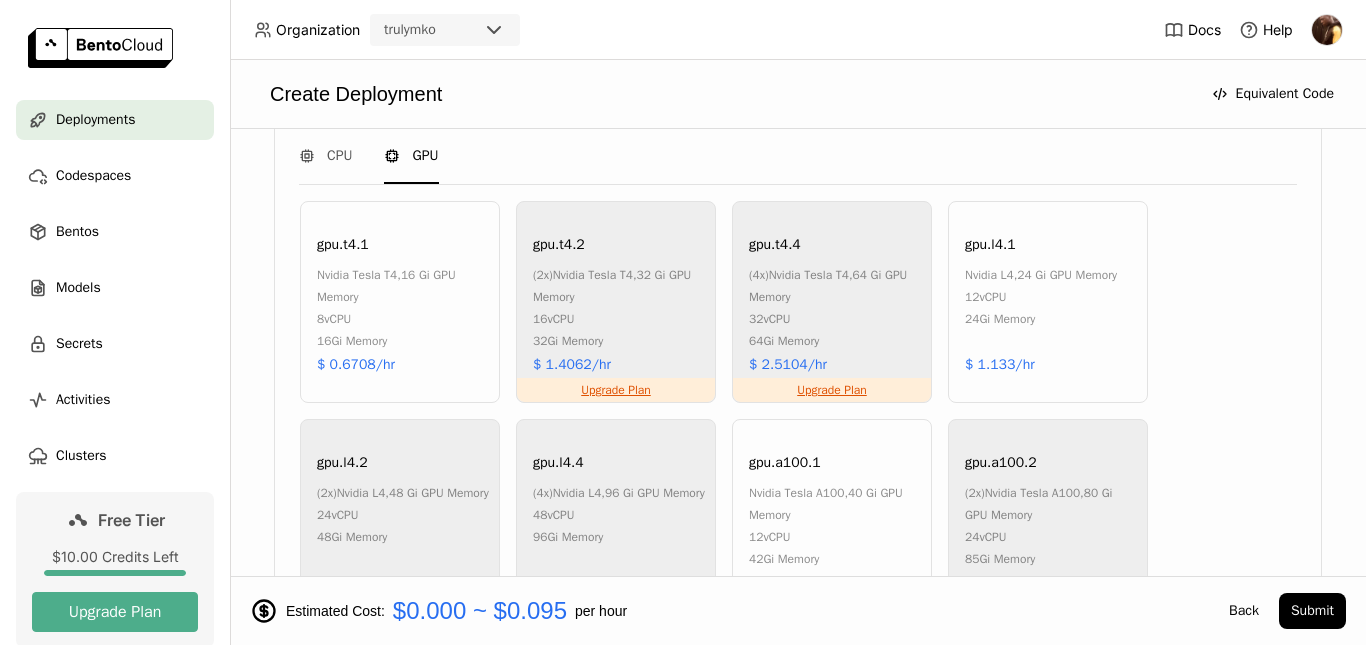 scroll, scrollTop: 961, scrollLeft: 0, axis: vertical 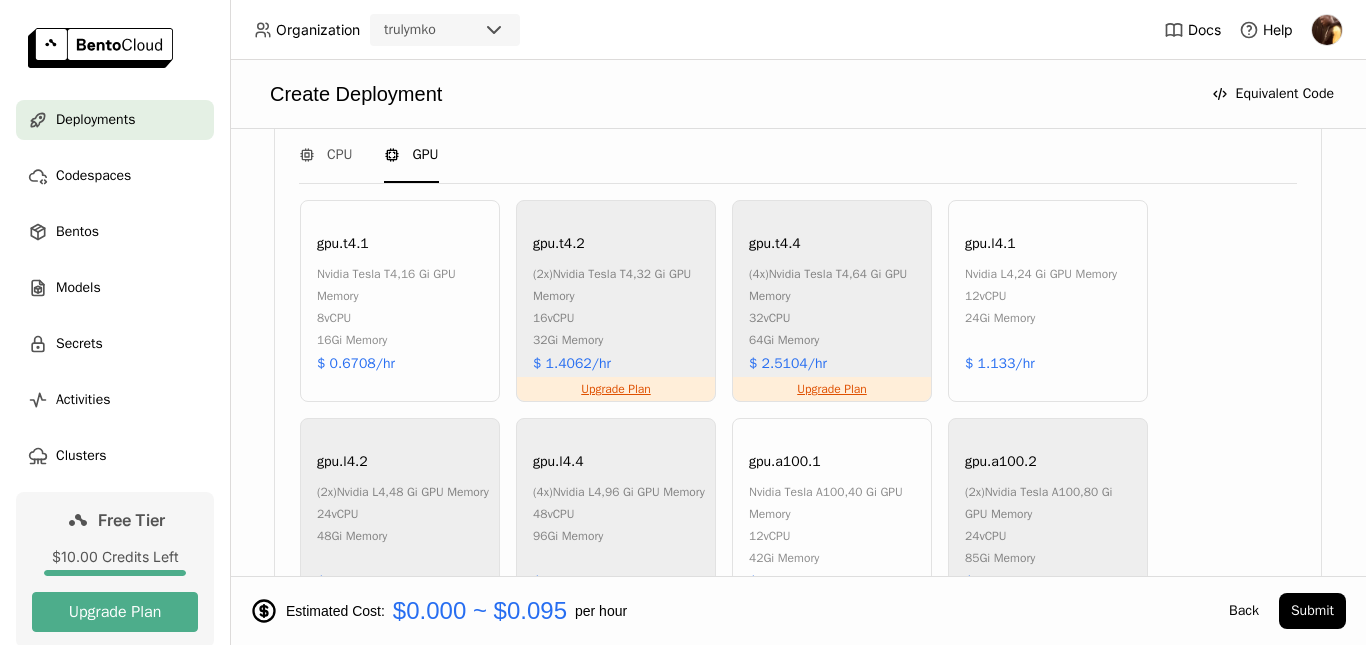 click on "16Gi   Memory" at bounding box center [403, 340] 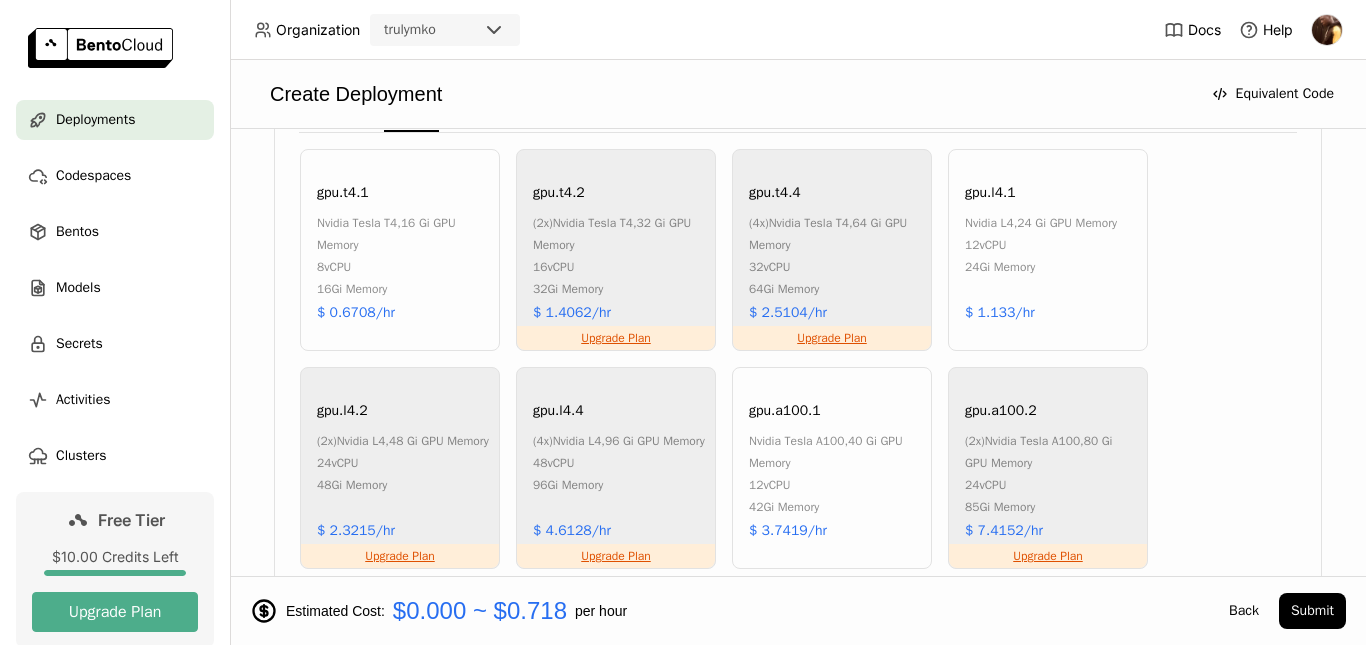 scroll, scrollTop: 2127, scrollLeft: 0, axis: vertical 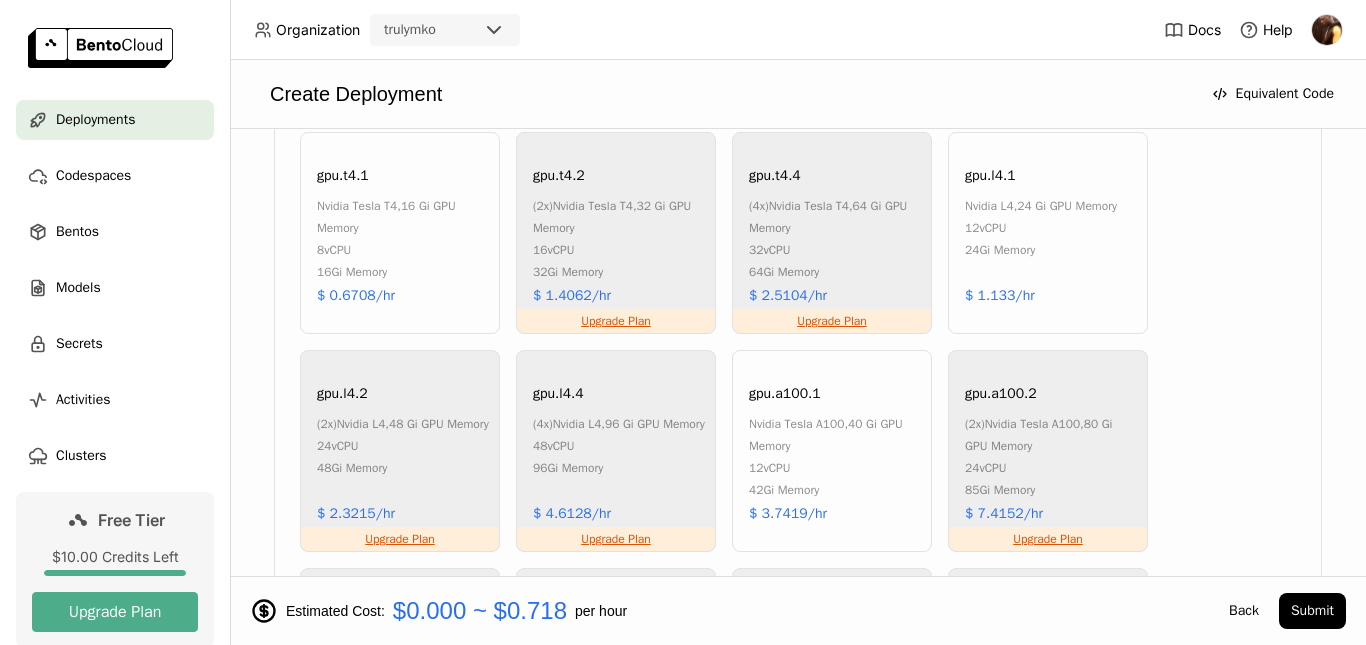 click on "gpu.t4.1 nvidia tesla t4 ,  16 Gi   GPU Memory 8  vCPU 16Gi   Memory $ 0.6708/hr" at bounding box center (400, 233) 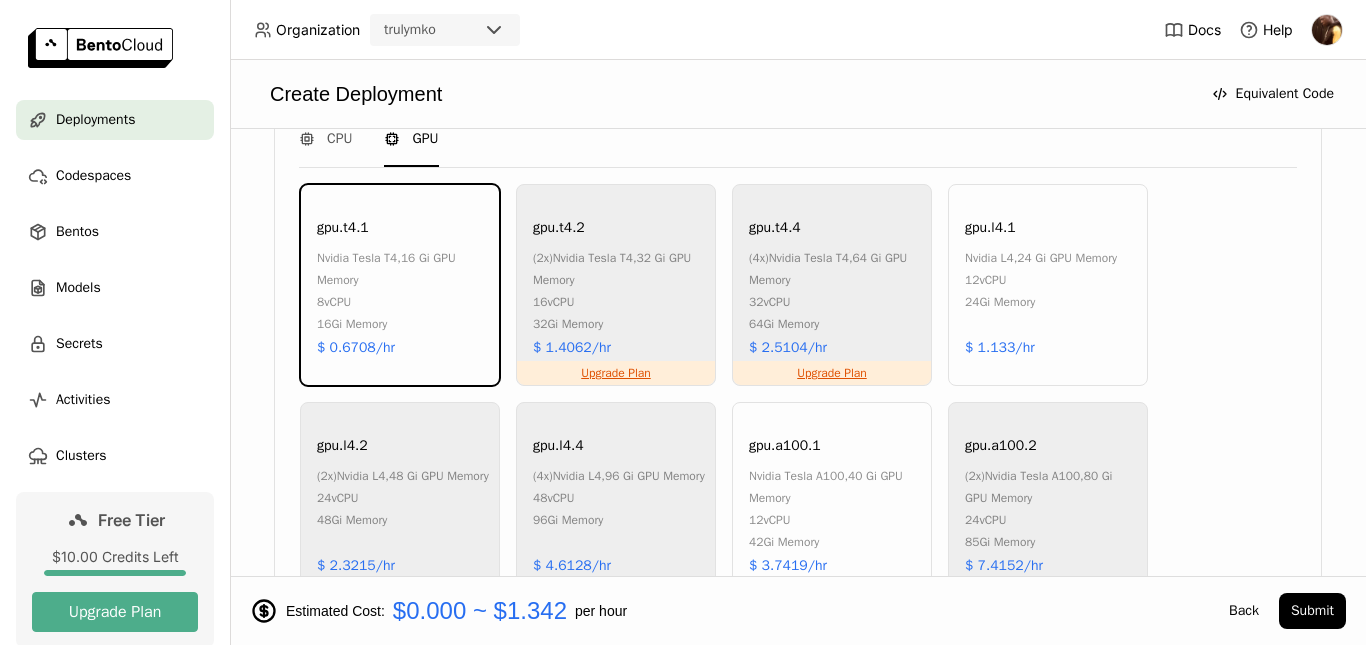 scroll, scrollTop: 2073, scrollLeft: 0, axis: vertical 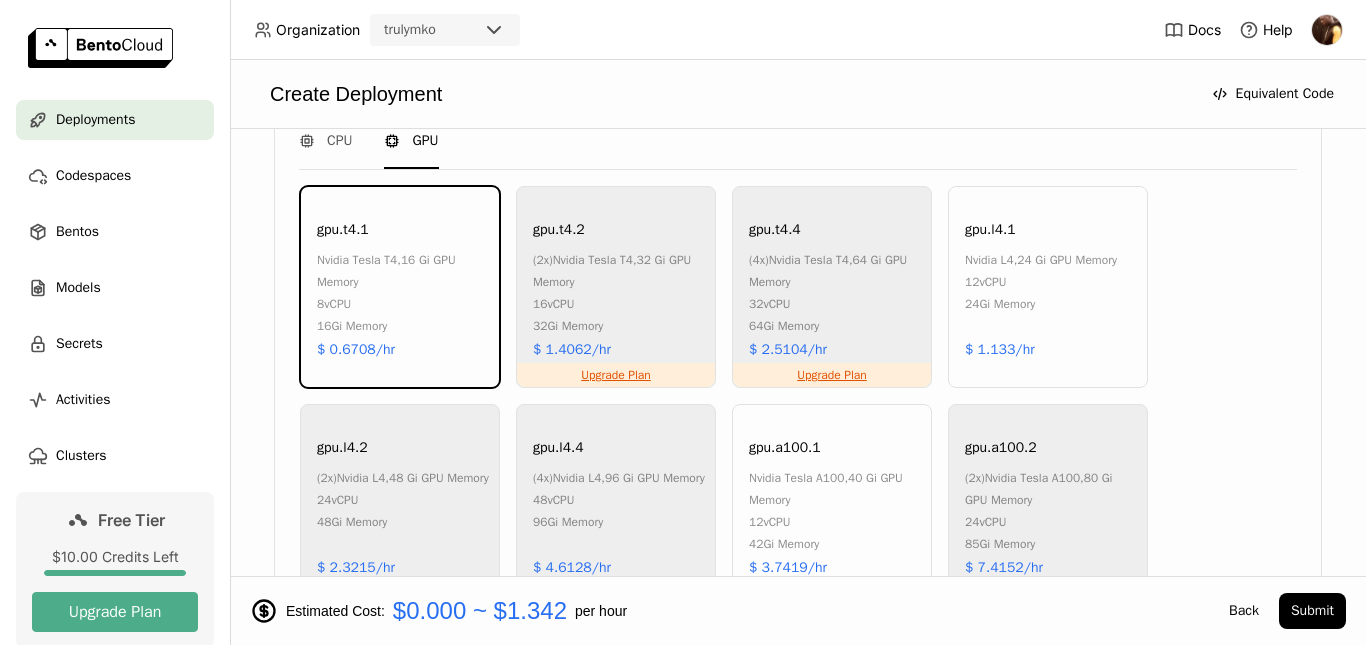 click on "gpu.t4.1 nvidia tesla t4 ,  16 Gi   GPU Memory 8  vCPU 16Gi   Memory $ 0.6708/hr" at bounding box center (400, 287) 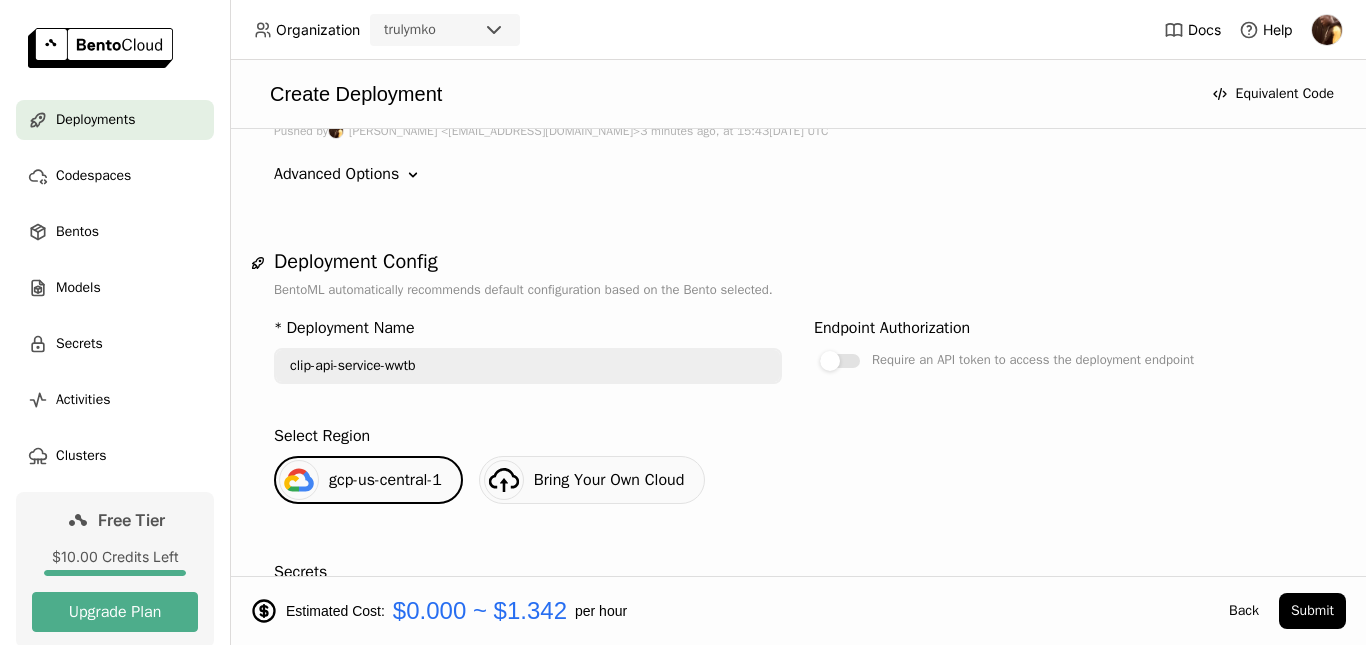 scroll, scrollTop: 241, scrollLeft: 0, axis: vertical 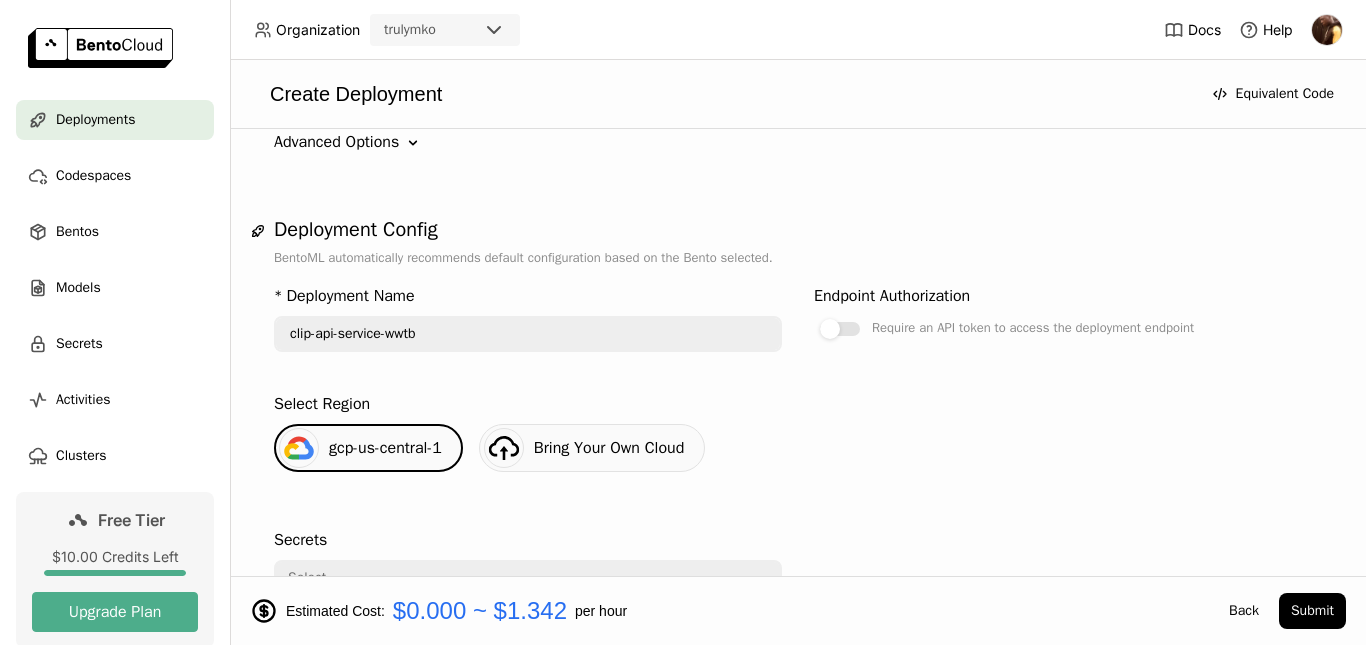 click on "* Deployment Name clip-api-service-wwtb" at bounding box center (528, 322) 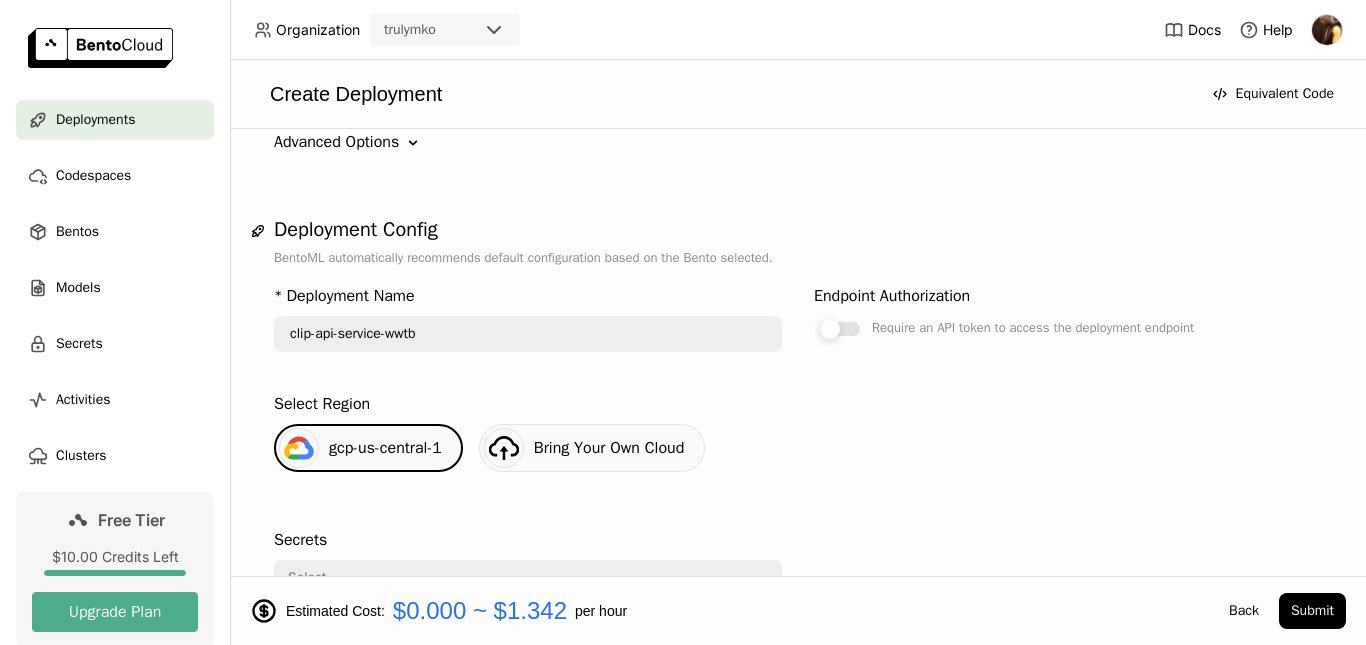 drag, startPoint x: 1105, startPoint y: 330, endPoint x: 1171, endPoint y: 331, distance: 66.007576 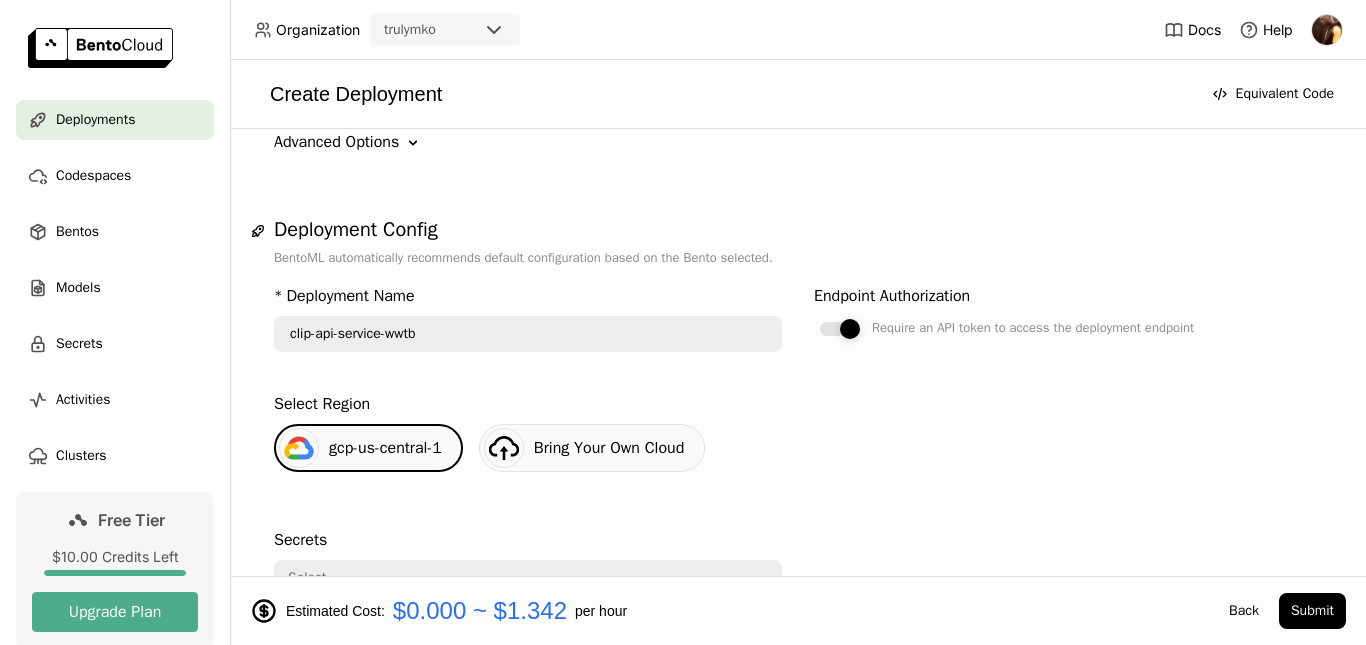 click at bounding box center (850, 329) 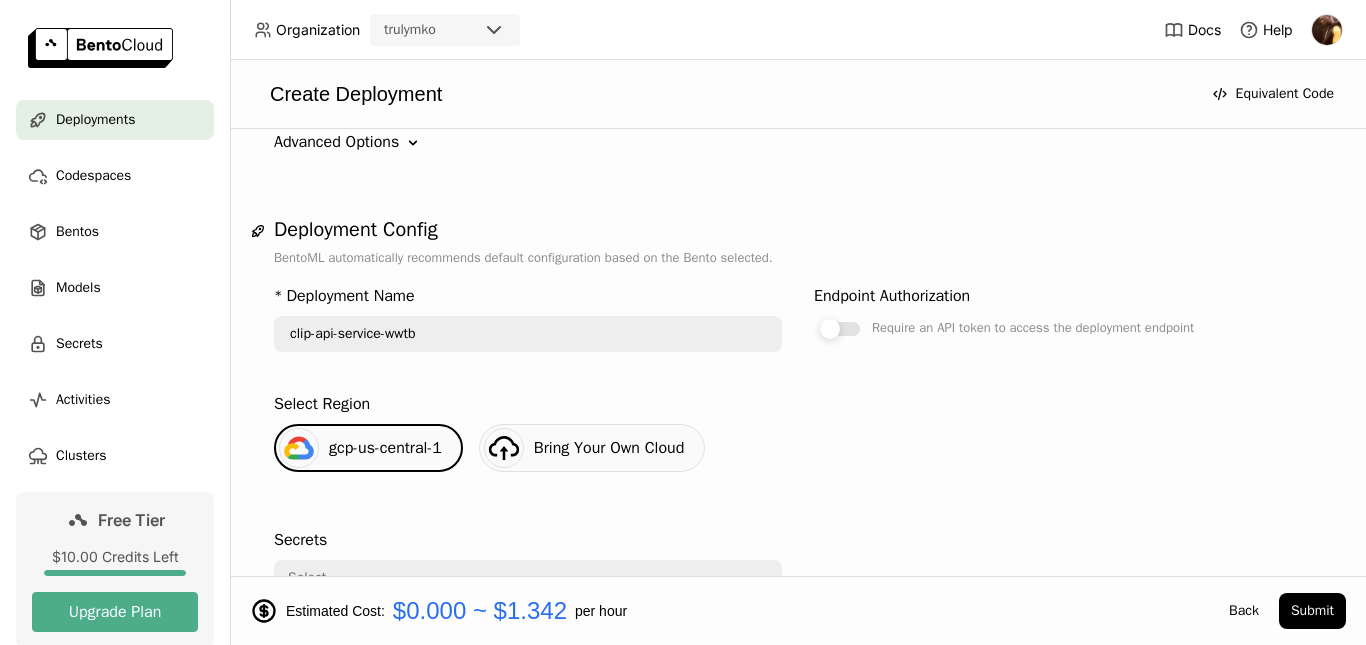 click at bounding box center [840, 329] 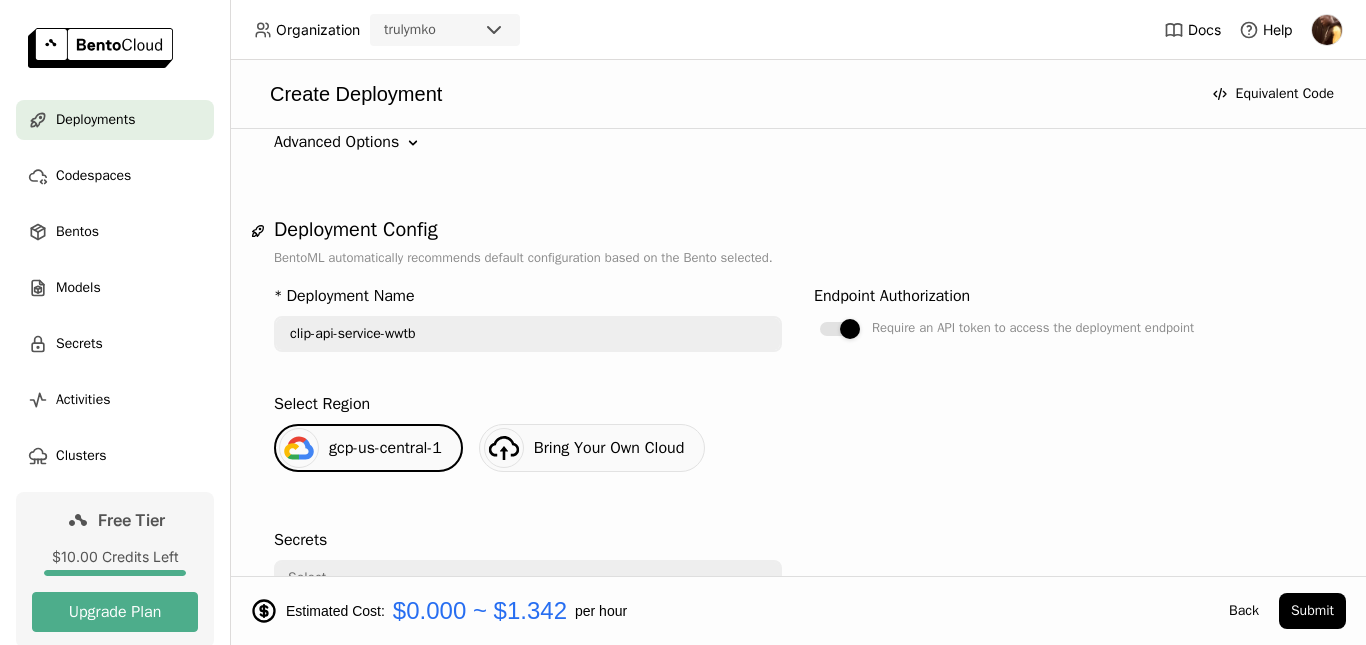 drag, startPoint x: 1007, startPoint y: 322, endPoint x: 1155, endPoint y: 353, distance: 151.21178 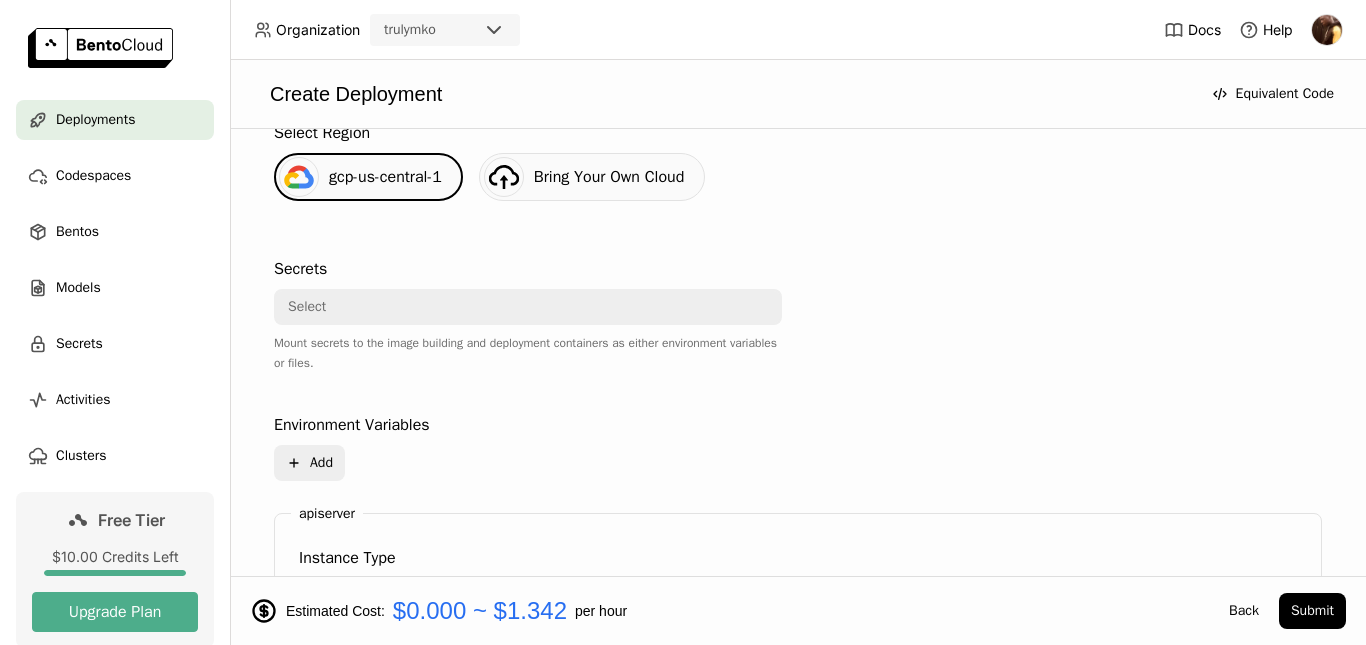 scroll, scrollTop: 420, scrollLeft: 0, axis: vertical 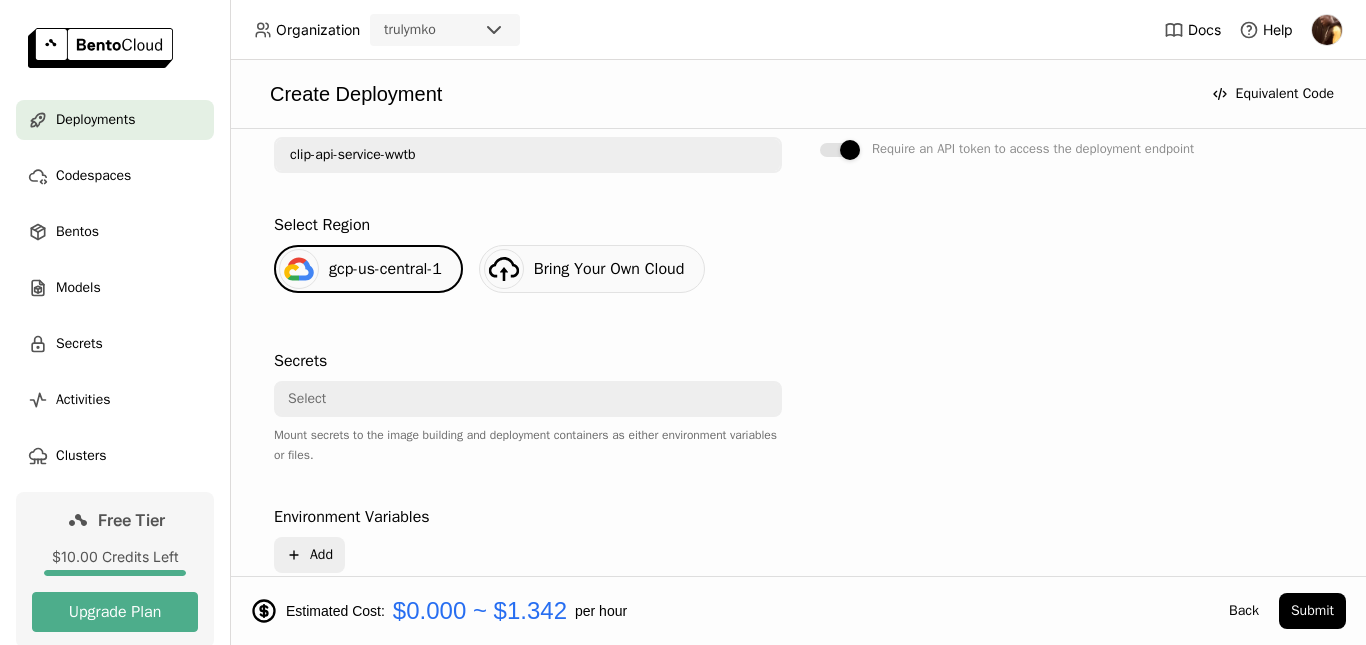 click on "Select" at bounding box center [522, 399] 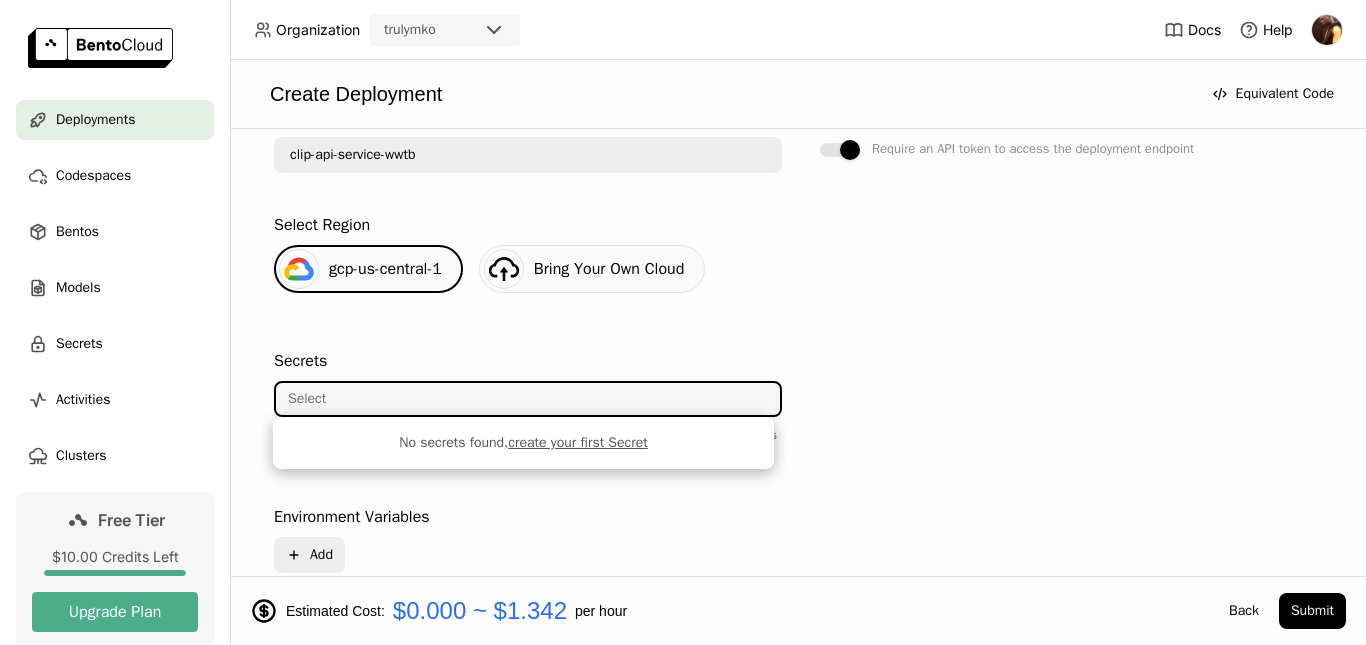 click on "Secrets Select Mount secrets to the image building and deployment containers as either environment variables or files." at bounding box center [528, 419] 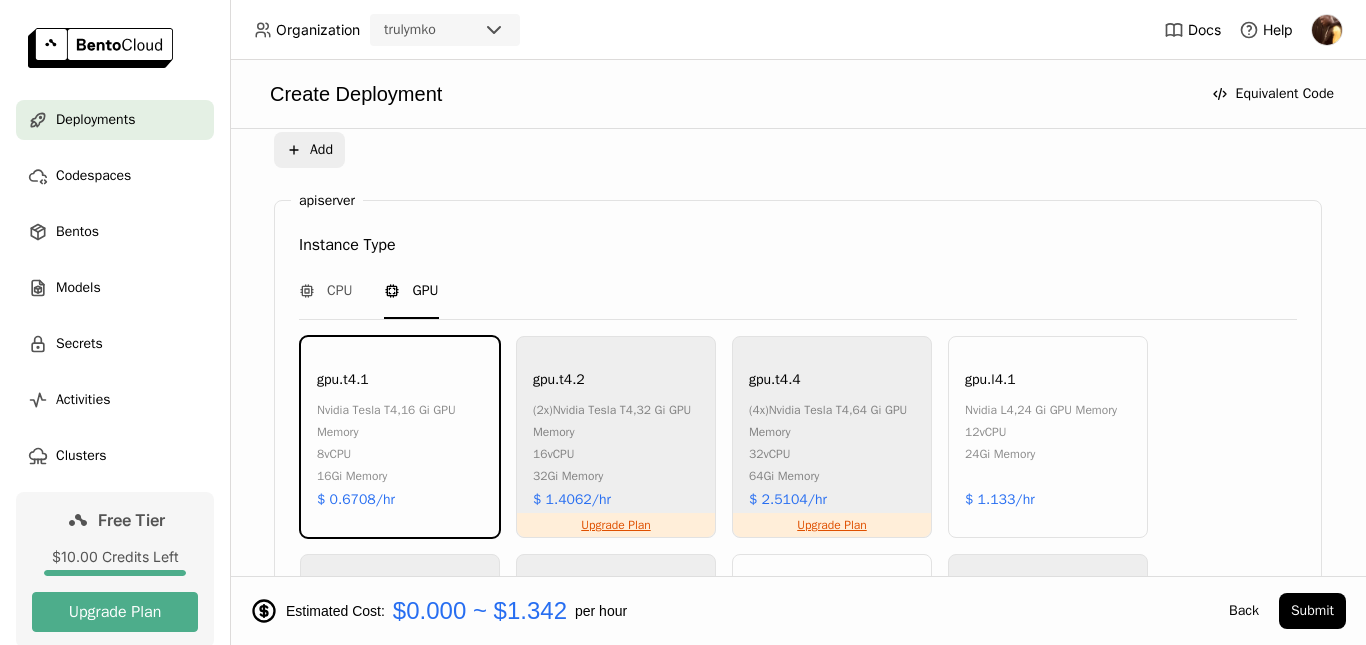 scroll, scrollTop: 824, scrollLeft: 0, axis: vertical 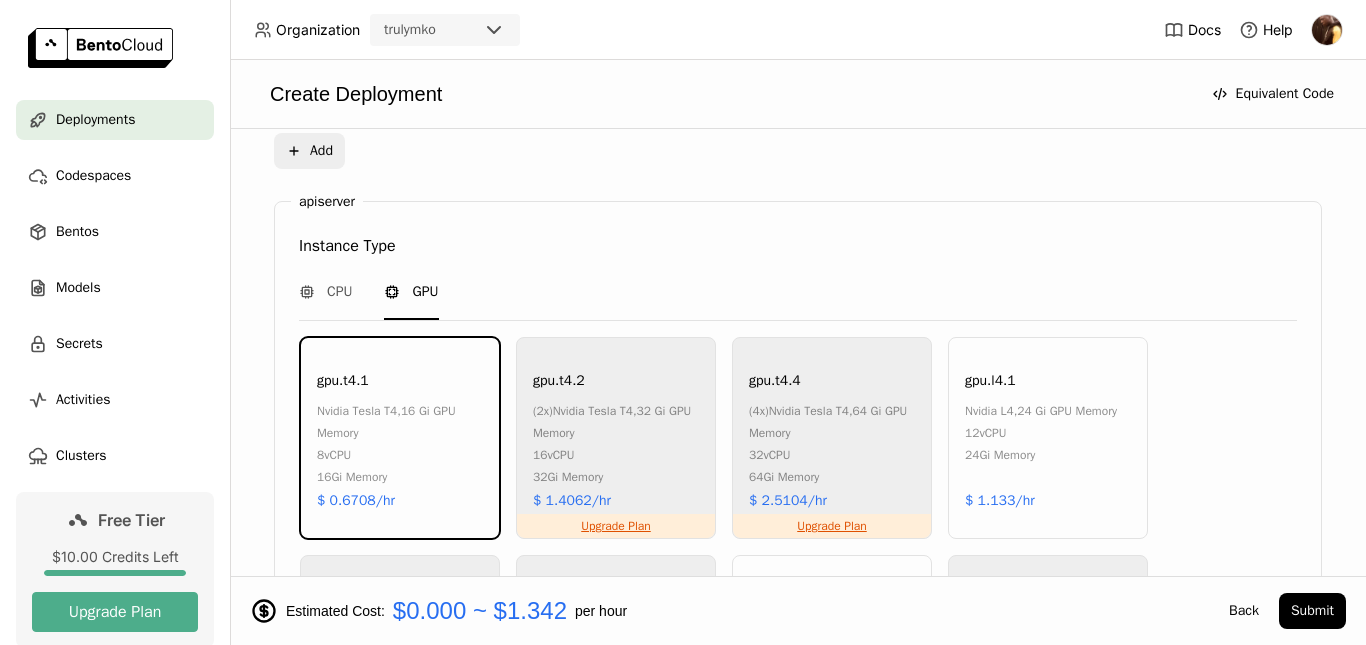 click on "CPU GPU" at bounding box center (798, 293) 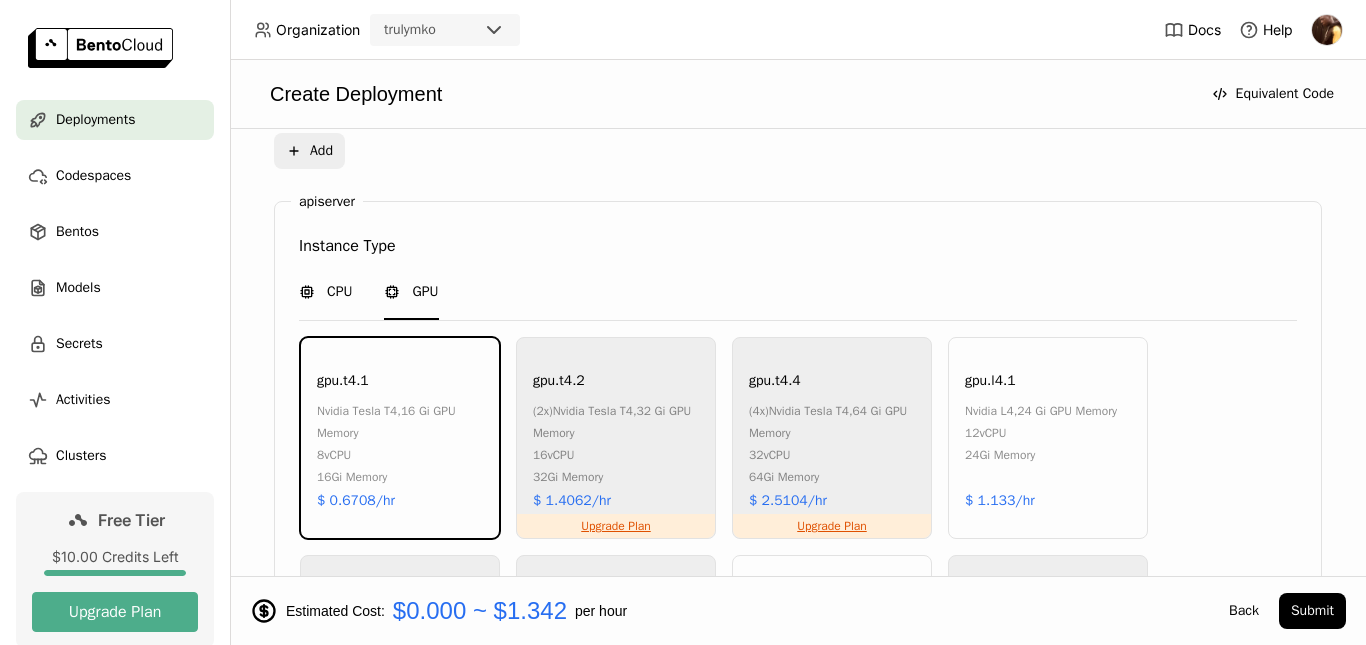 click on "CPU" at bounding box center (339, 292) 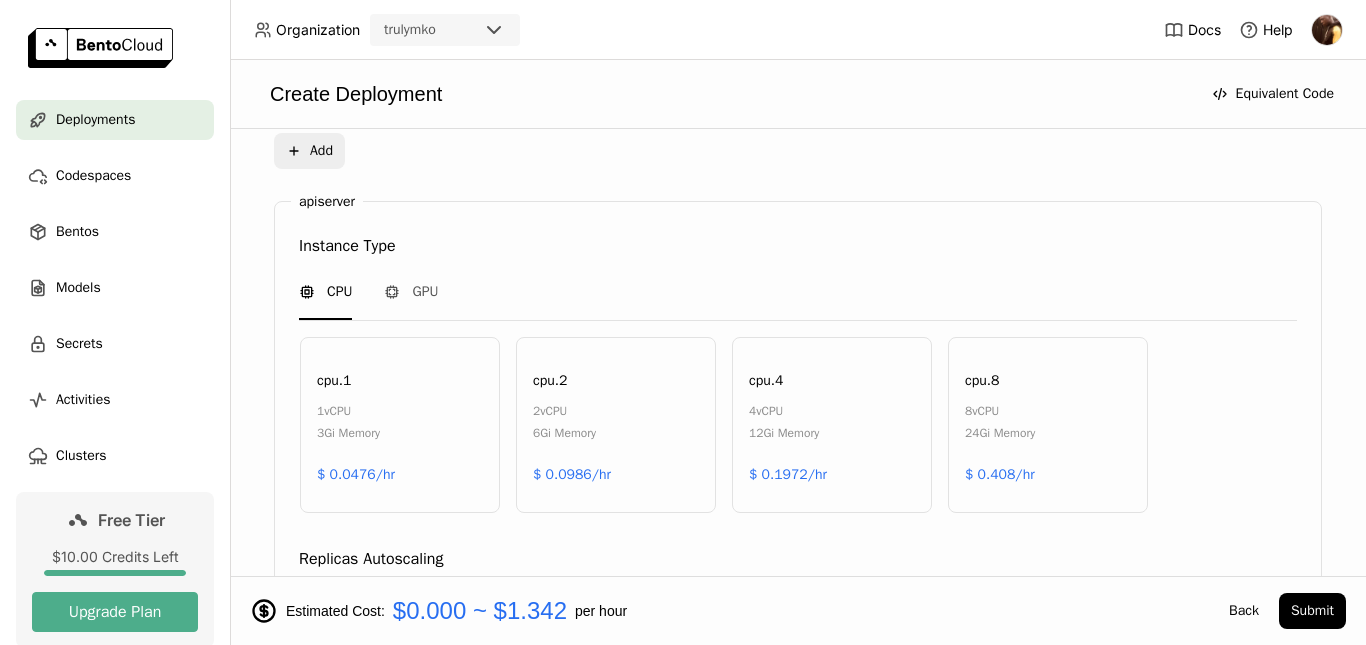 click on "cpu.1 1  vCPU 3Gi   Memory $ 0.0476/hr" at bounding box center (400, 425) 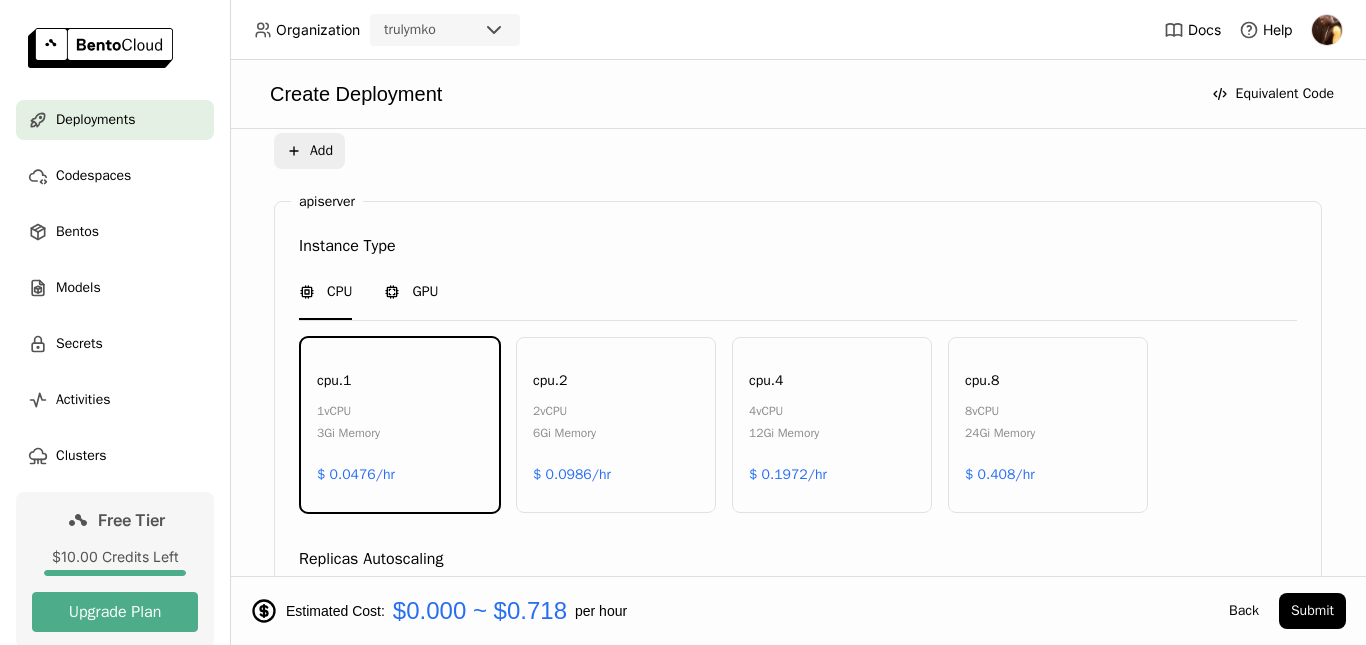 click on "GPU" at bounding box center (425, 292) 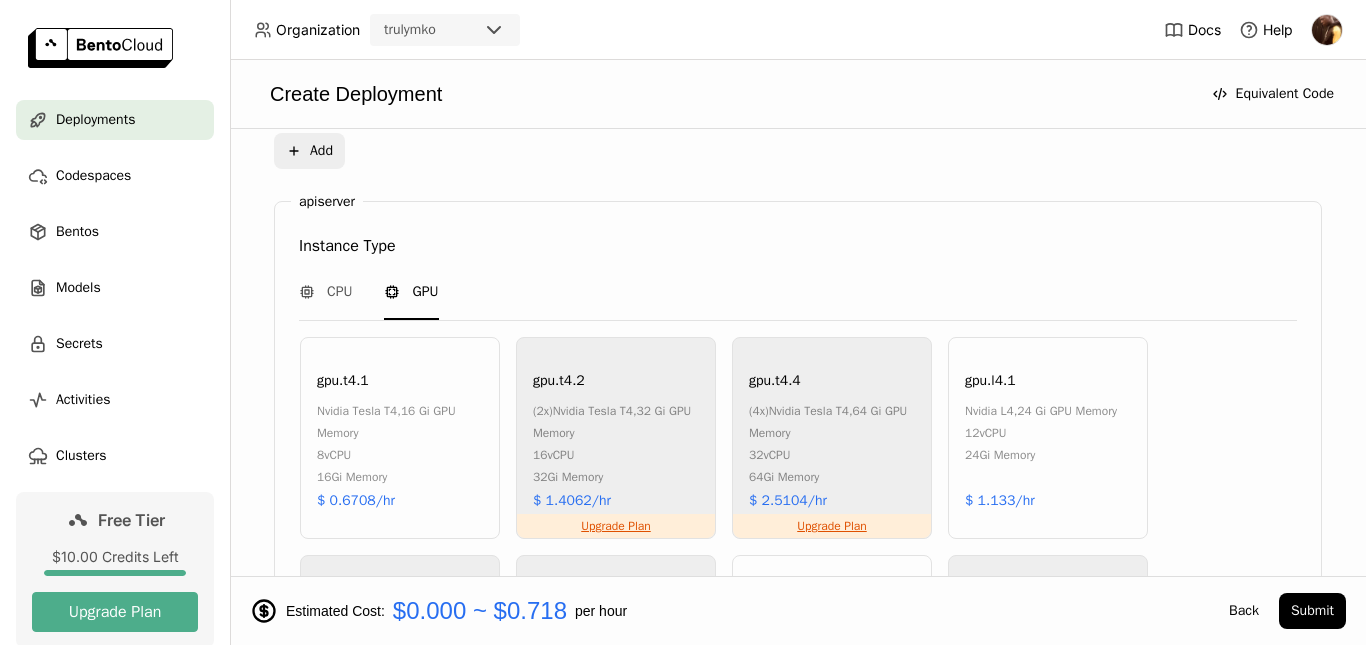 click on "gpu.t4.1 nvidia tesla t4 ,  16 Gi   GPU Memory 8  vCPU 16Gi   Memory $ 0.6708/hr" at bounding box center (400, 438) 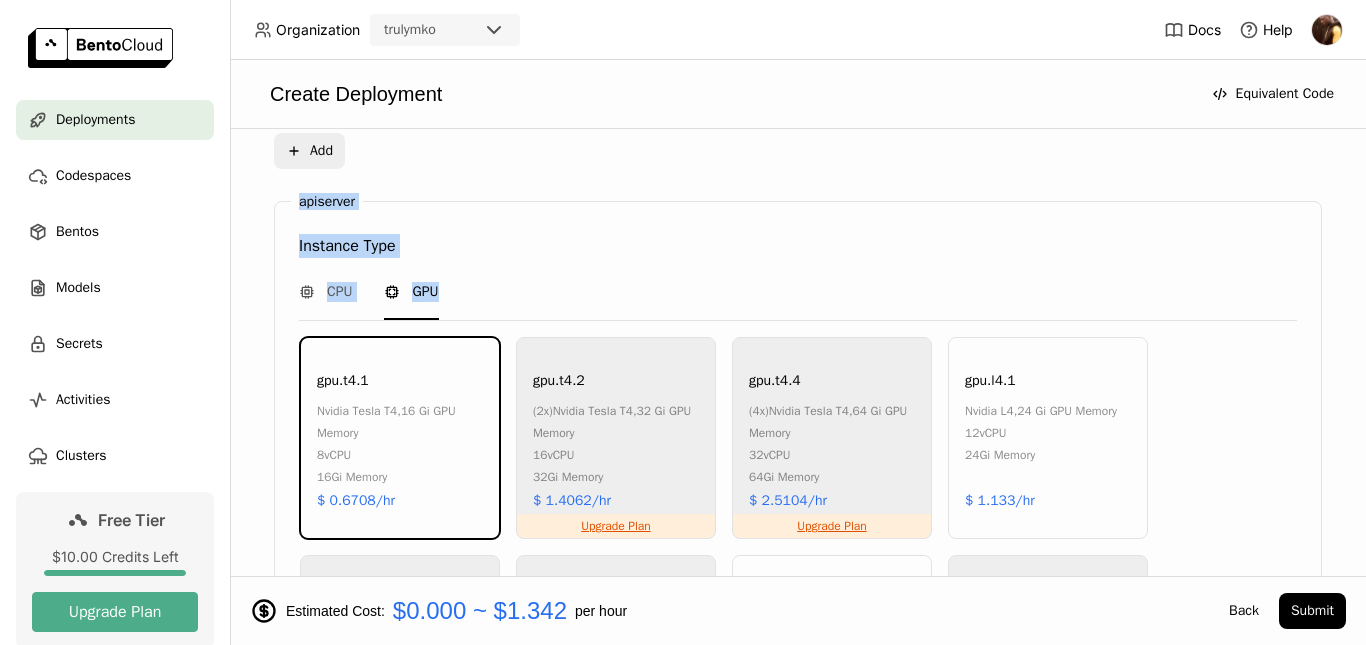 drag, startPoint x: 292, startPoint y: 203, endPoint x: 506, endPoint y: 290, distance: 231.00865 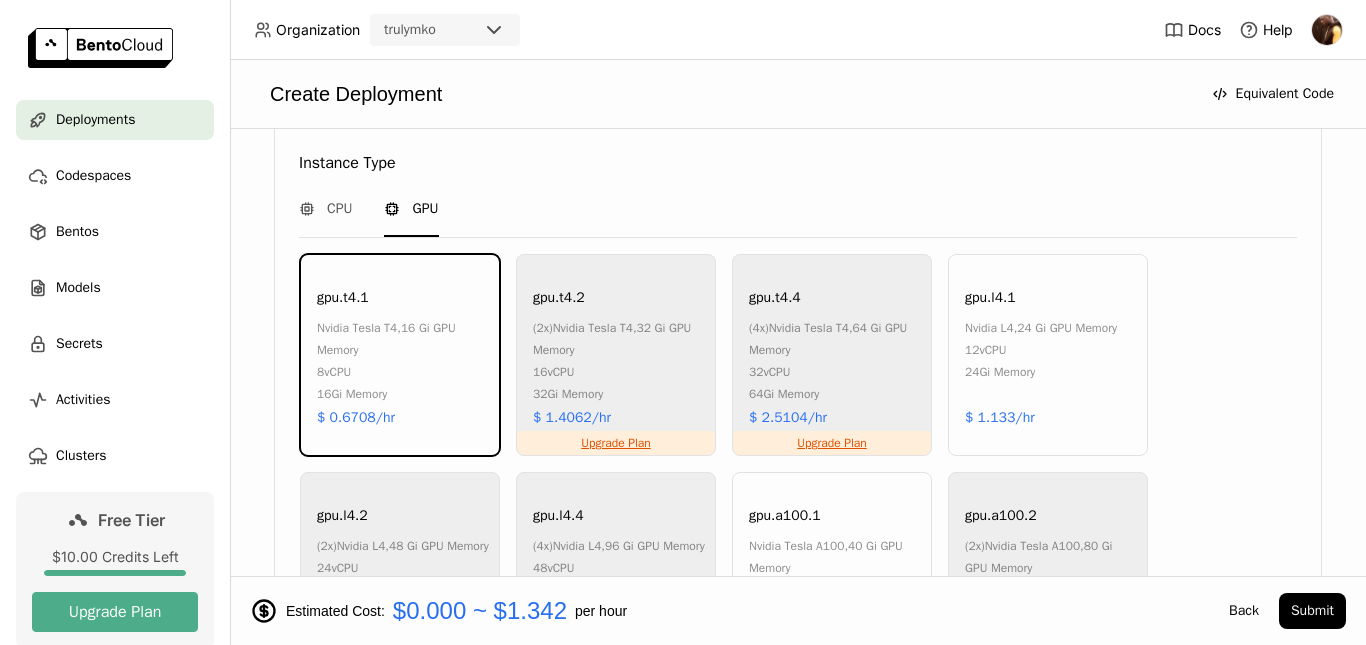 scroll, scrollTop: 897, scrollLeft: 0, axis: vertical 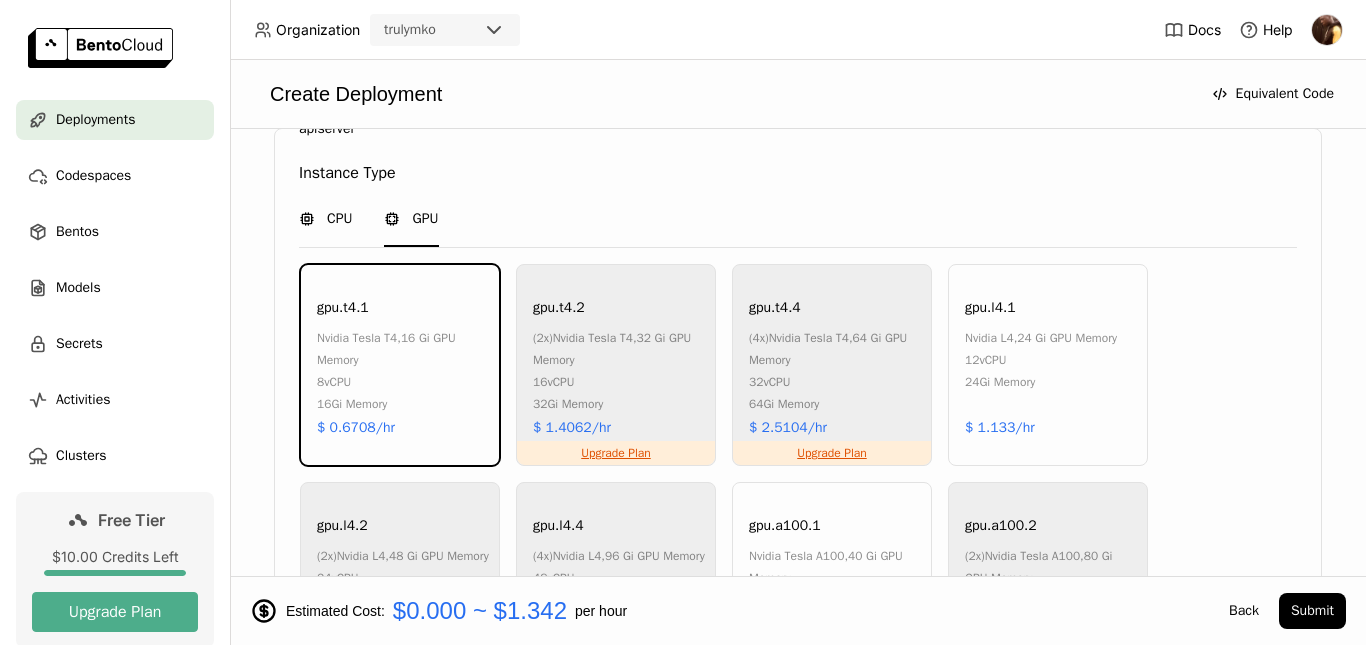 click on "CPU" at bounding box center [325, 220] 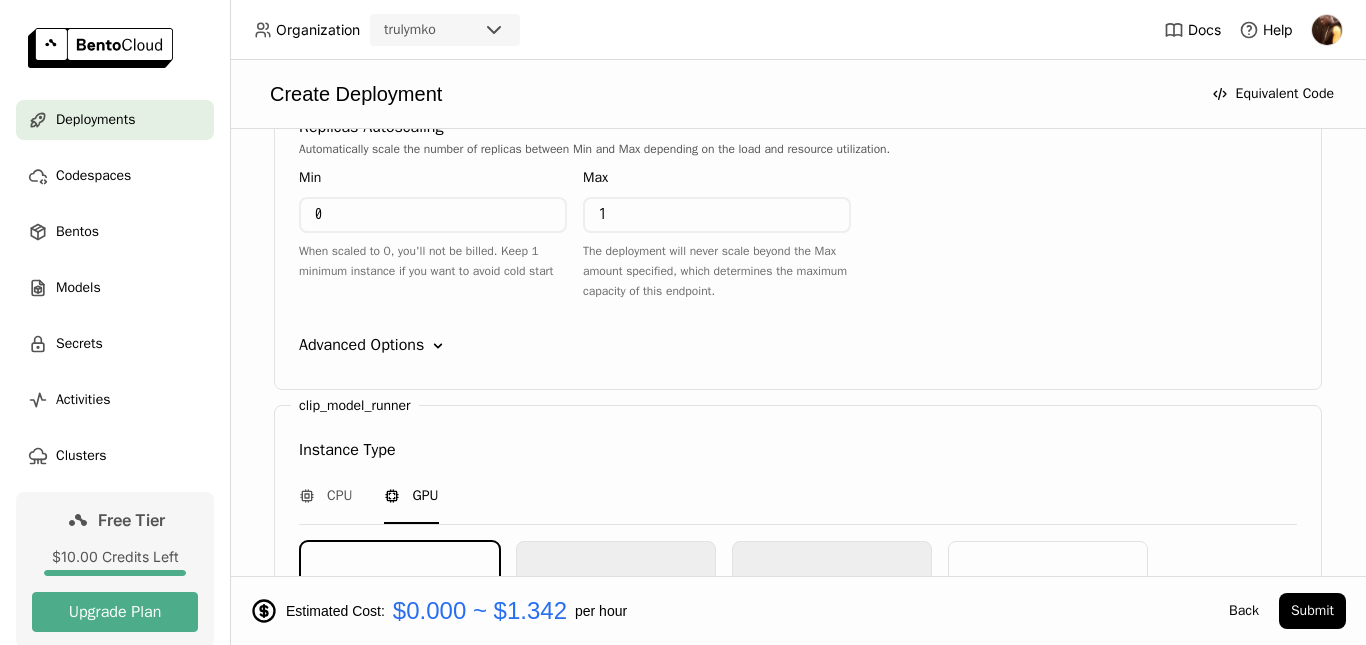 scroll, scrollTop: 1255, scrollLeft: 0, axis: vertical 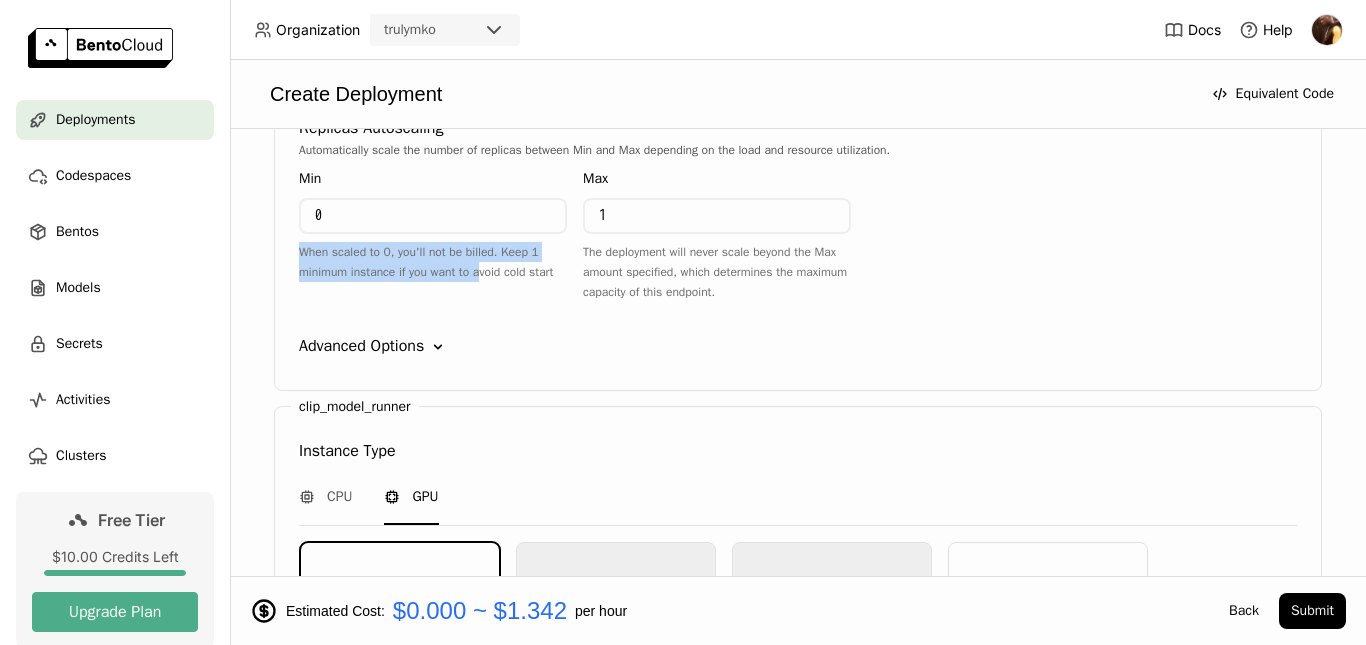 drag, startPoint x: 291, startPoint y: 254, endPoint x: 486, endPoint y: 296, distance: 199.4718 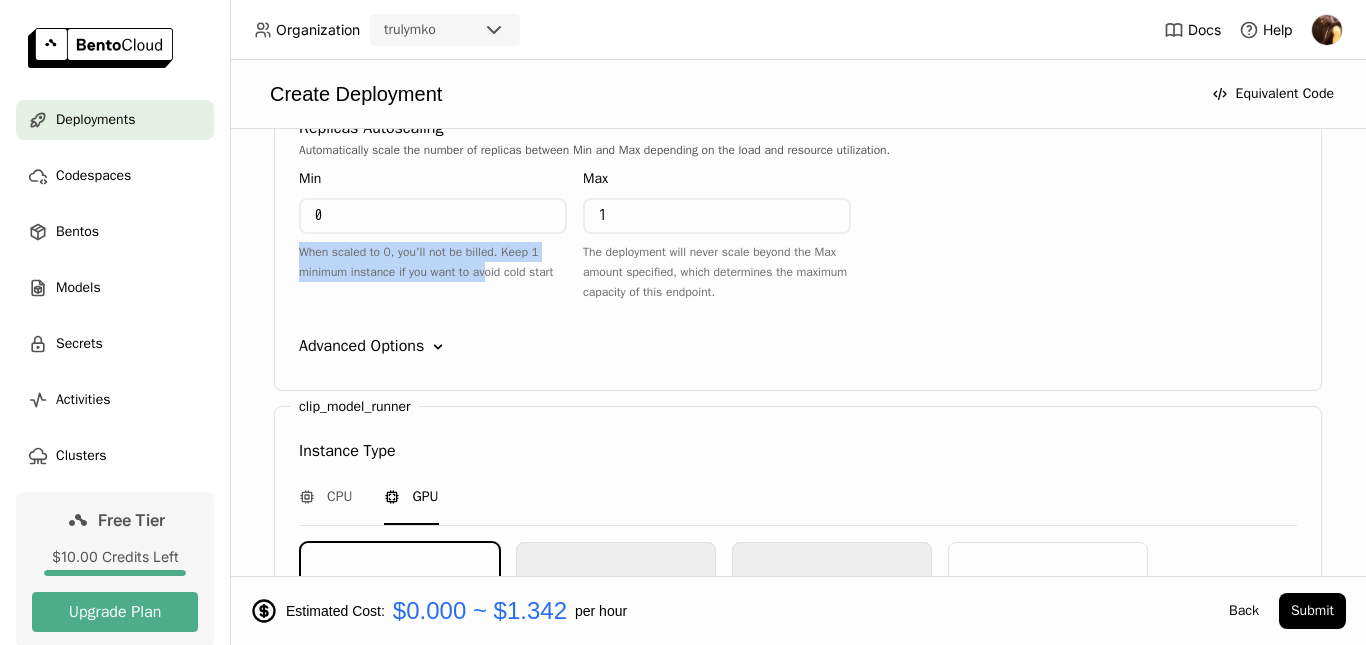 click on "Min 0 When scaled to 0, you'll not be billed. Keep 1 minimum instance if you want to avoid cold start" at bounding box center [433, 239] 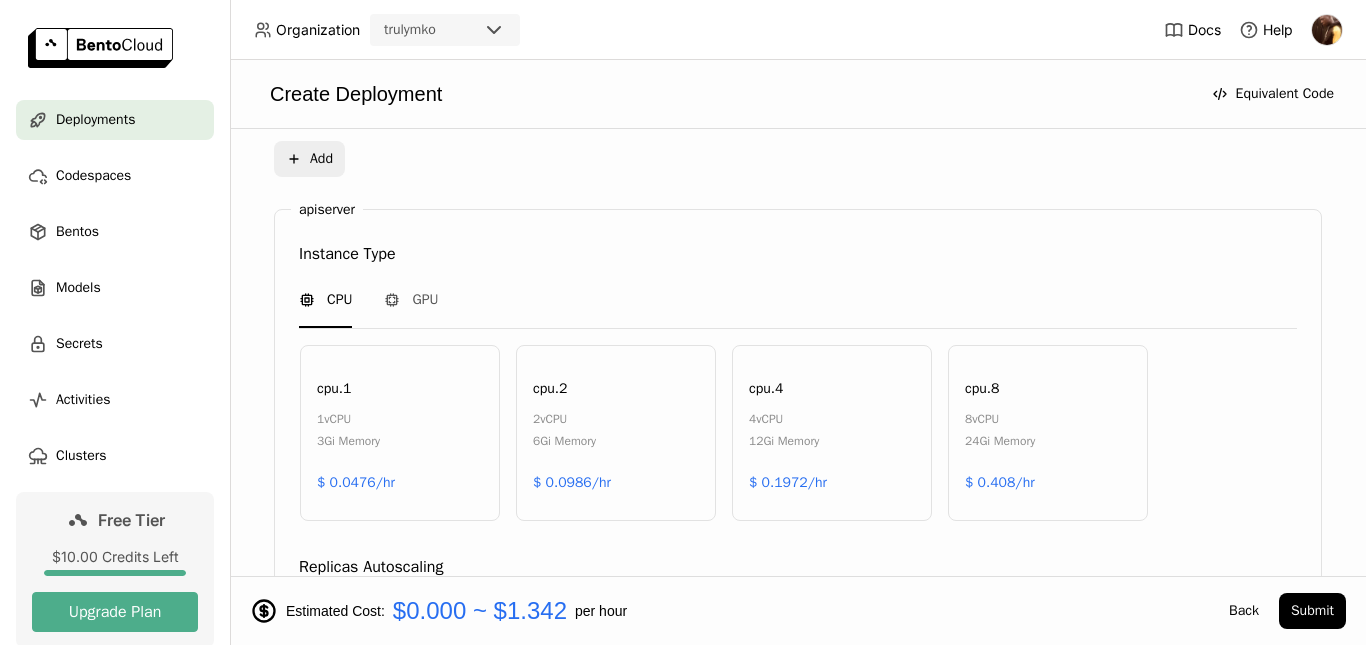 scroll, scrollTop: 882, scrollLeft: 0, axis: vertical 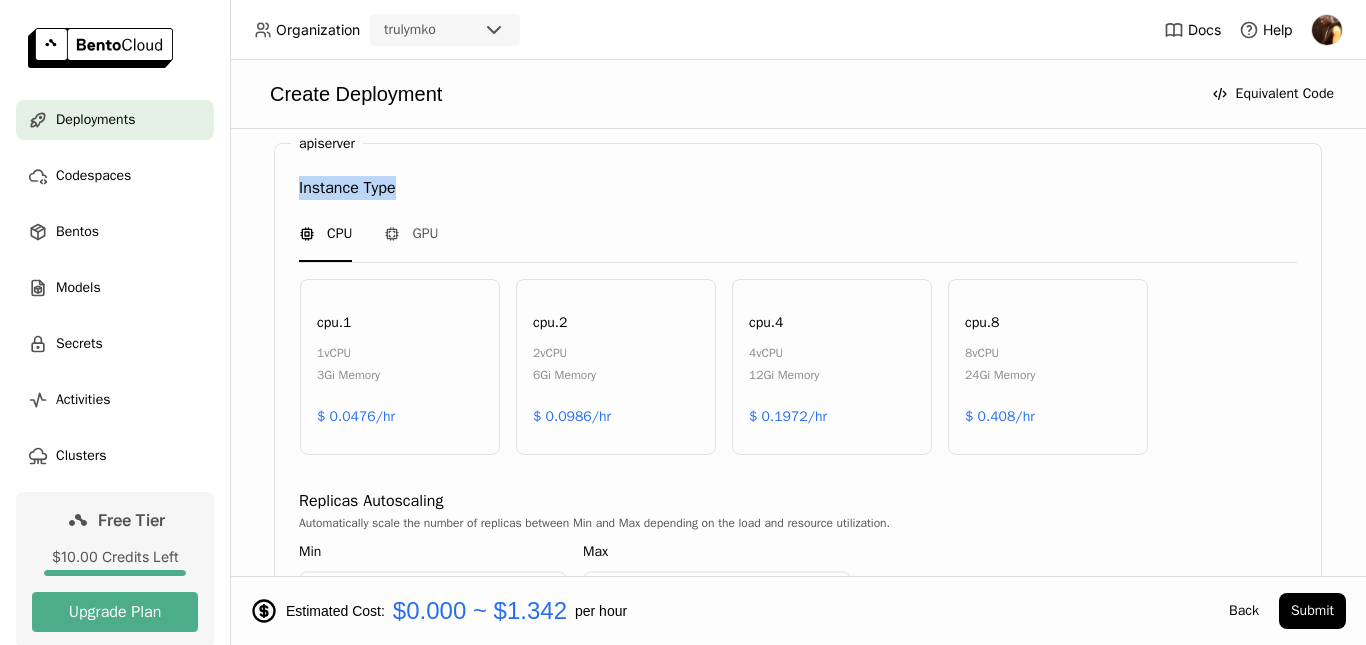 drag, startPoint x: 287, startPoint y: 188, endPoint x: 440, endPoint y: 193, distance: 153.08168 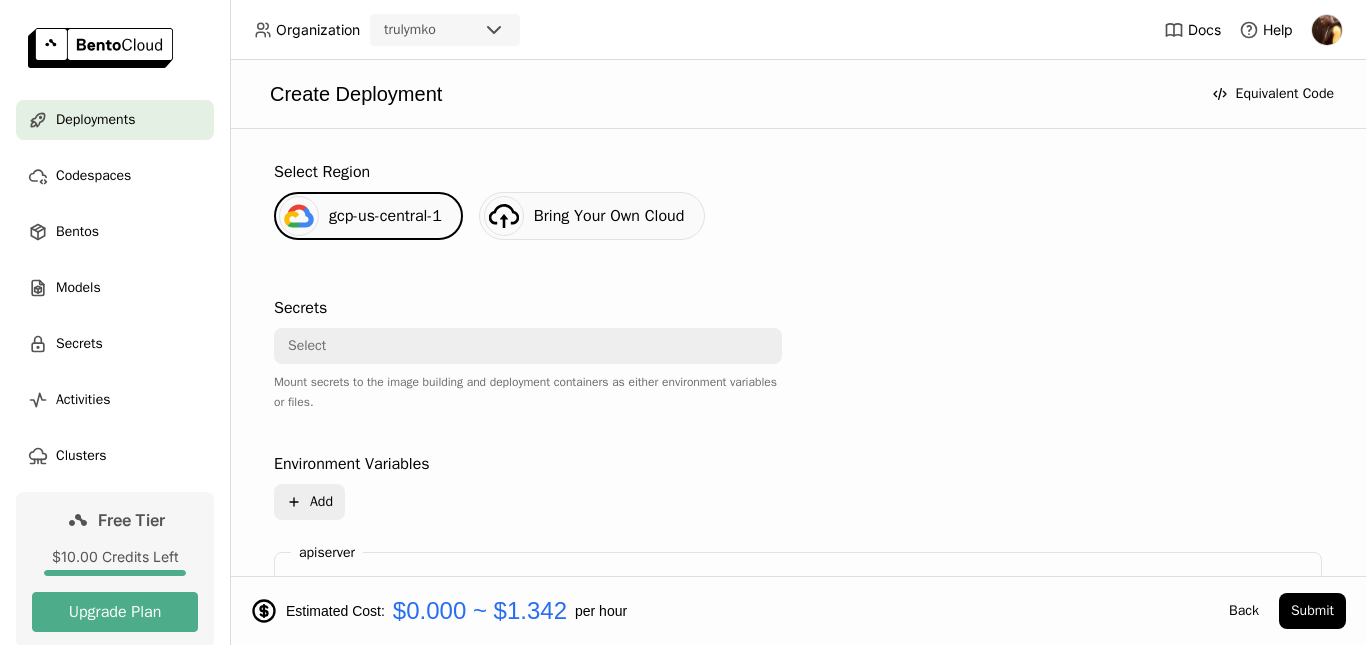 scroll, scrollTop: 471, scrollLeft: 0, axis: vertical 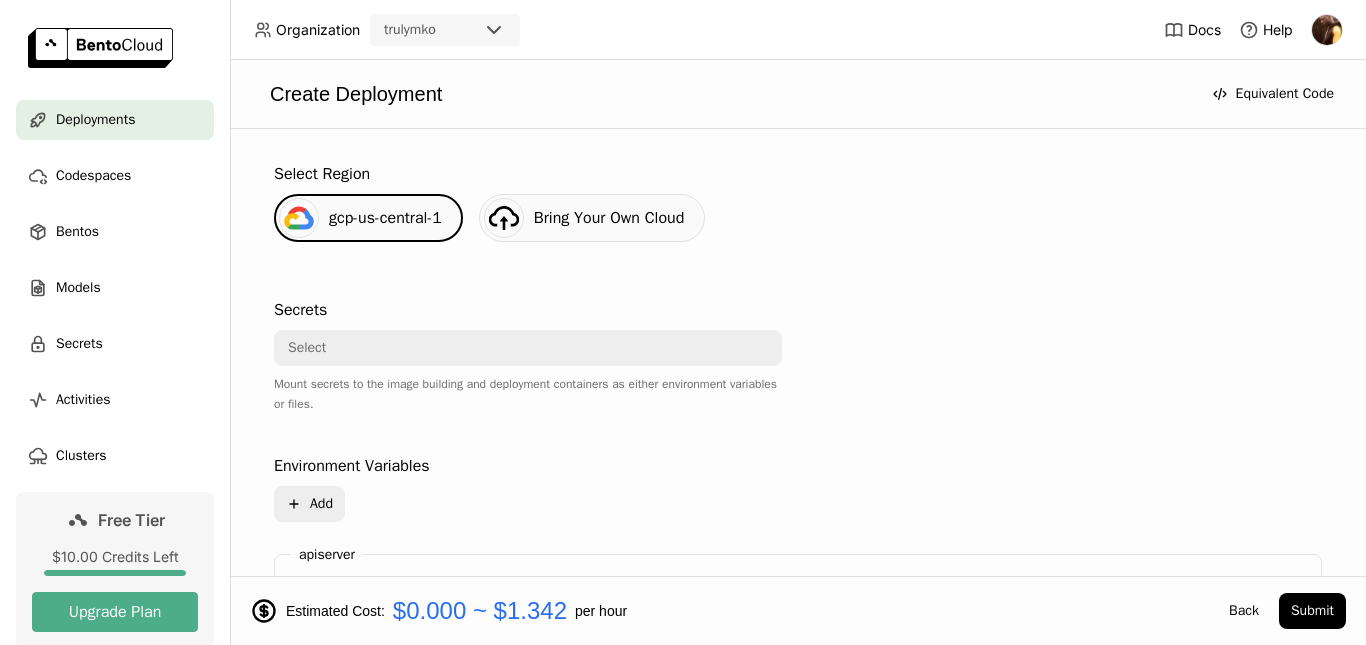 click on "apiserver" at bounding box center [327, 555] 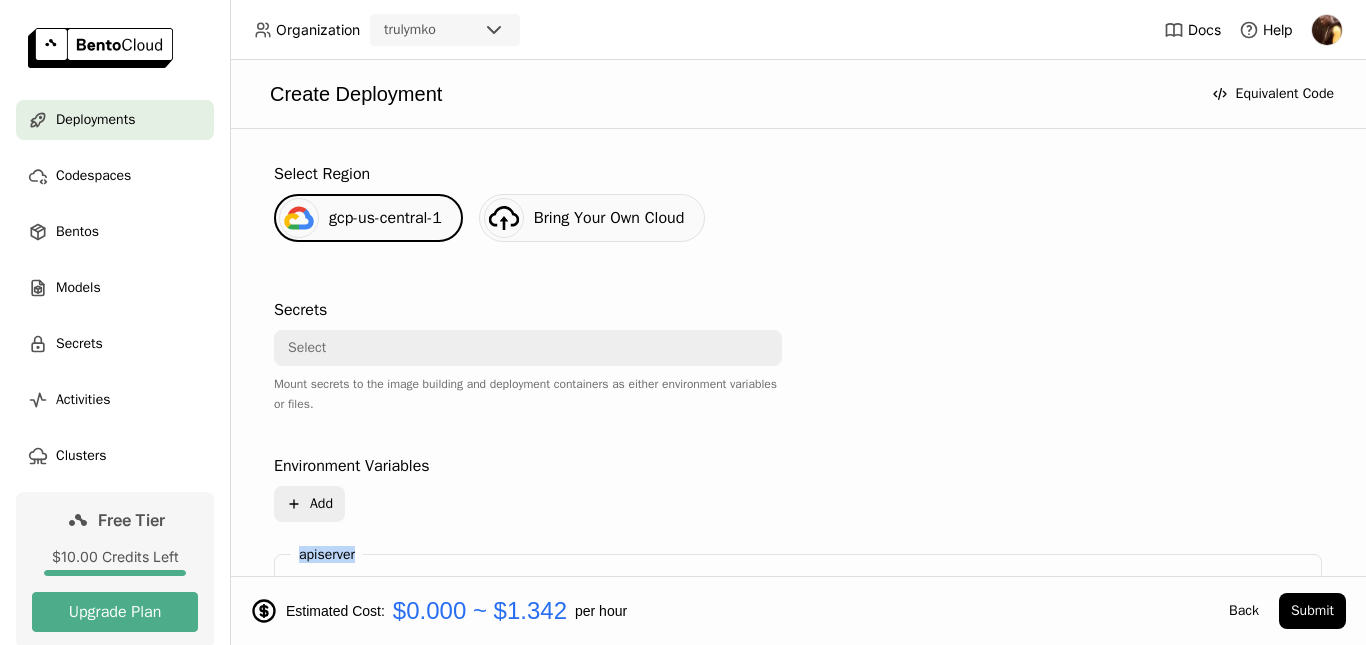 copy on "apiserver" 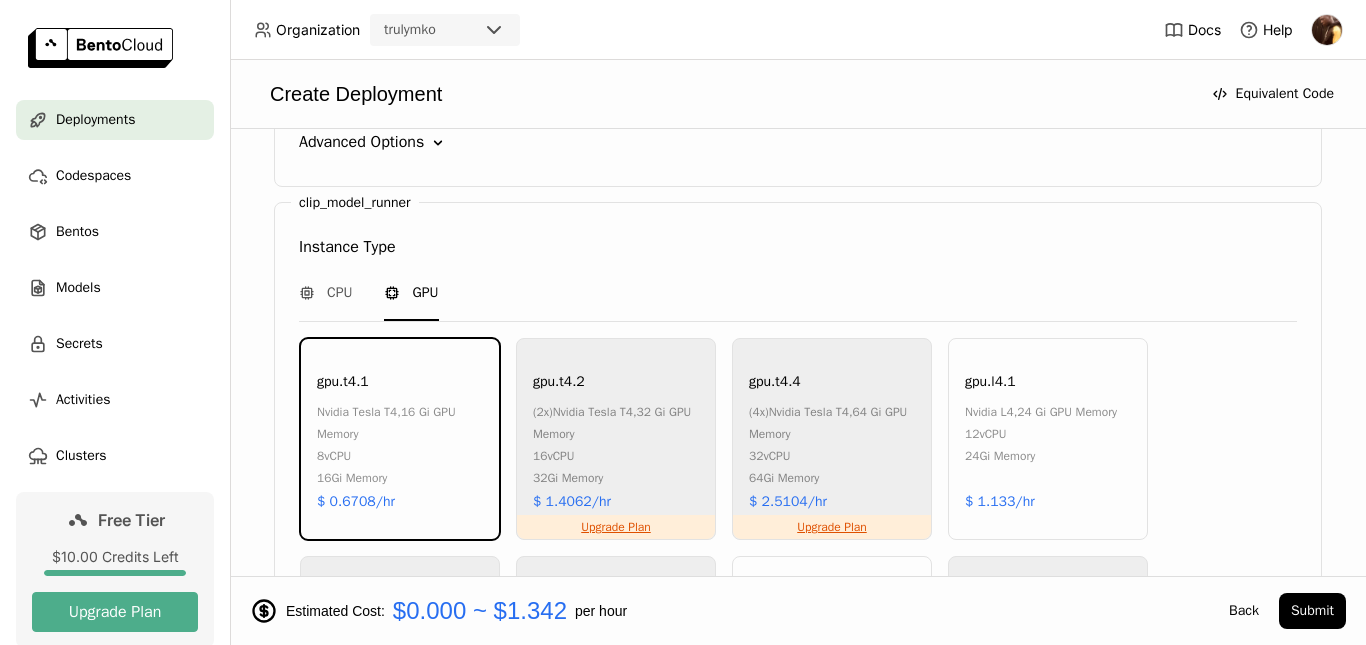 scroll, scrollTop: 1458, scrollLeft: 0, axis: vertical 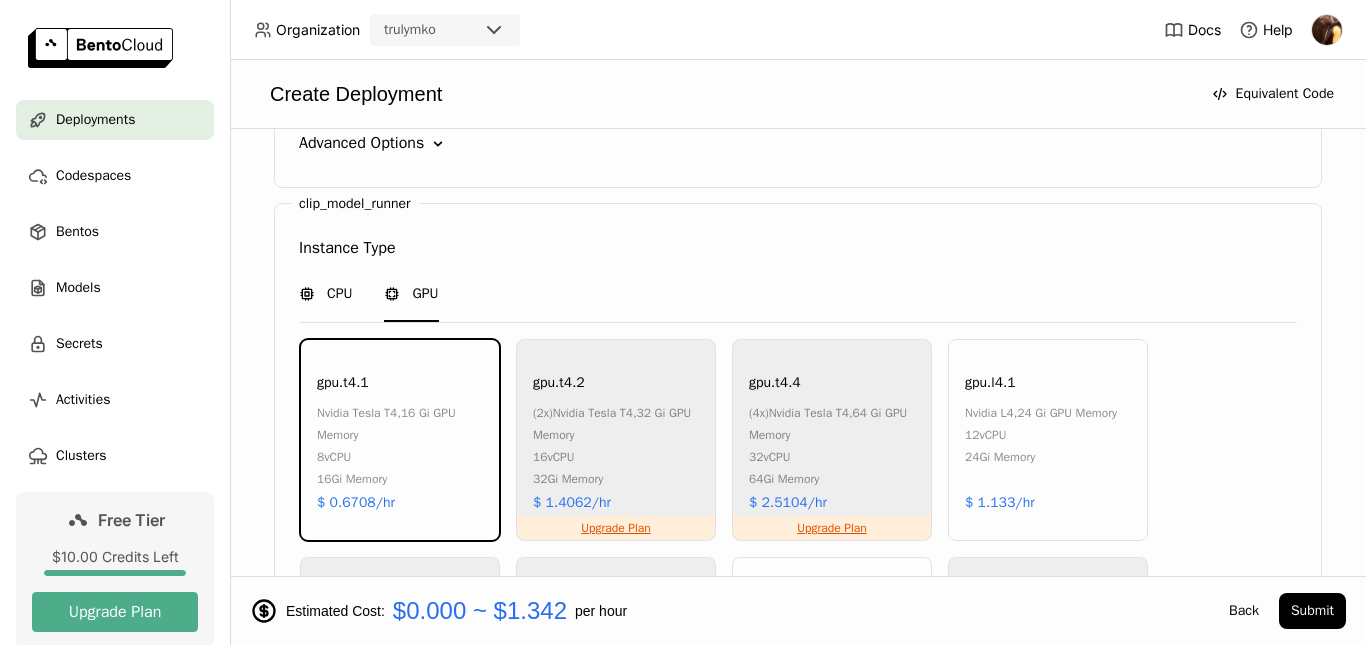 click on "CPU" at bounding box center [339, 294] 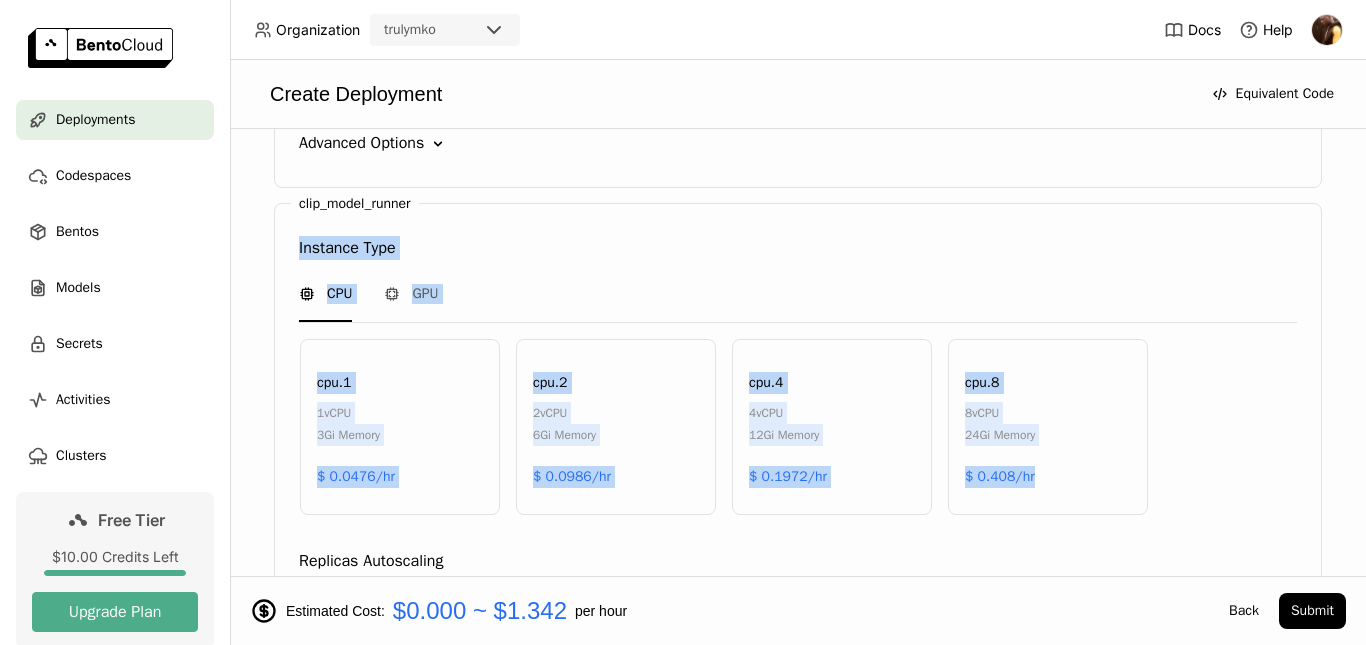 drag, startPoint x: 296, startPoint y: 247, endPoint x: 1084, endPoint y: 496, distance: 826.40485 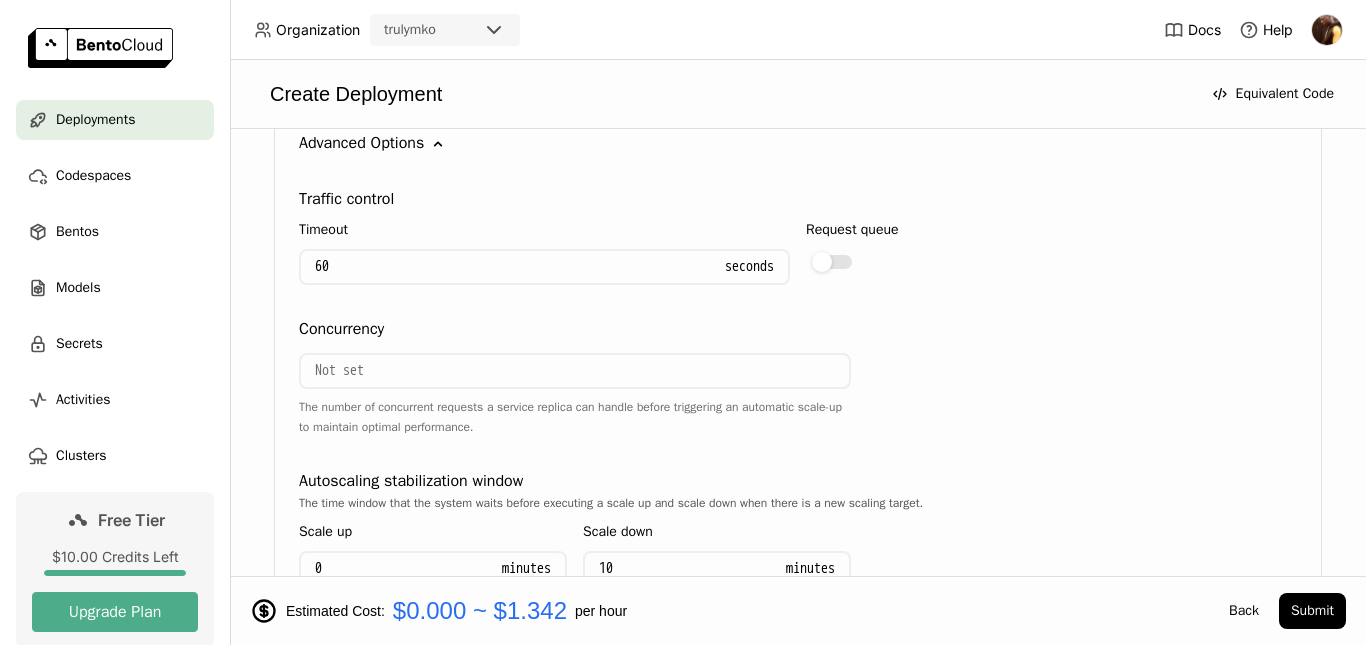 click on "Advanced Options" at bounding box center [361, 143] 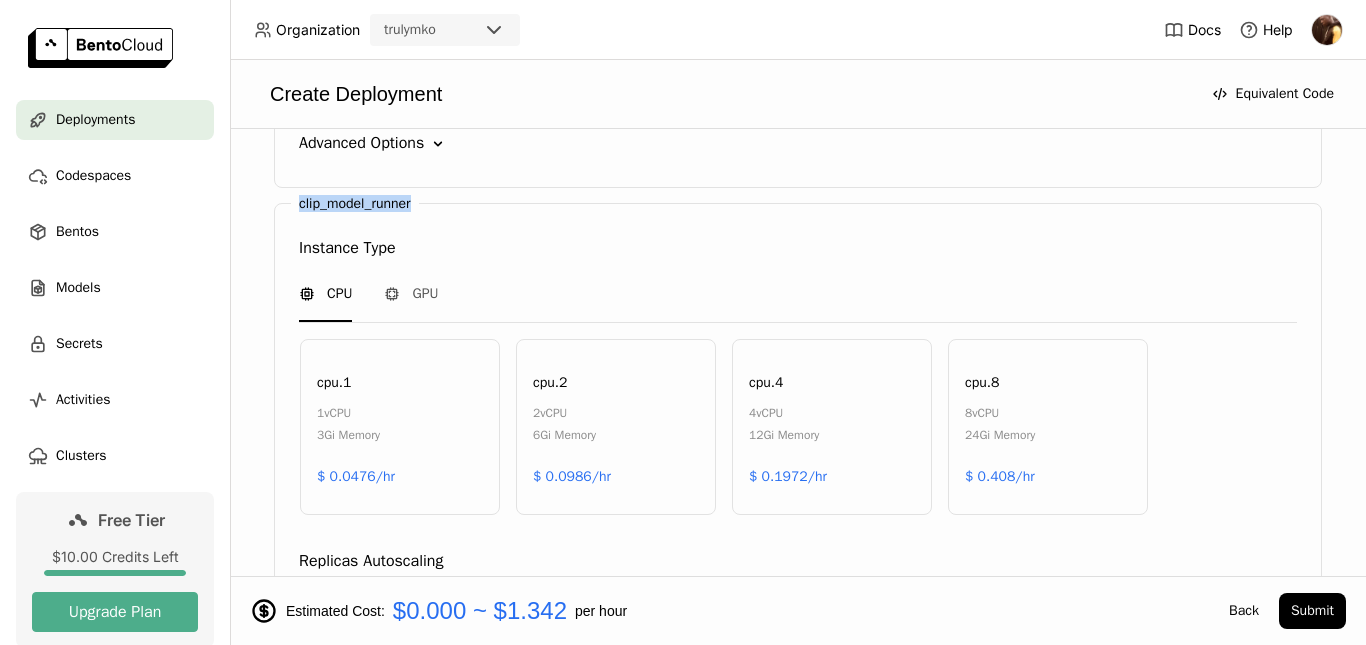 drag, startPoint x: 312, startPoint y: 211, endPoint x: 423, endPoint y: 207, distance: 111.07205 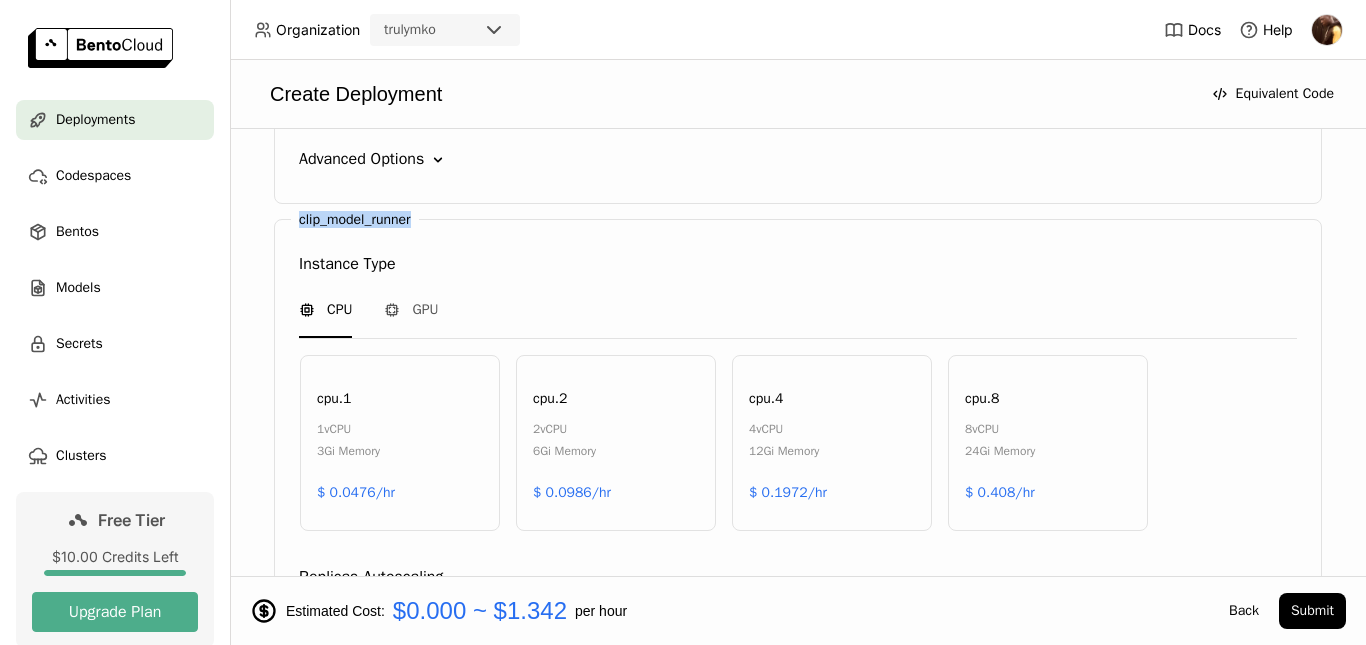 scroll, scrollTop: 1439, scrollLeft: 0, axis: vertical 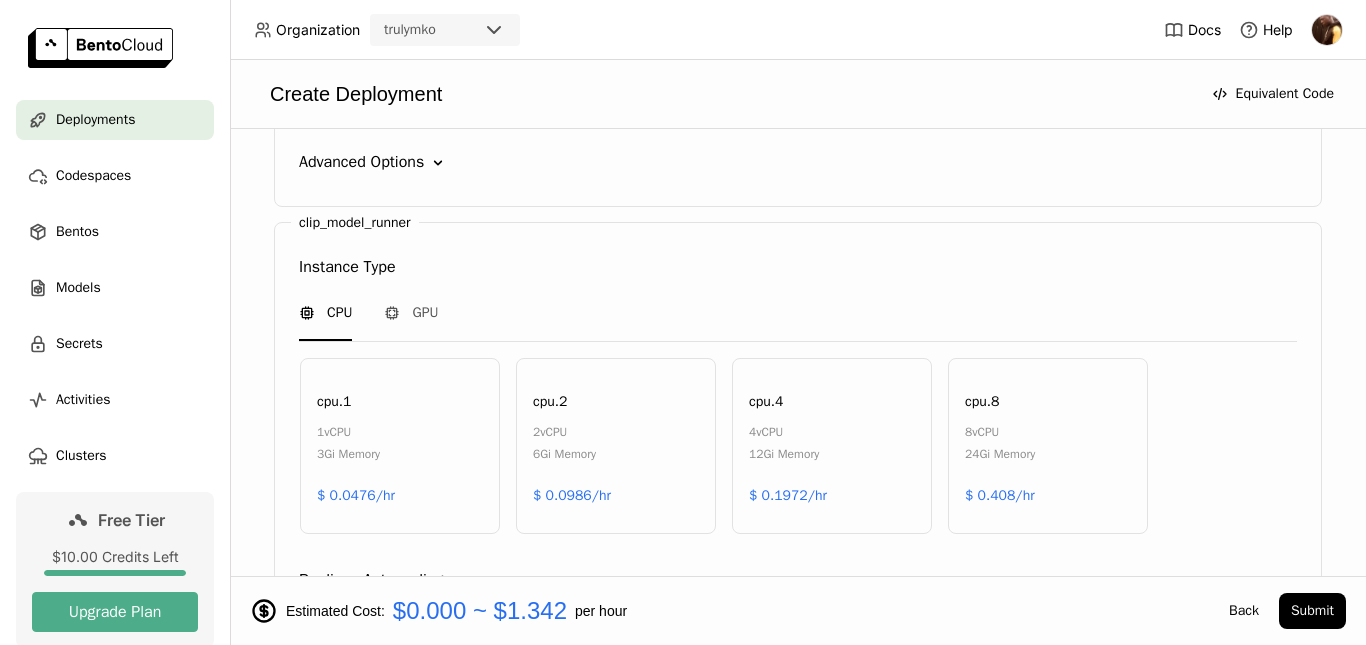 click on "Instance Type" at bounding box center (347, 267) 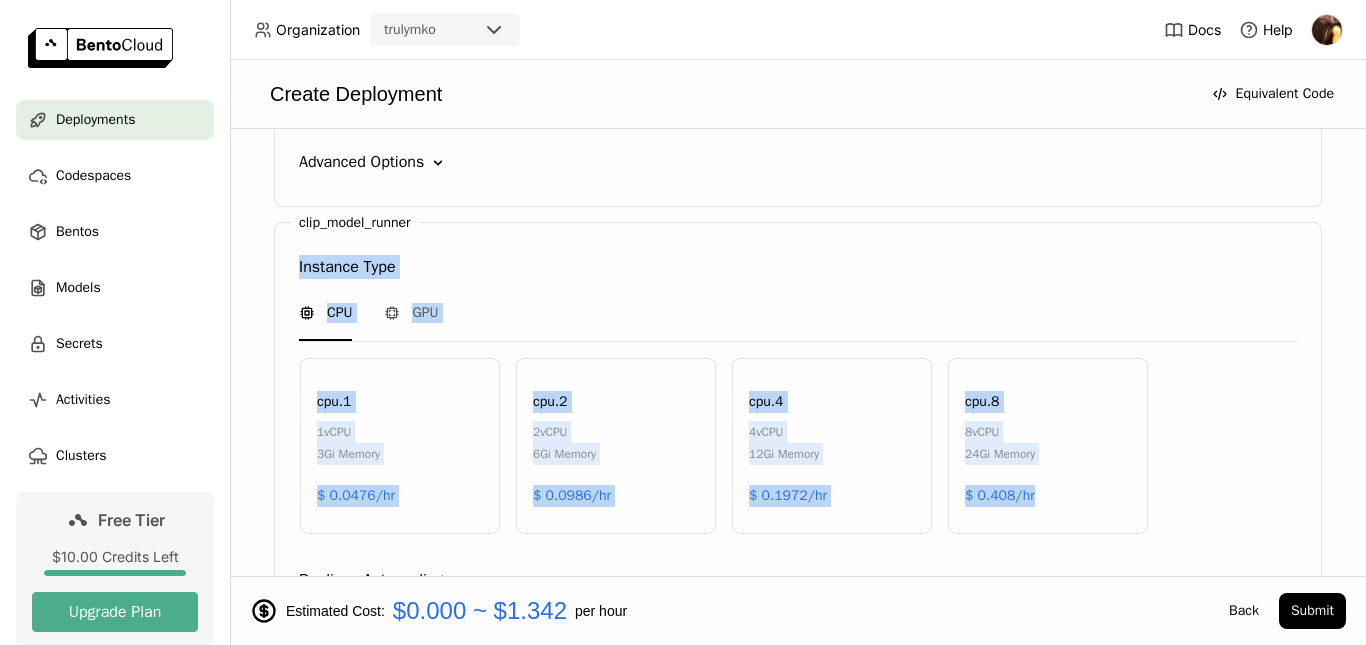 drag, startPoint x: 273, startPoint y: 270, endPoint x: 1121, endPoint y: 536, distance: 888.74066 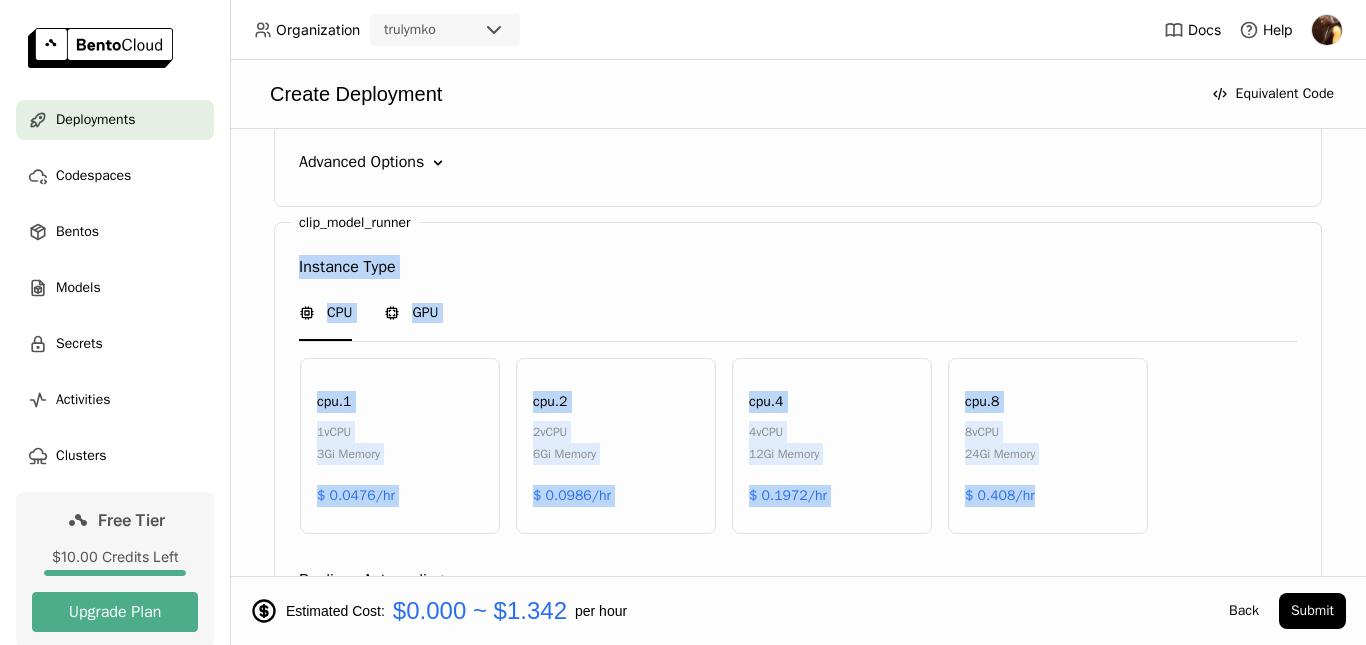click on "GPU" at bounding box center (425, 313) 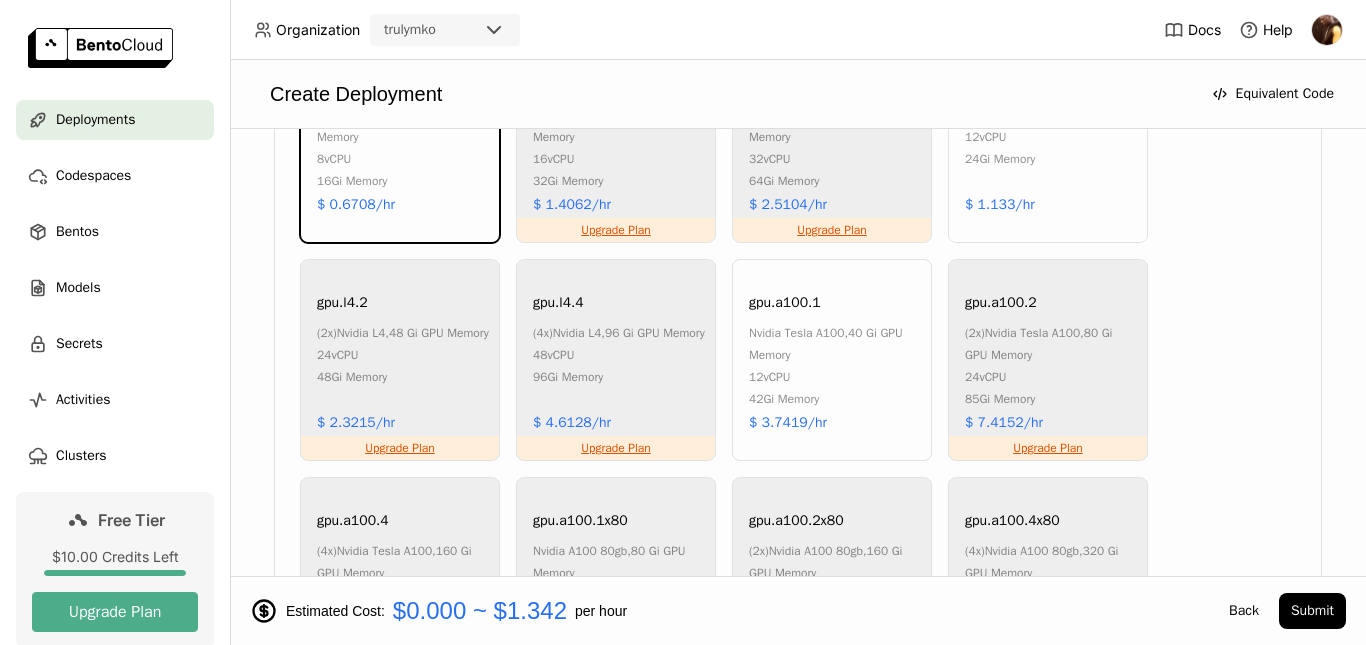 scroll, scrollTop: 1736, scrollLeft: 0, axis: vertical 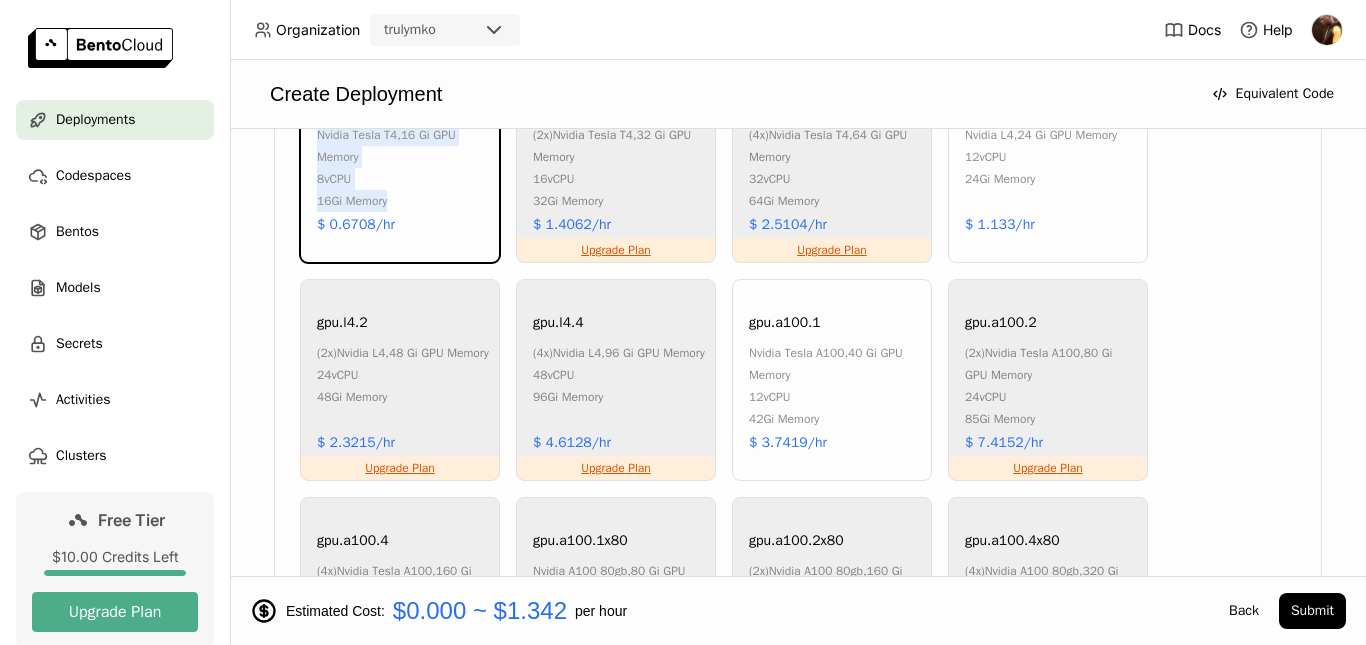 drag, startPoint x: 374, startPoint y: 458, endPoint x: 426, endPoint y: 247, distance: 217.31314 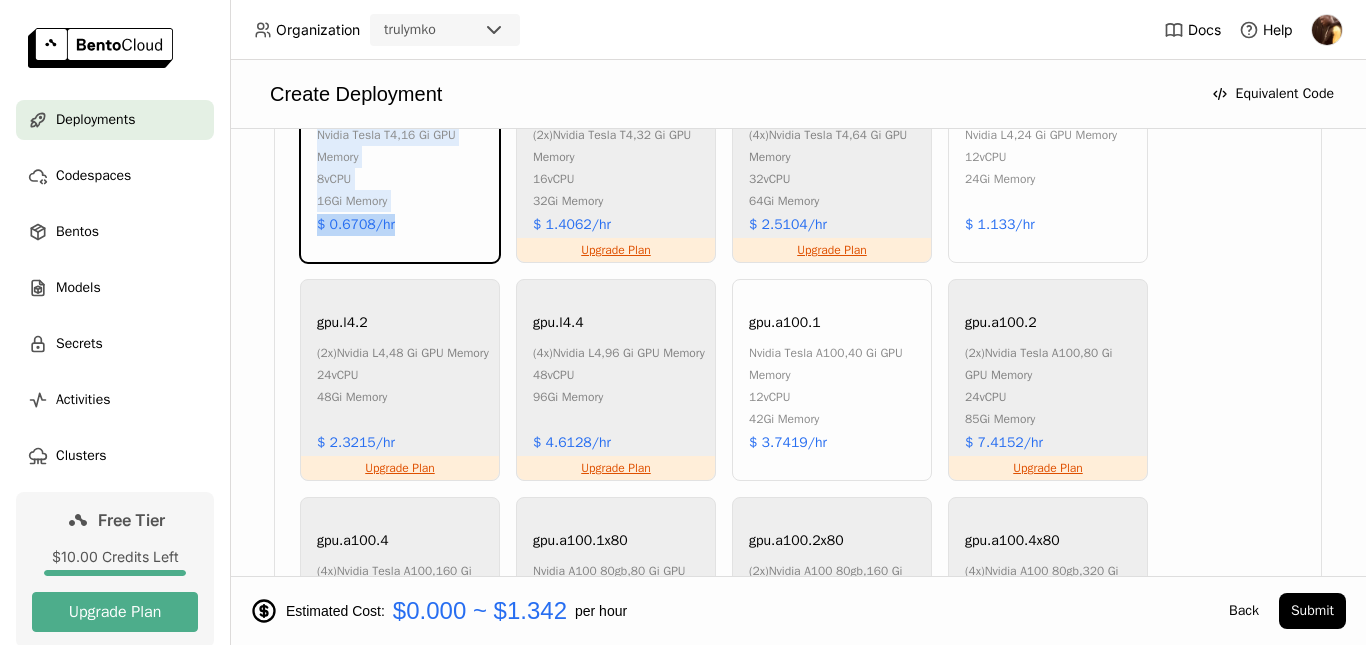 copy on "gpu.t4.1 nvidia tesla t4 ,  16 Gi   GPU Memory 8  vCPU 16Gi   Memory $ 0.6708/hr" 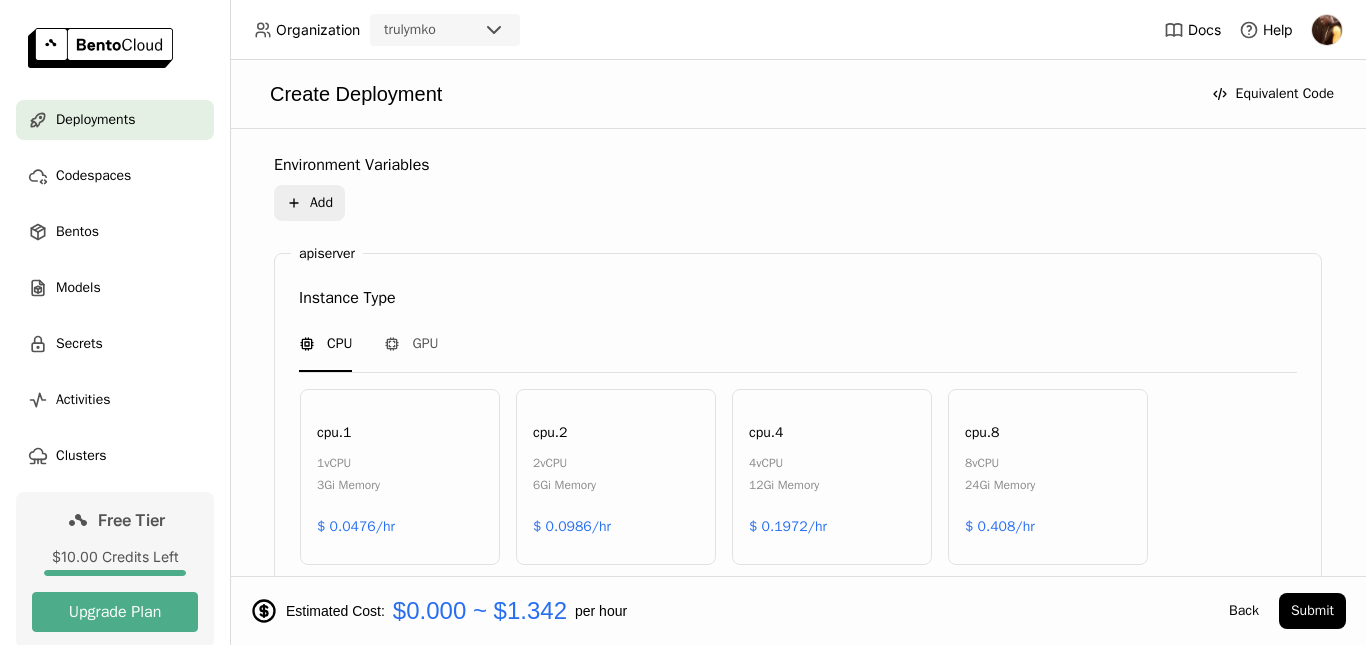 scroll, scrollTop: 764, scrollLeft: 0, axis: vertical 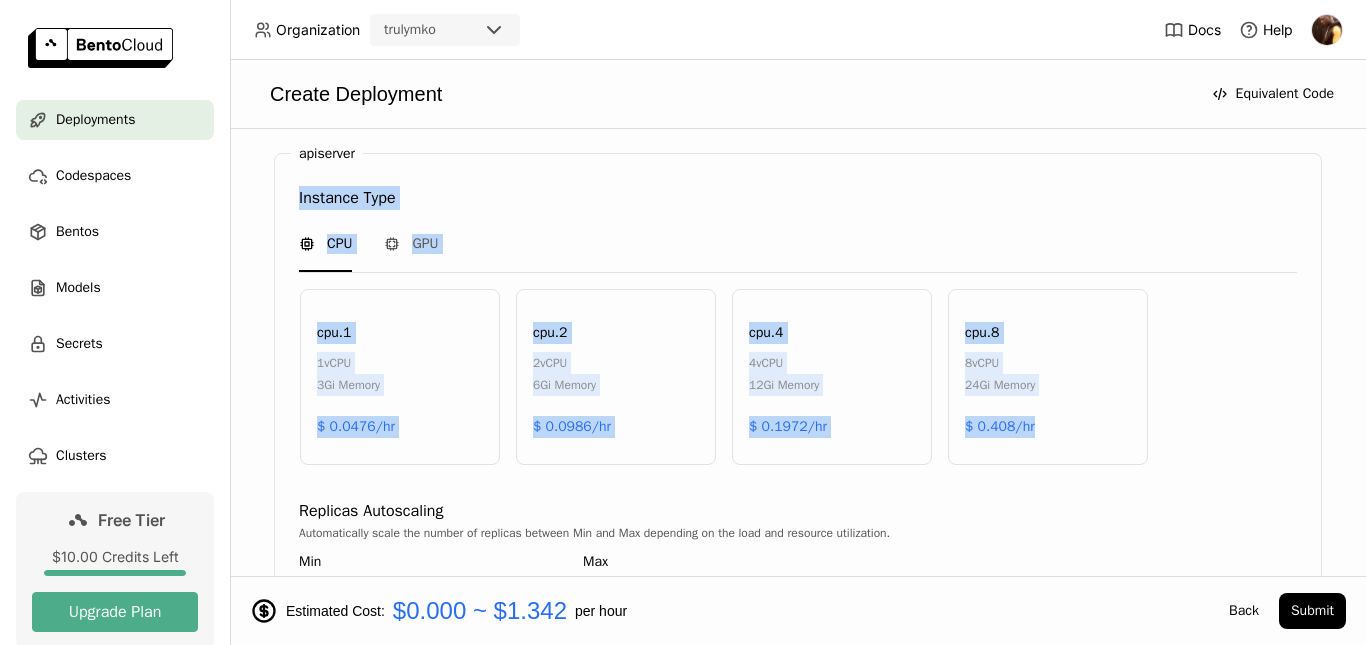 drag, startPoint x: 295, startPoint y: 303, endPoint x: 1069, endPoint y: 444, distance: 786.7382 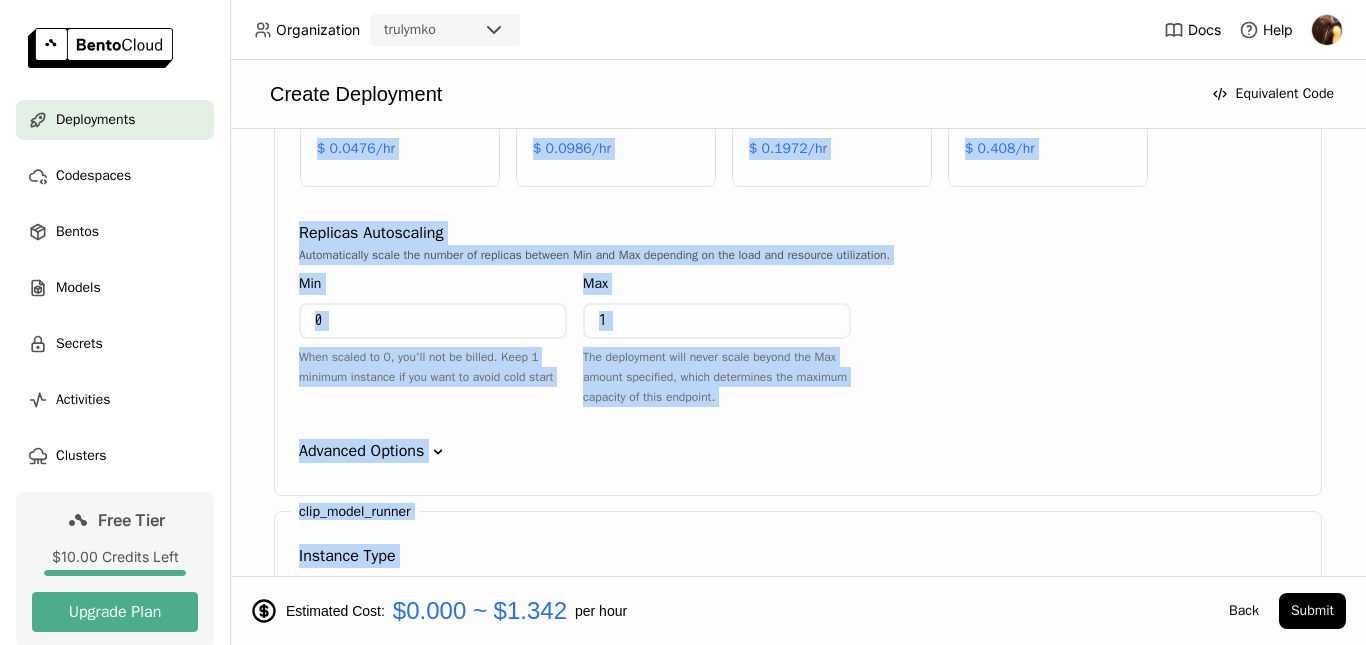 scroll, scrollTop: 1251, scrollLeft: 0, axis: vertical 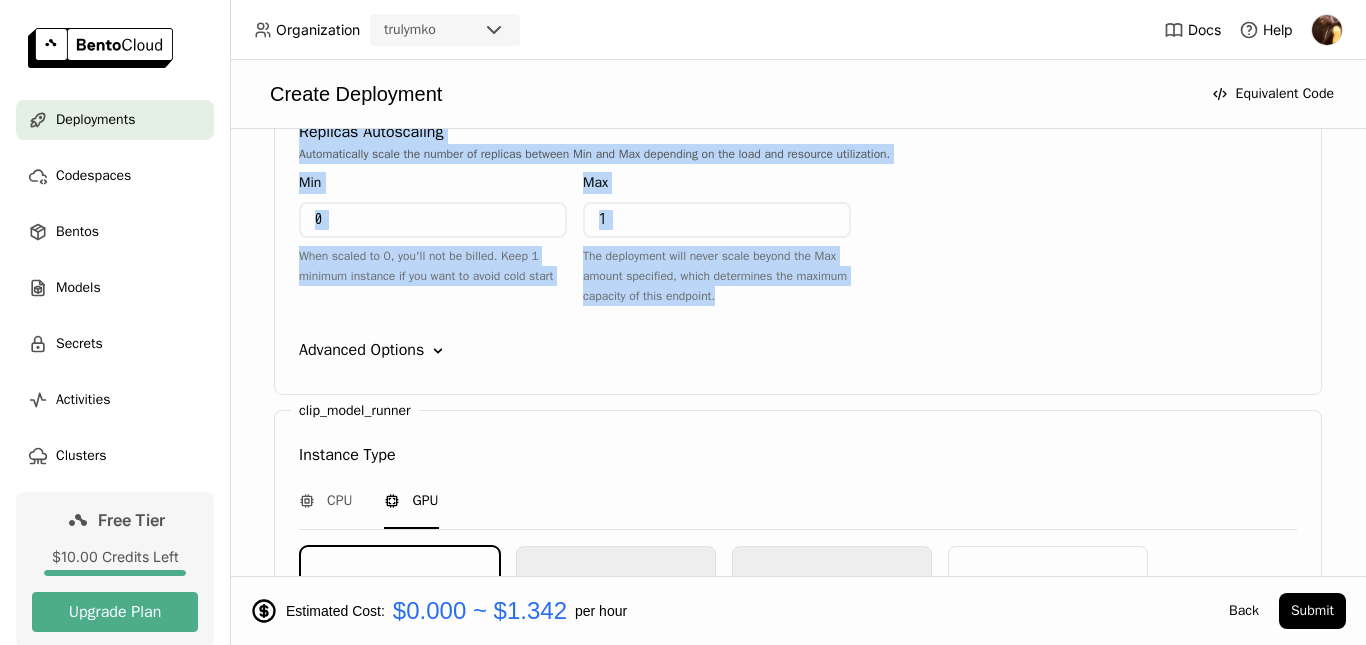 drag, startPoint x: 294, startPoint y: 192, endPoint x: 752, endPoint y: 290, distance: 468.36737 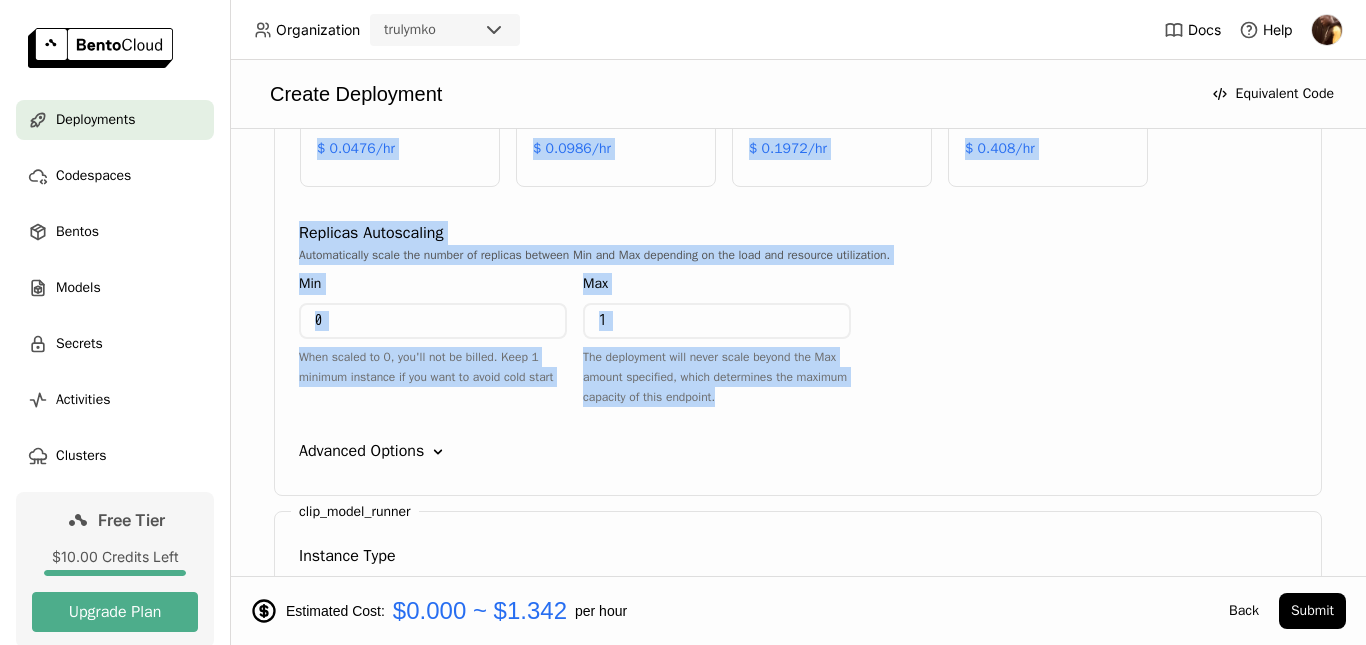 scroll, scrollTop: 886, scrollLeft: 0, axis: vertical 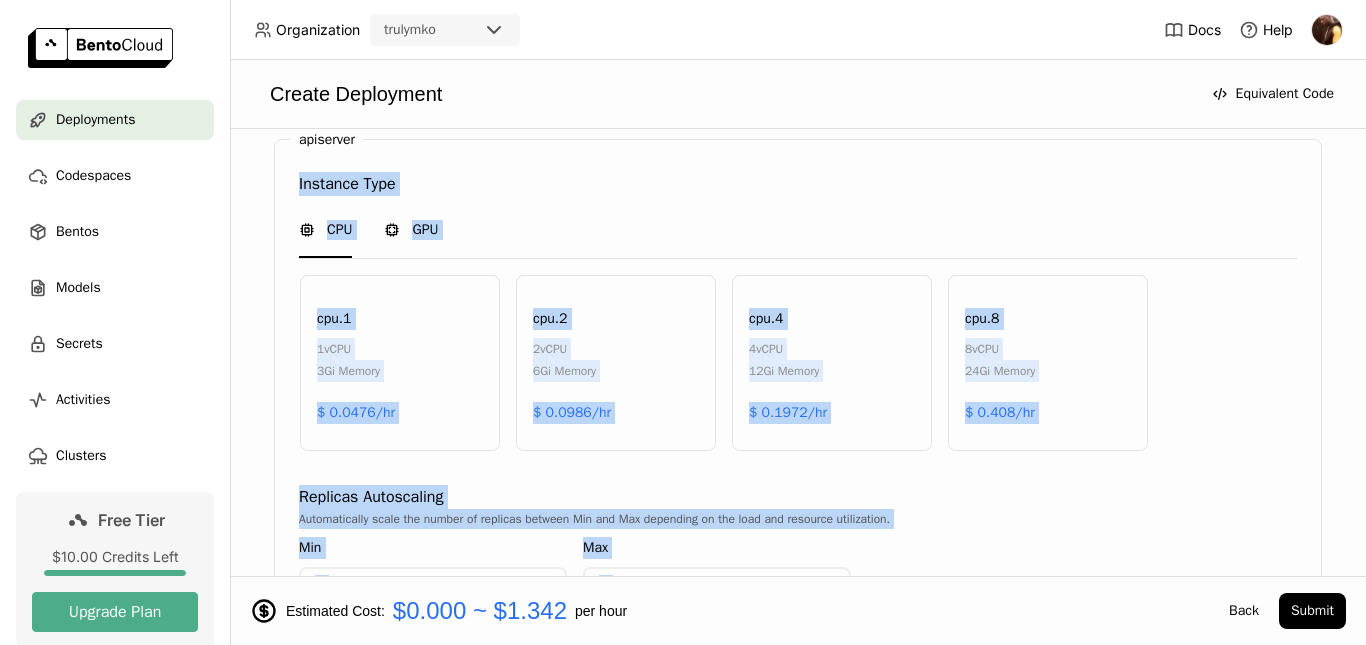 click on "GPU" at bounding box center (411, 231) 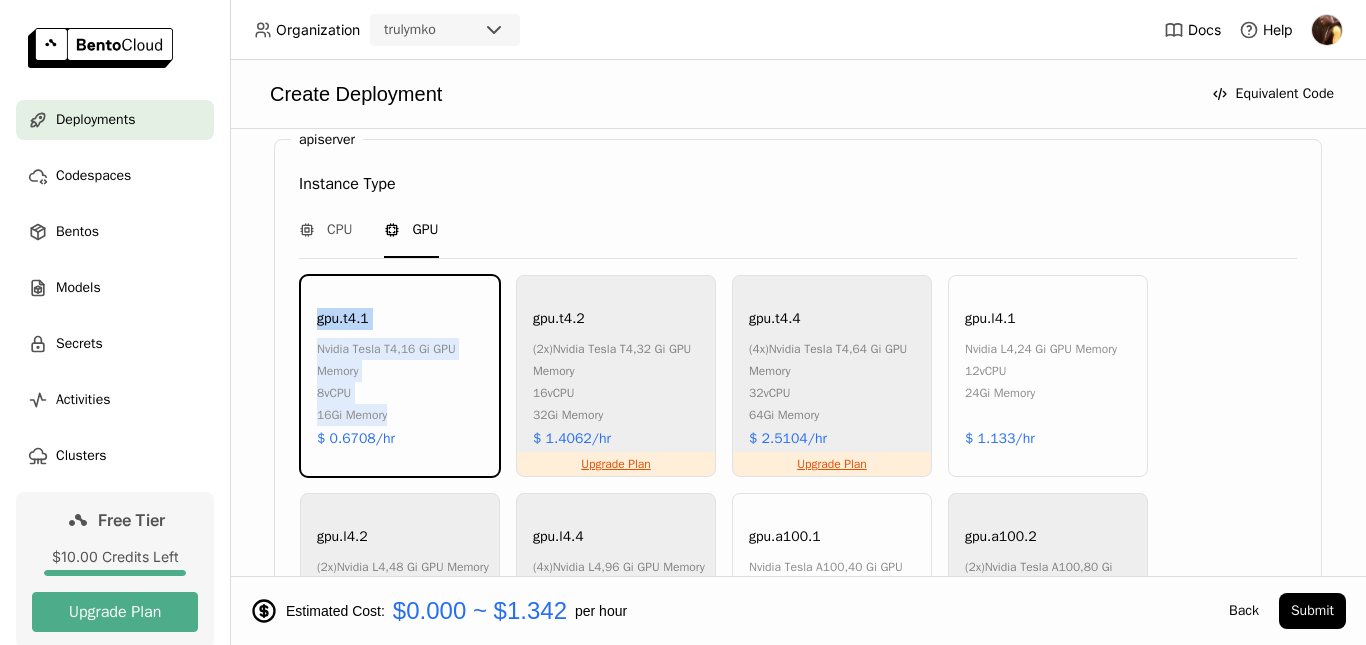 drag, startPoint x: 277, startPoint y: 274, endPoint x: 411, endPoint y: 445, distance: 217.2487 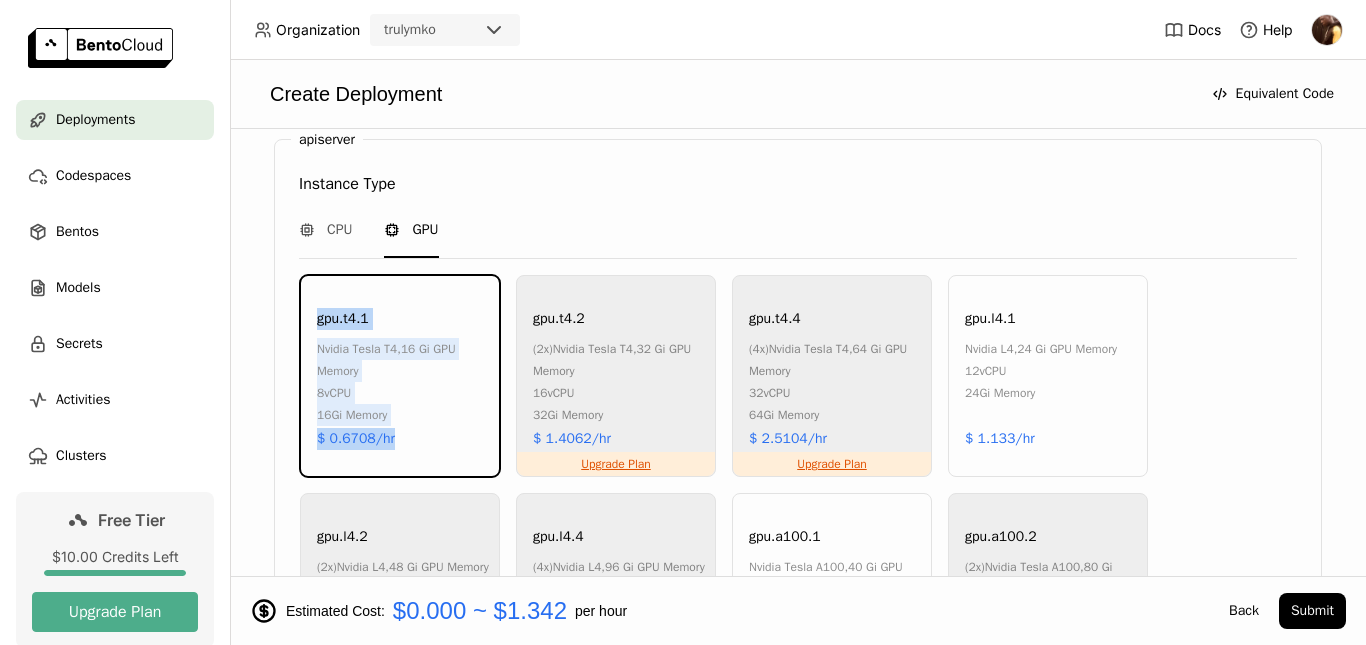 copy on "gpu.t4.1 nvidia tesla t4 ,  16 Gi   GPU Memory 8  vCPU 16Gi   Memory $ 0.6708/hr" 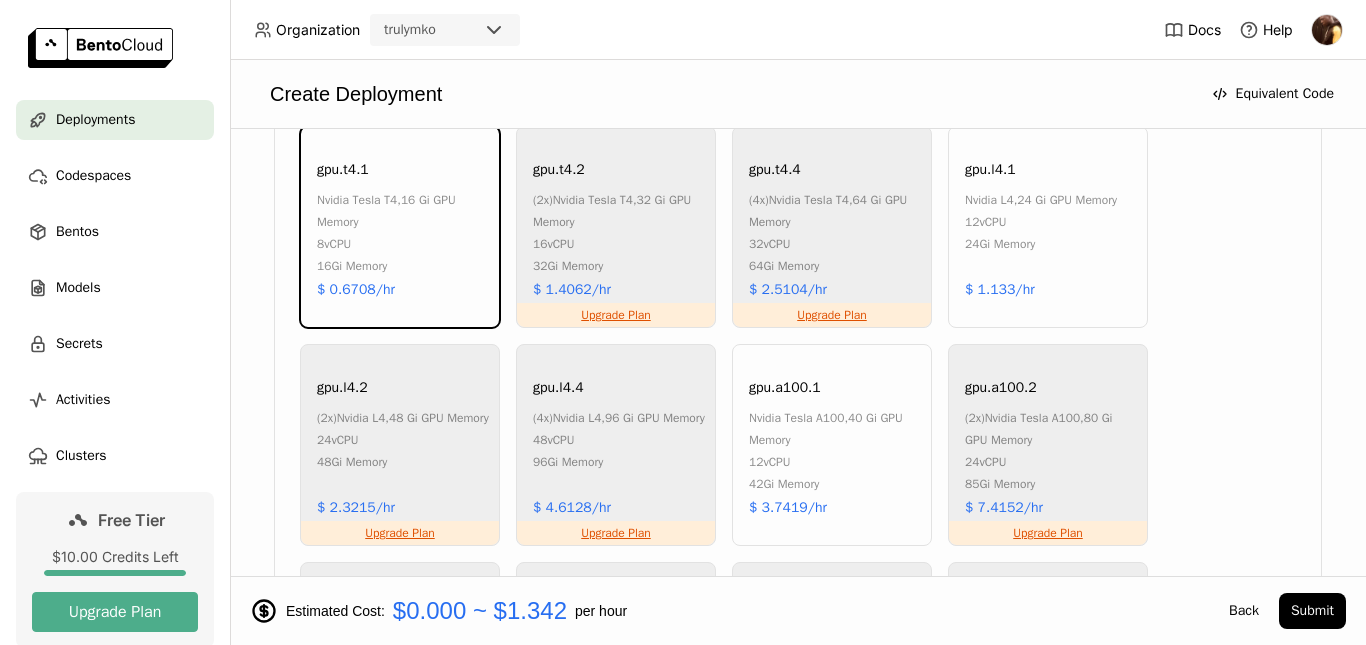 scroll, scrollTop: 1986, scrollLeft: 0, axis: vertical 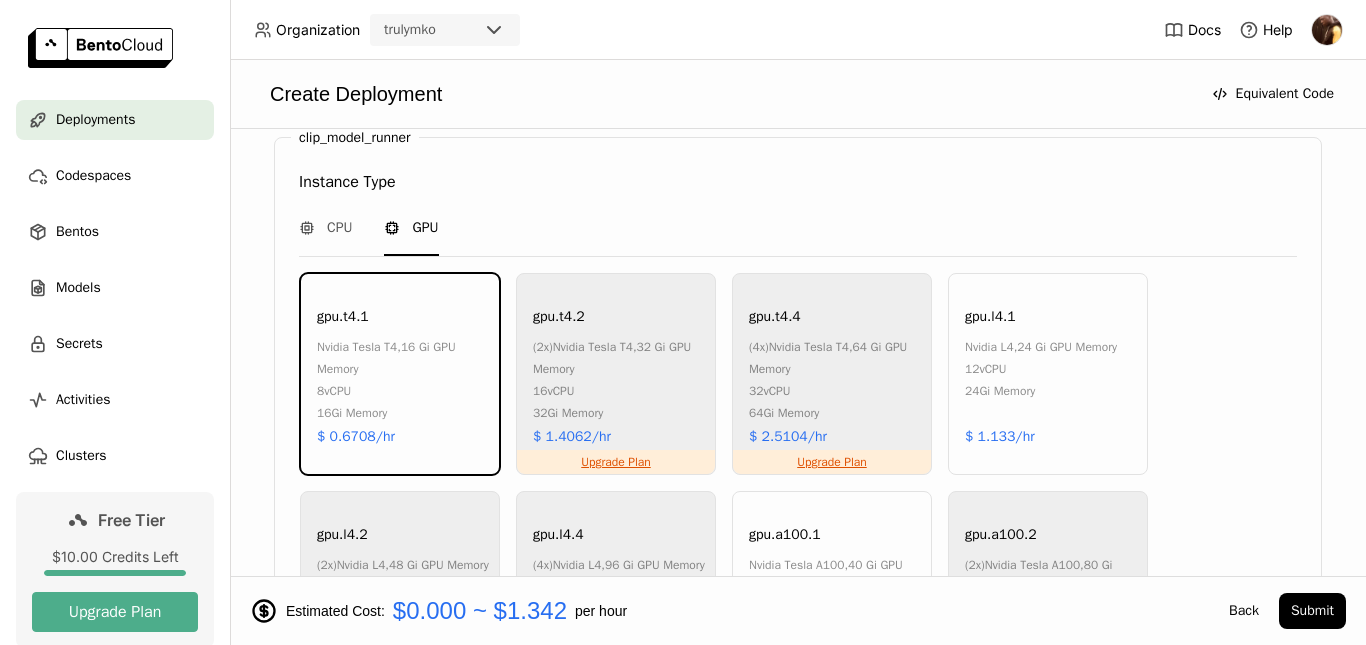 click on "nvidia tesla t4 ,  16 Gi   GPU Memory" at bounding box center (403, 358) 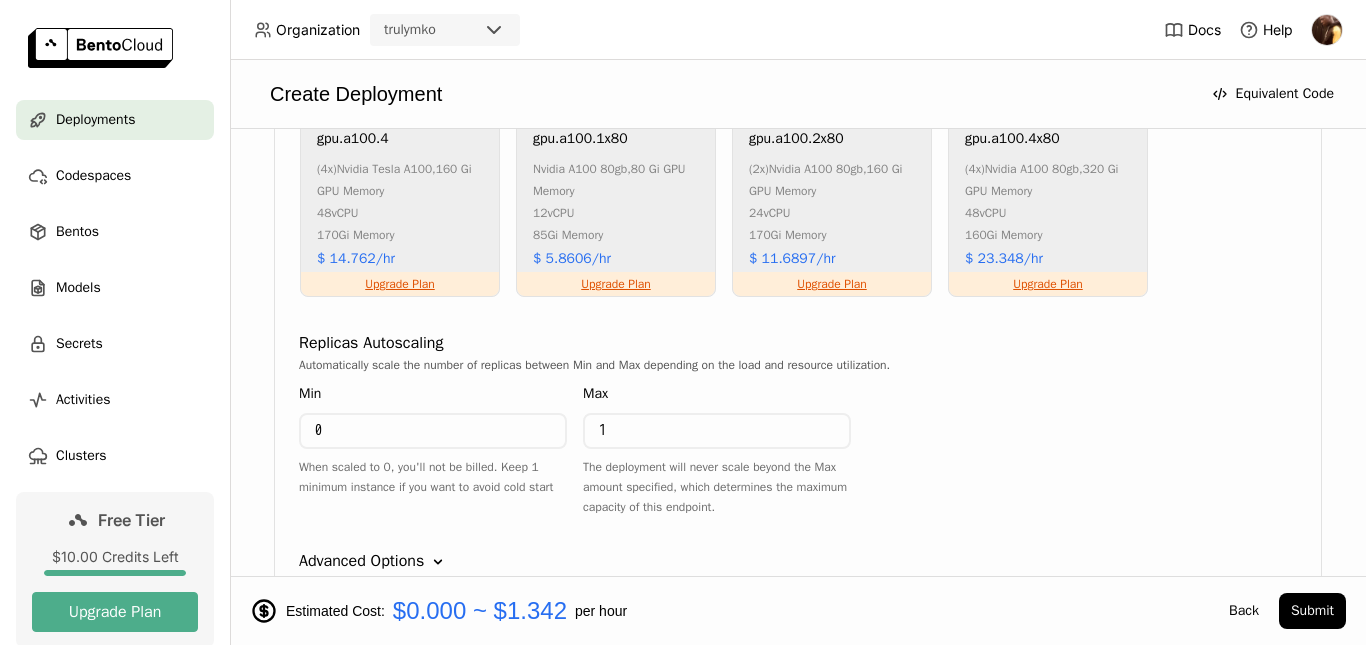 scroll, scrollTop: 1488, scrollLeft: 0, axis: vertical 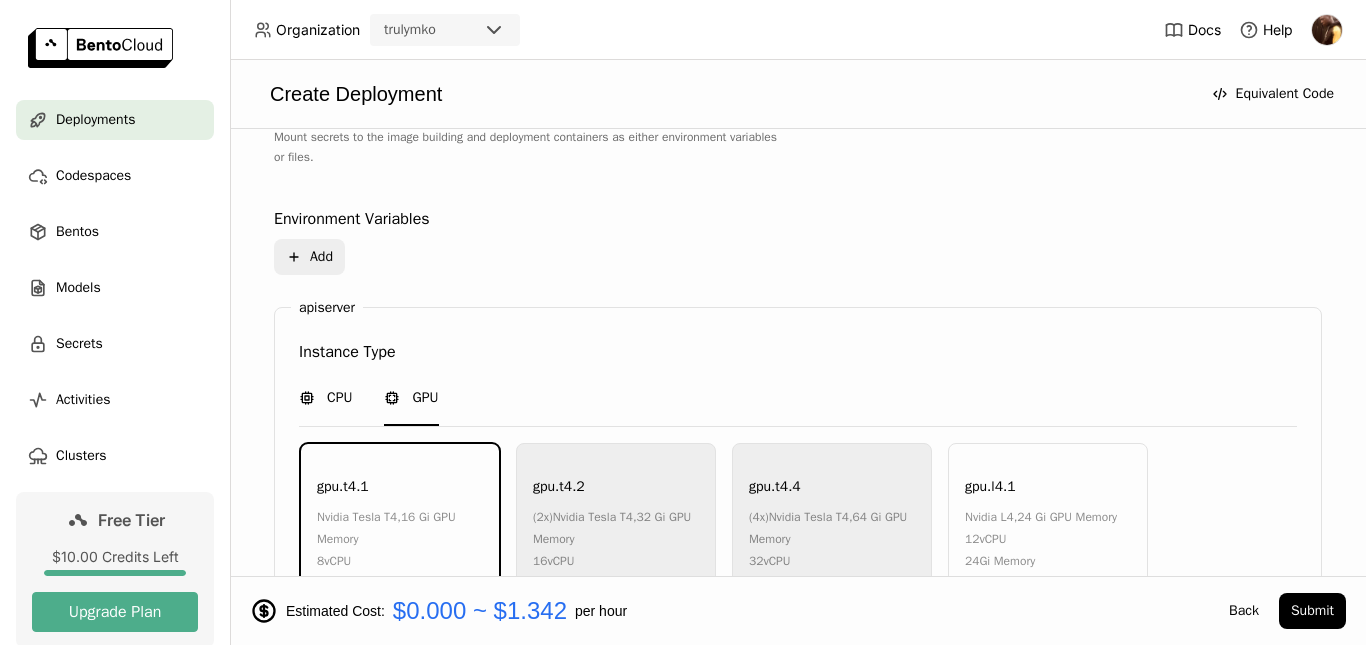 click on "CPU" at bounding box center [325, 398] 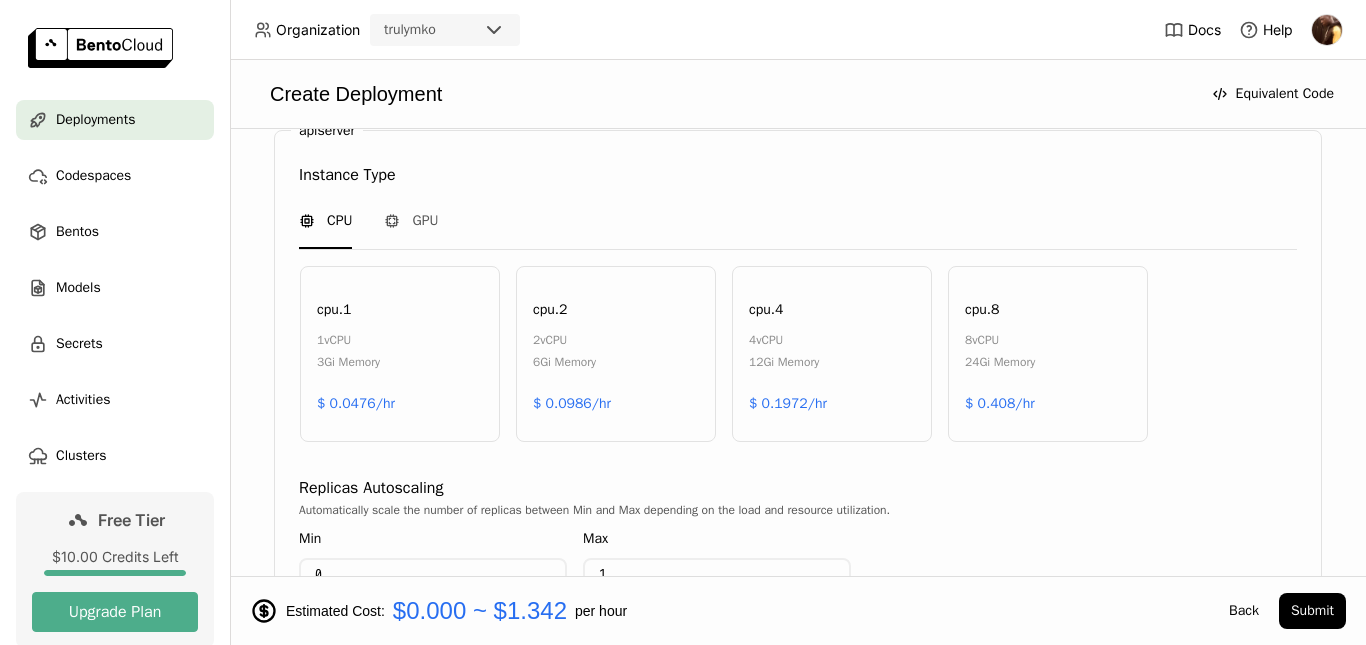 scroll, scrollTop: 897, scrollLeft: 0, axis: vertical 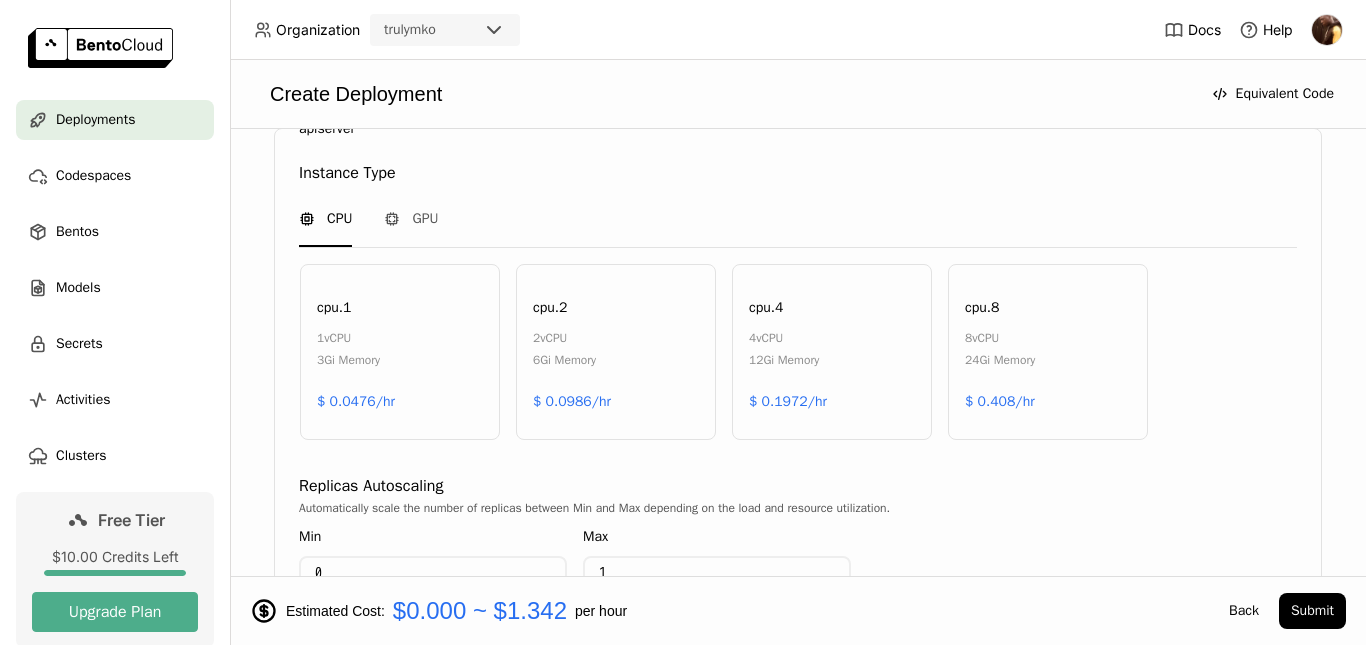 click on "cpu.1 1  vCPU 3Gi   Memory $ 0.0476/hr" at bounding box center [400, 352] 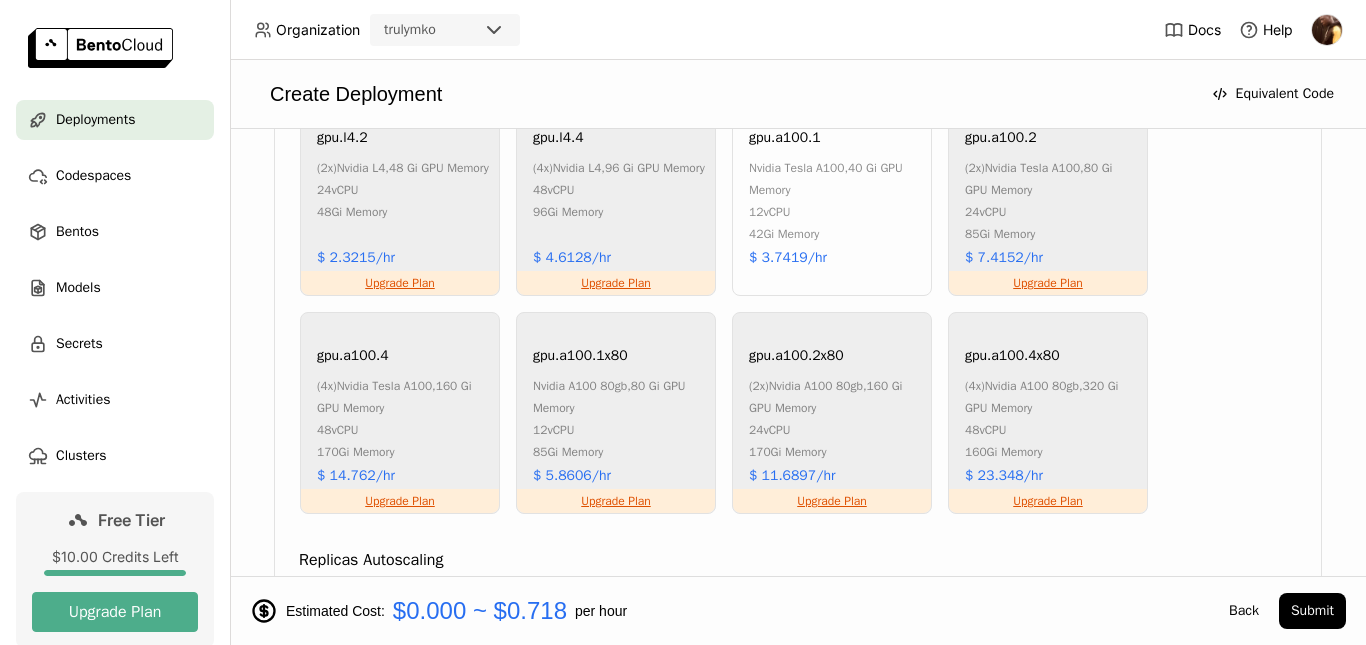 scroll, scrollTop: 1917, scrollLeft: 0, axis: vertical 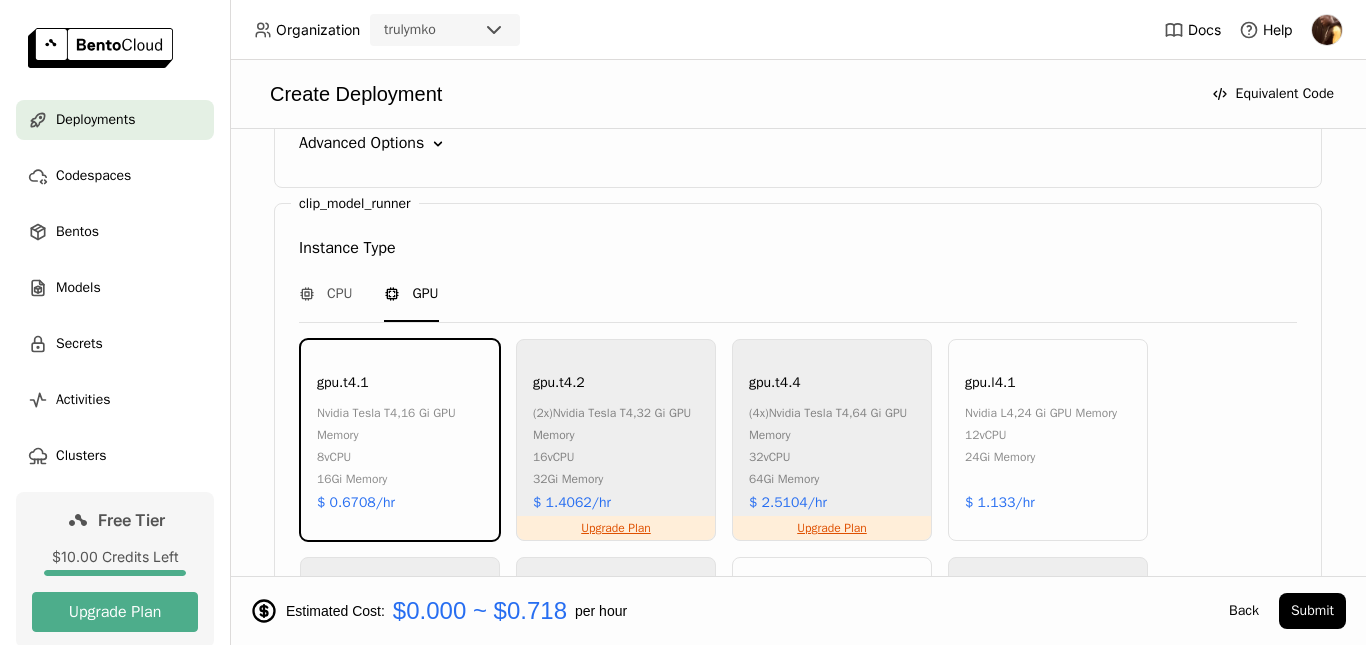 click 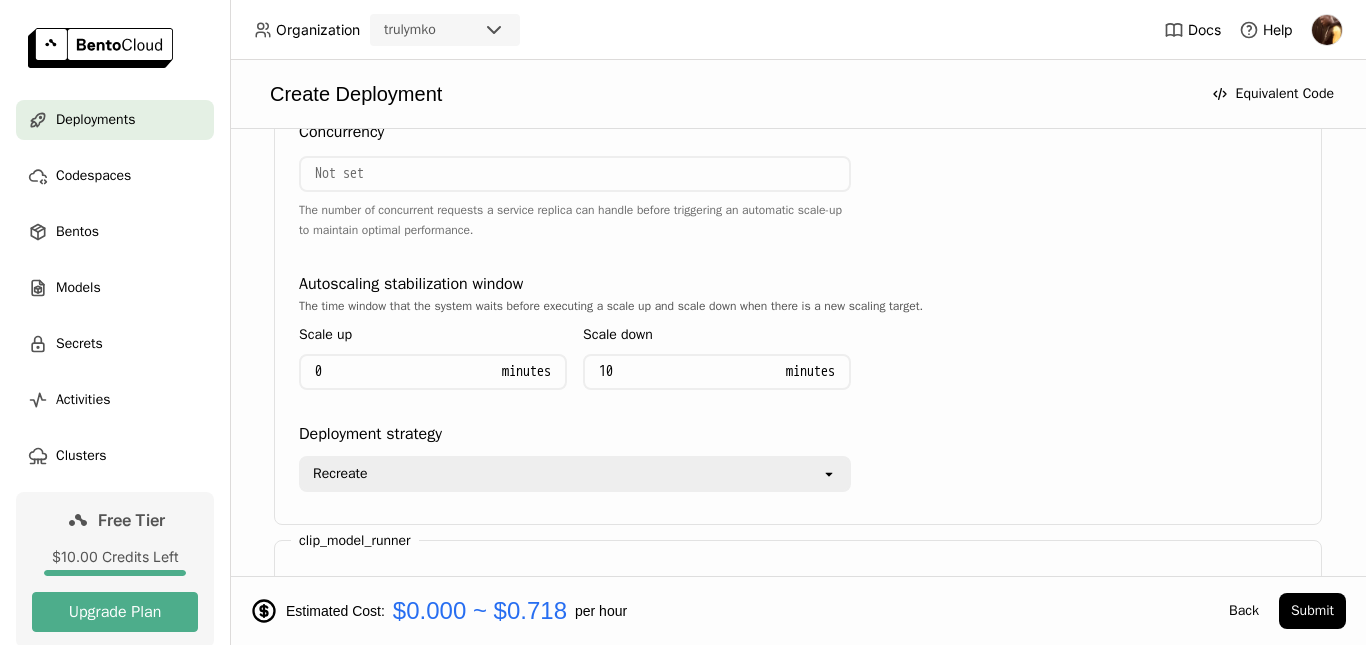 scroll, scrollTop: 1653, scrollLeft: 0, axis: vertical 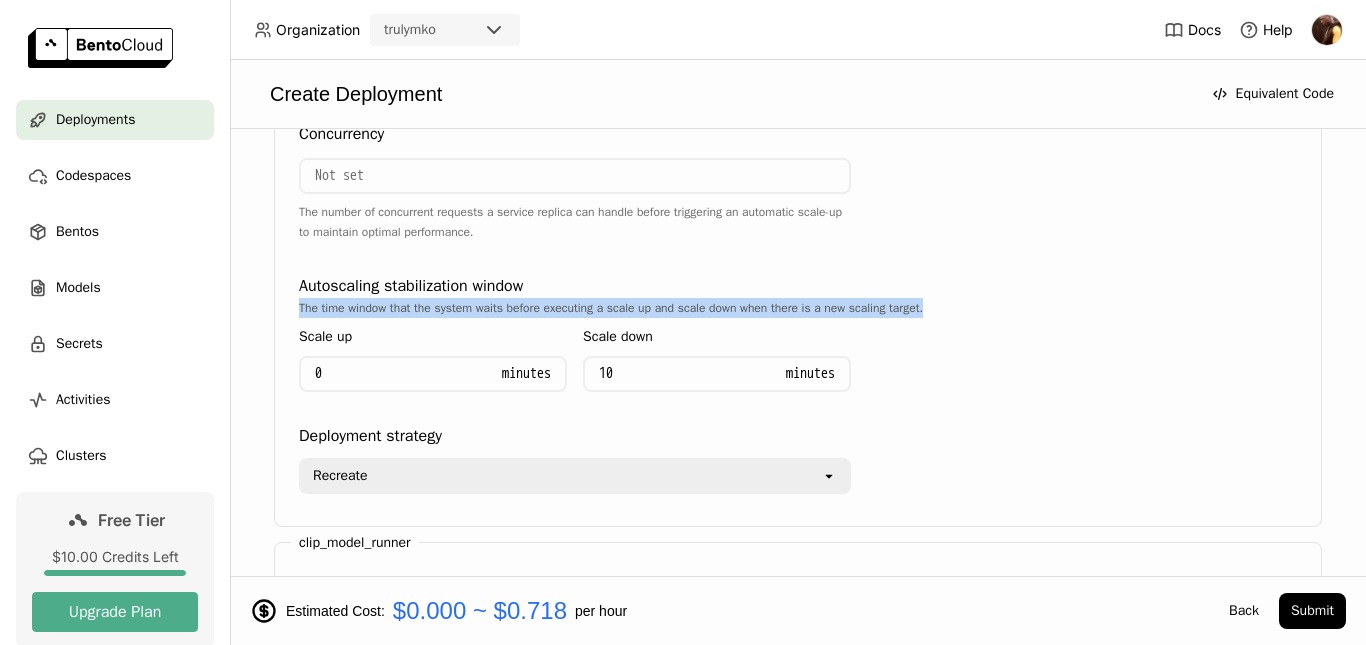 drag, startPoint x: 284, startPoint y: 302, endPoint x: 949, endPoint y: 299, distance: 665.0068 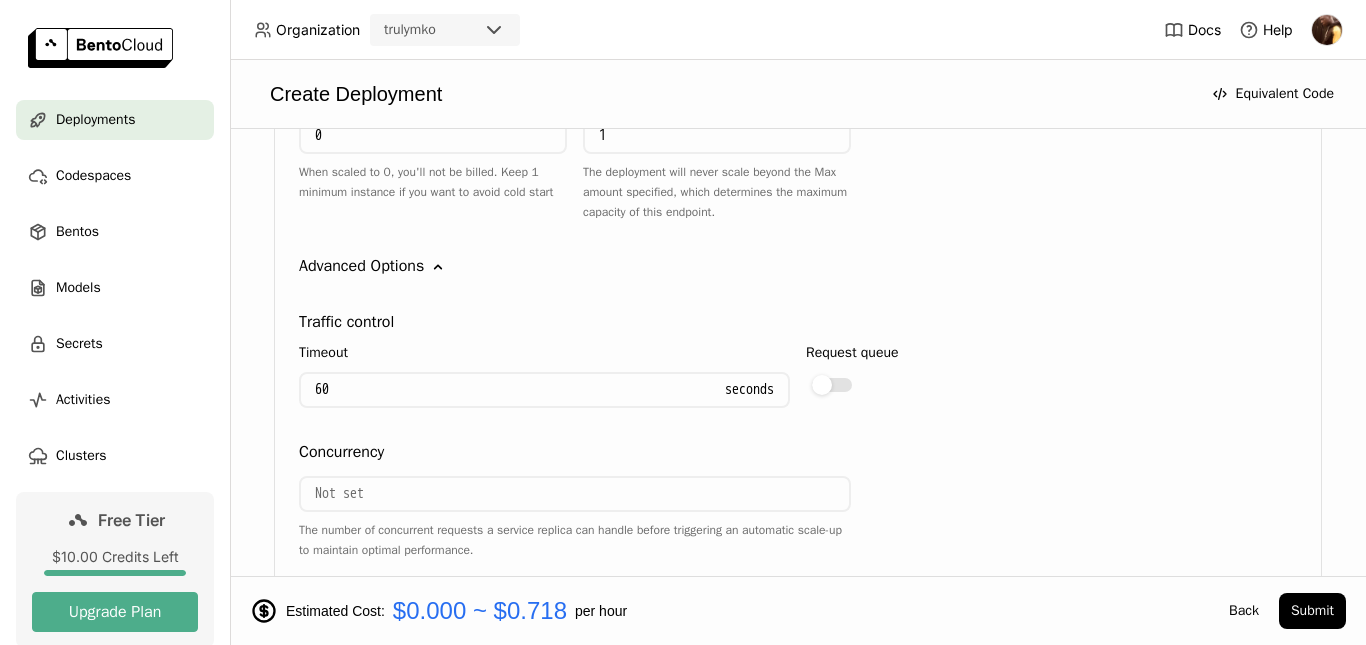 scroll, scrollTop: 1326, scrollLeft: 0, axis: vertical 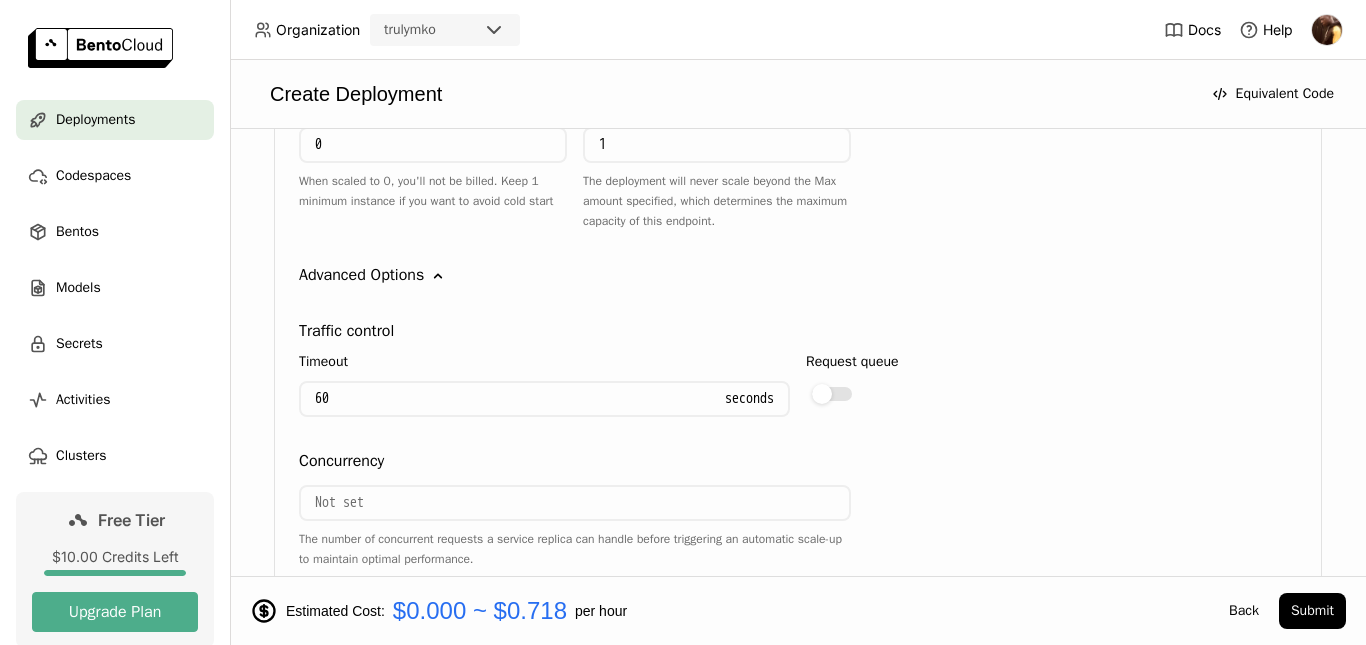 click on "Advanced Options" at bounding box center [361, 275] 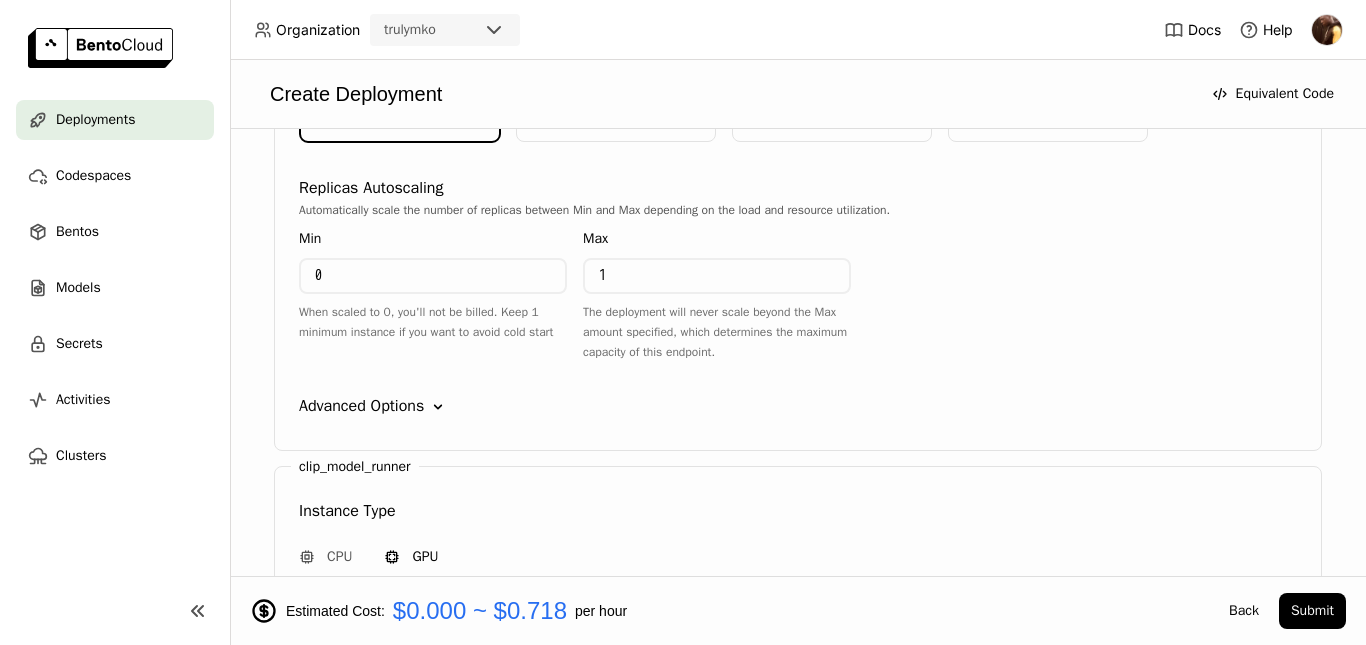 scroll, scrollTop: 1178, scrollLeft: 0, axis: vertical 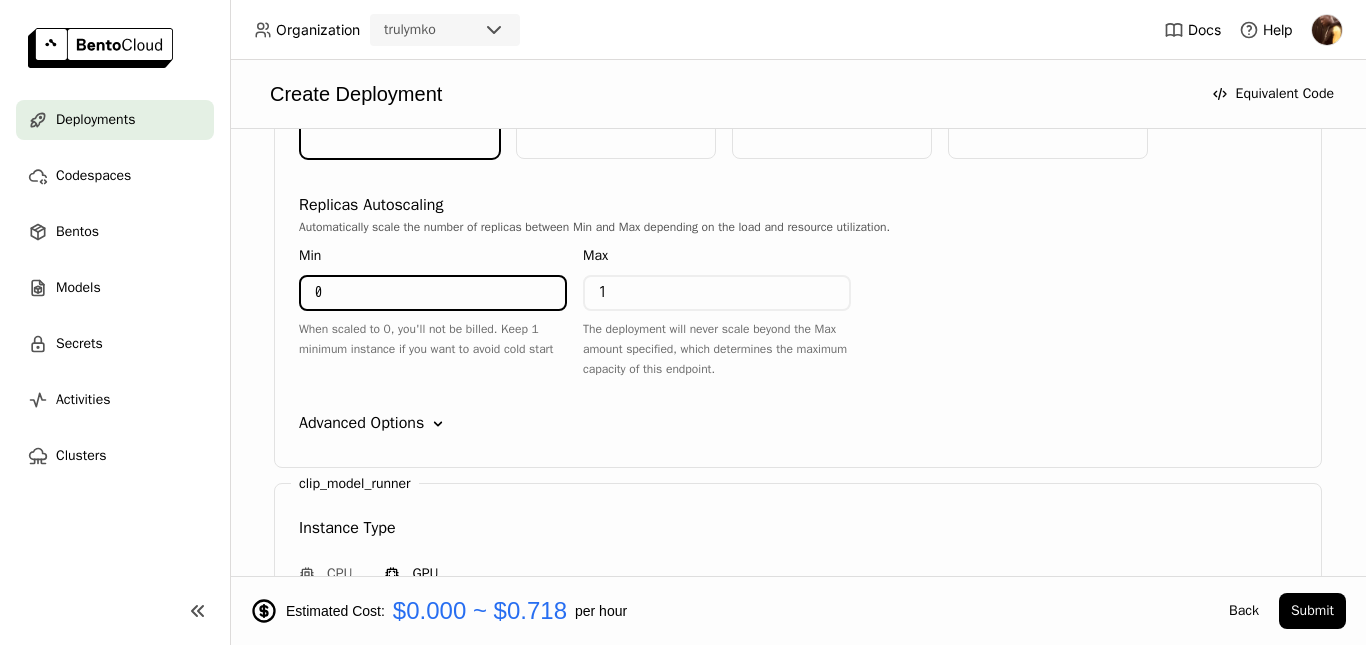 click on "0" at bounding box center [433, 293] 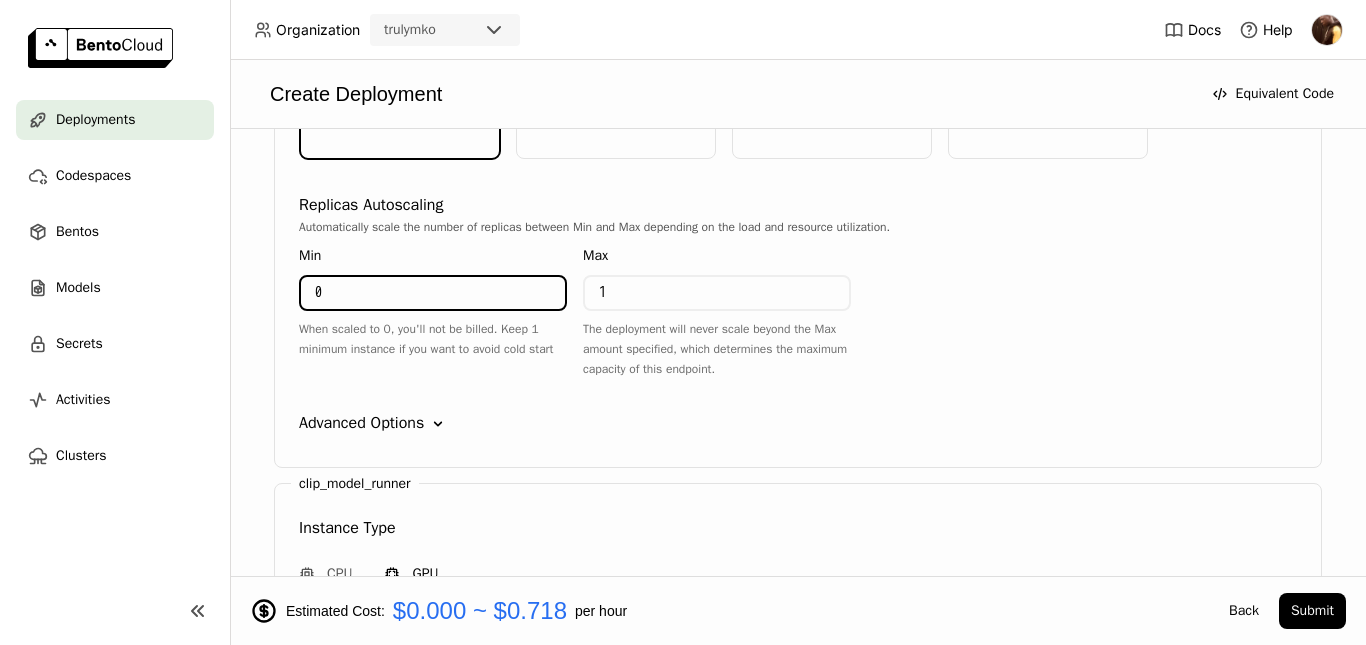 click on "1" at bounding box center [717, 293] 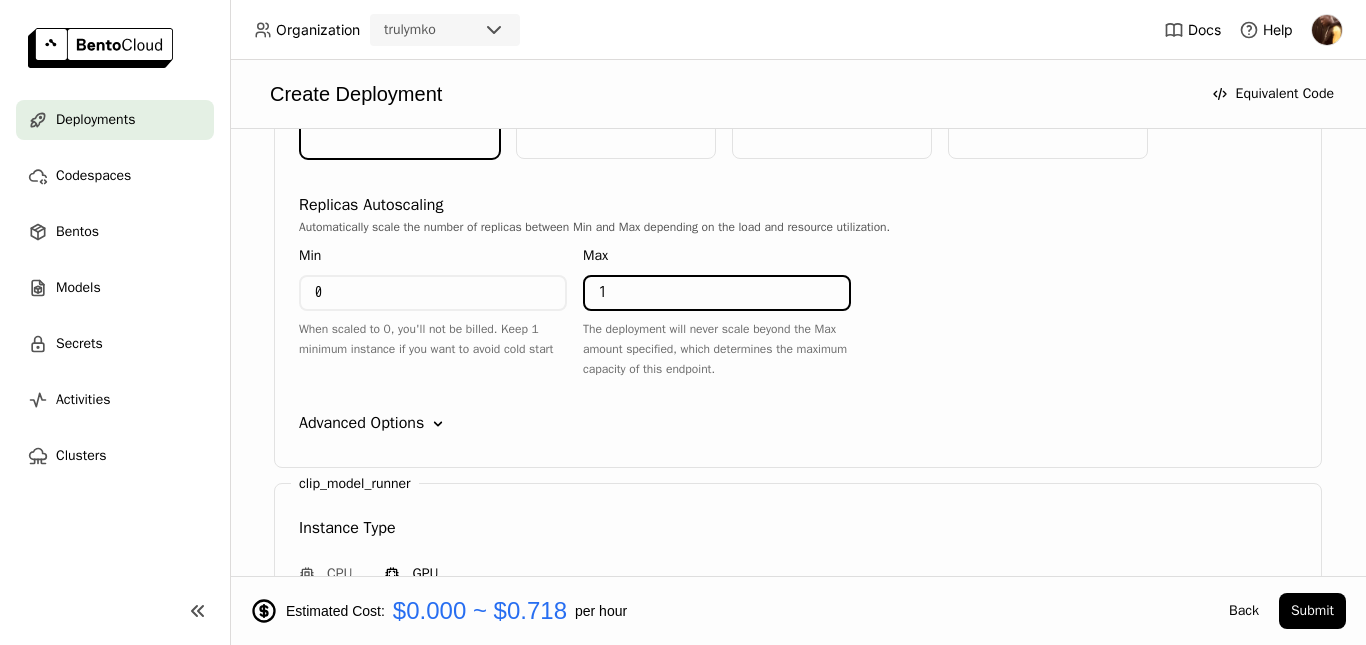 drag, startPoint x: 614, startPoint y: 296, endPoint x: 562, endPoint y: 291, distance: 52.23983 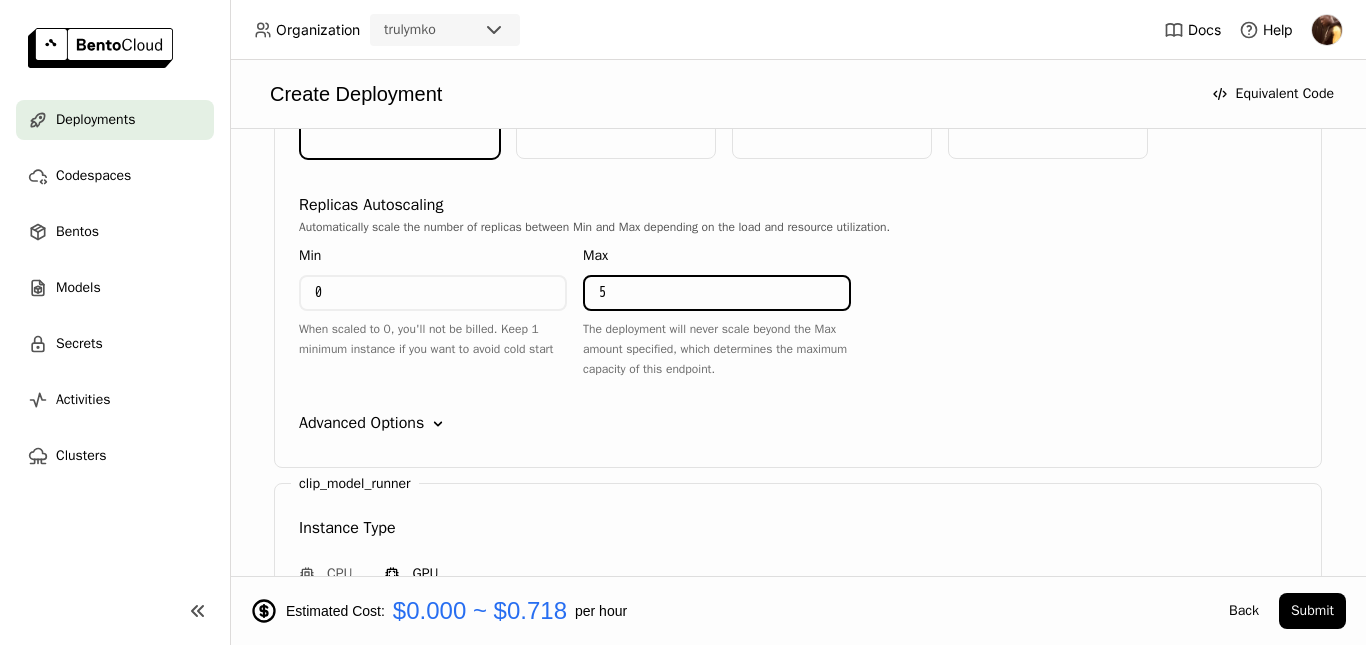 type on "5" 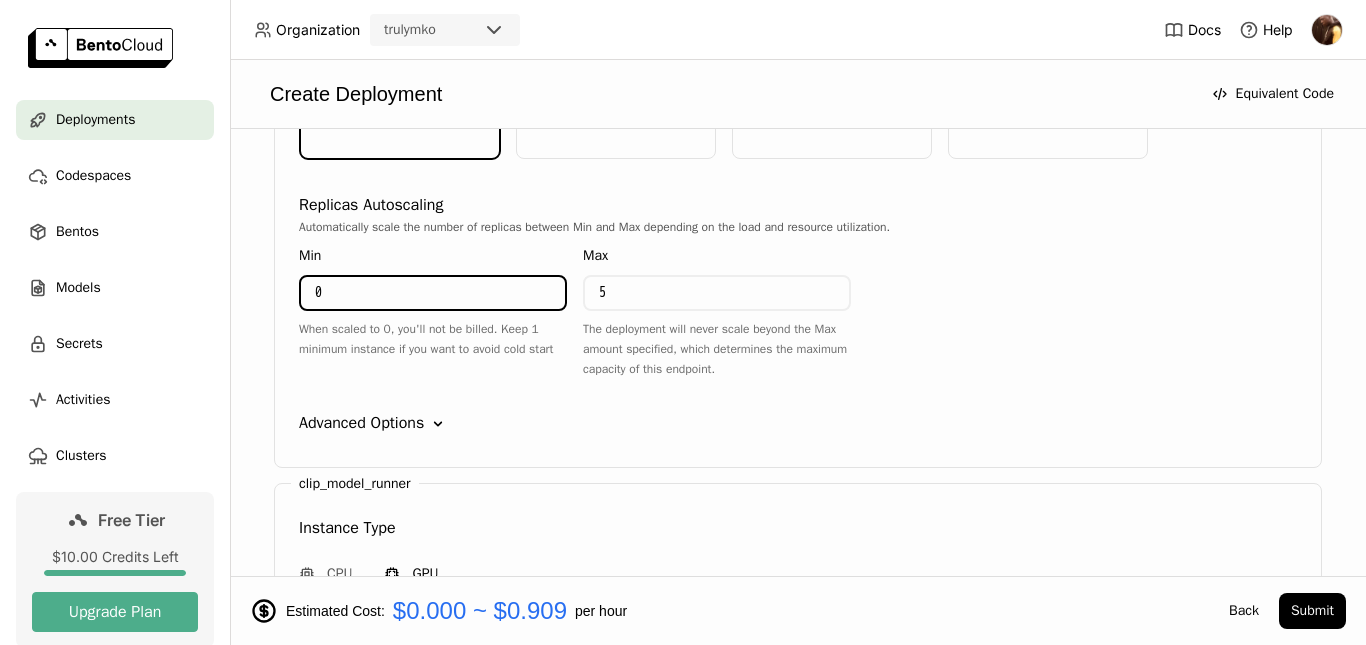 drag, startPoint x: 562, startPoint y: 287, endPoint x: 524, endPoint y: 291, distance: 38.209946 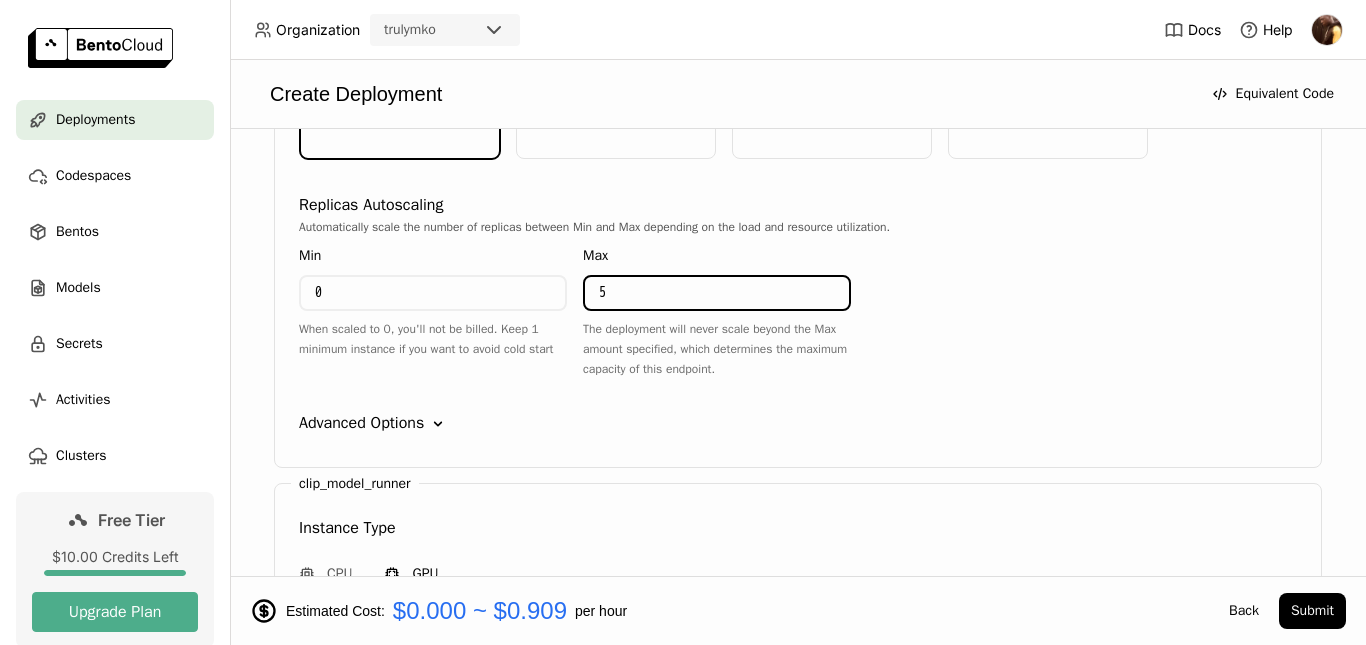 click on "5" at bounding box center [717, 293] 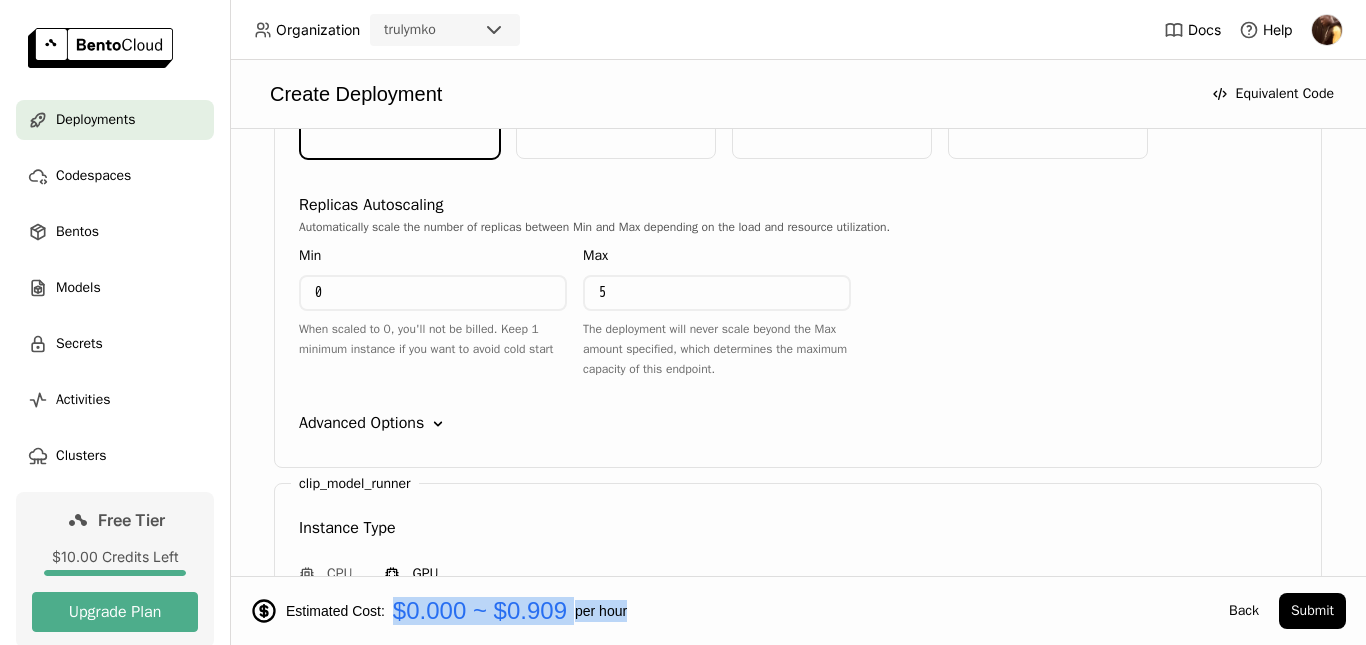 drag, startPoint x: 390, startPoint y: 612, endPoint x: 675, endPoint y: 608, distance: 285.02808 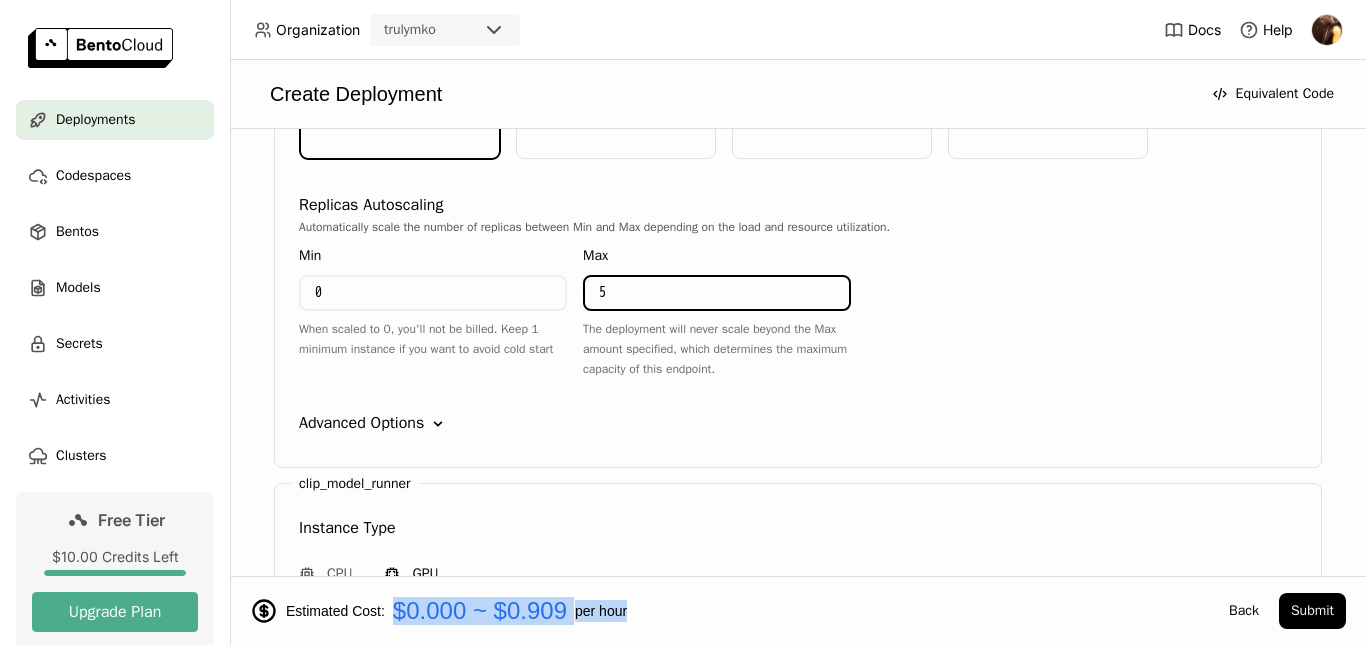 click on "5" at bounding box center (717, 293) 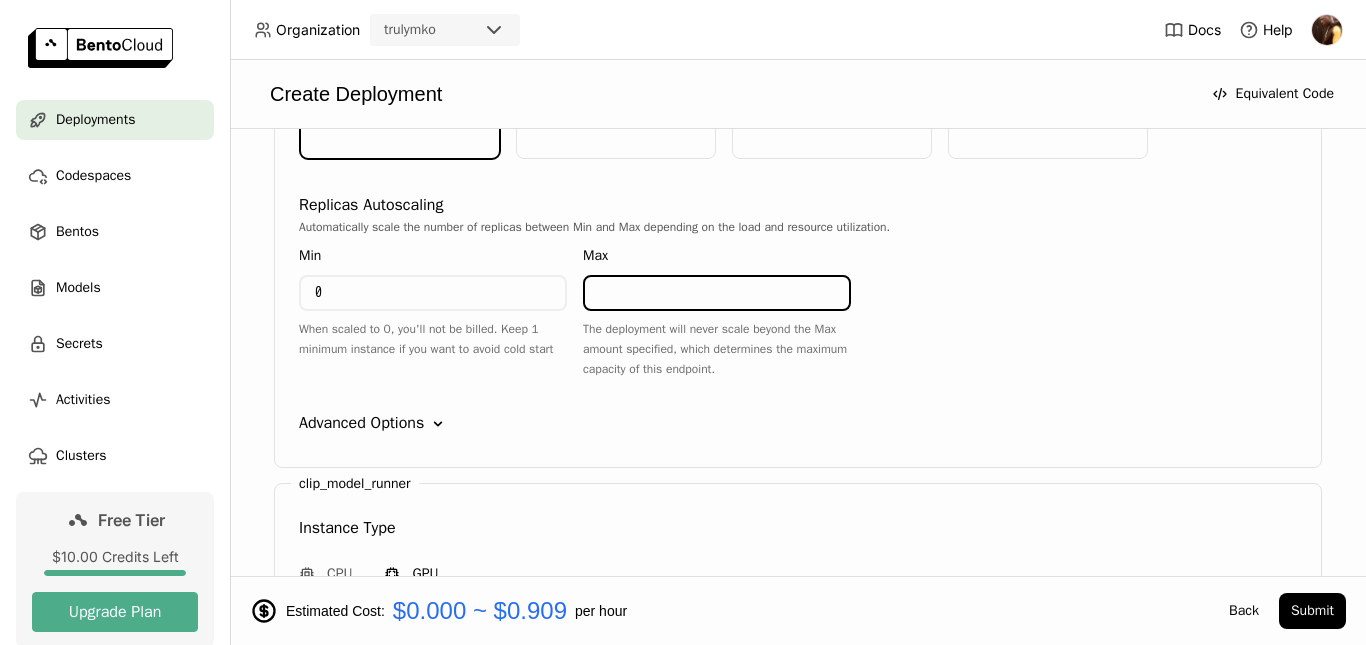 type on "2" 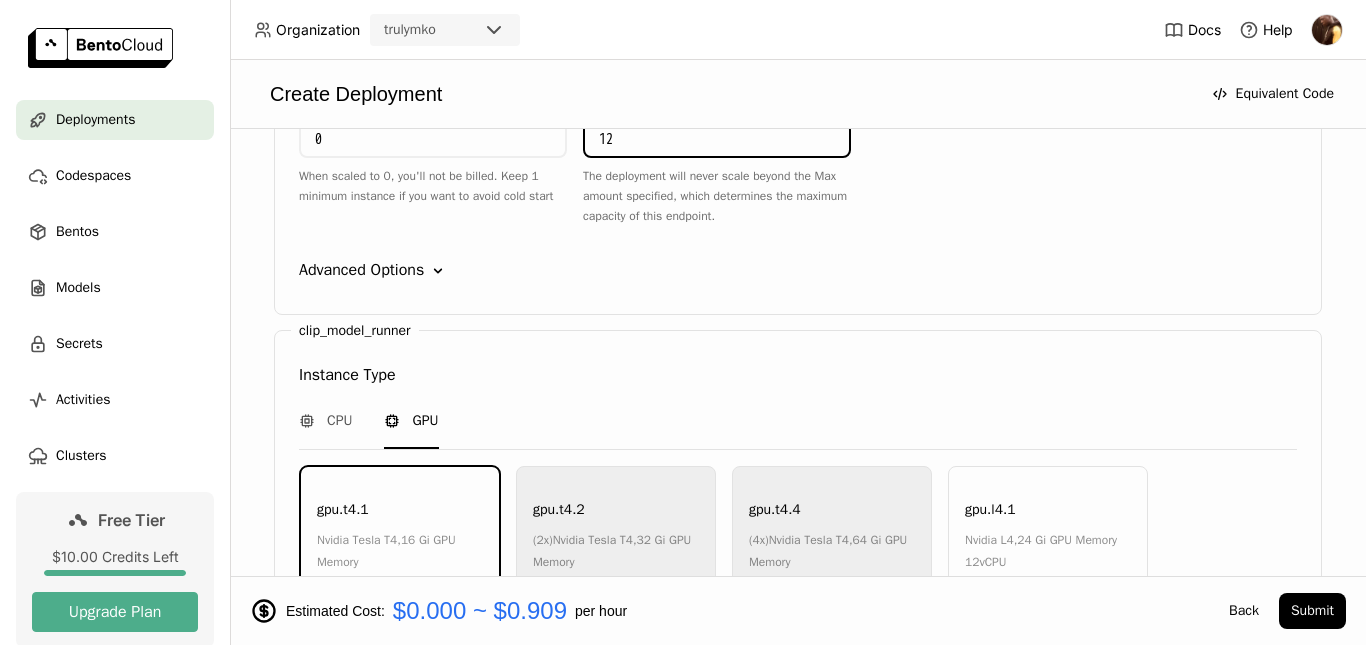 scroll, scrollTop: 1326, scrollLeft: 0, axis: vertical 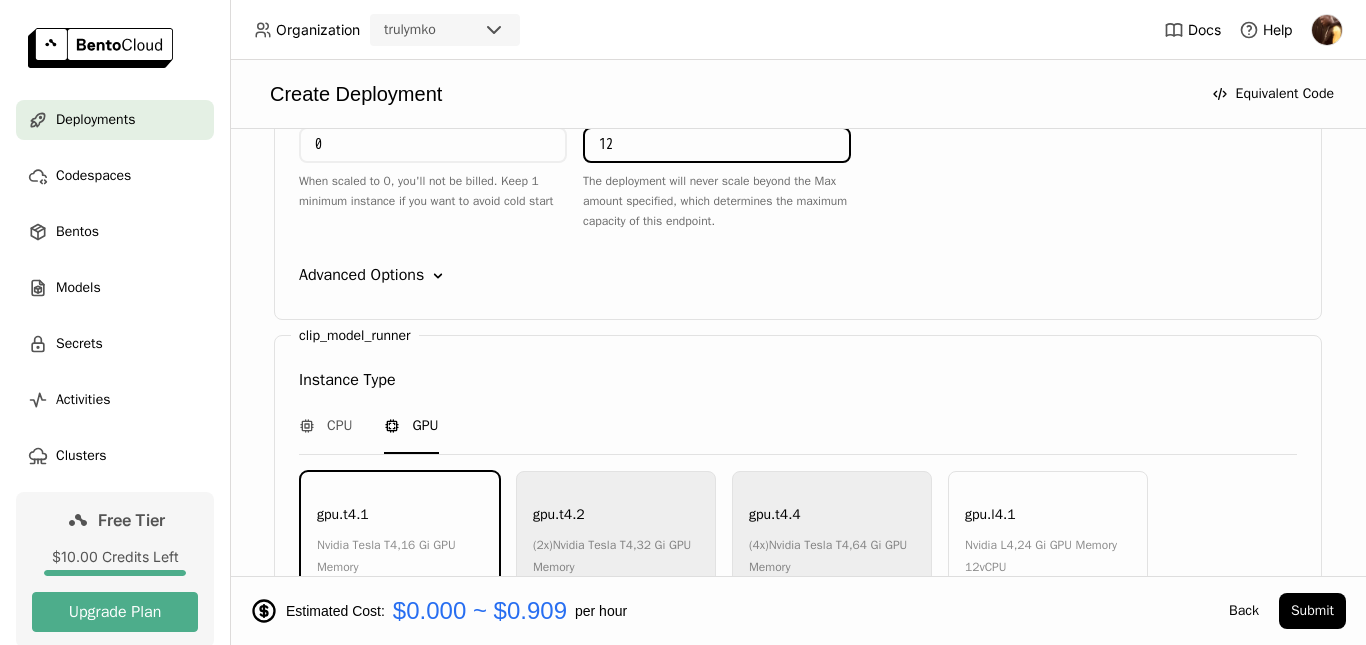 type on "1" 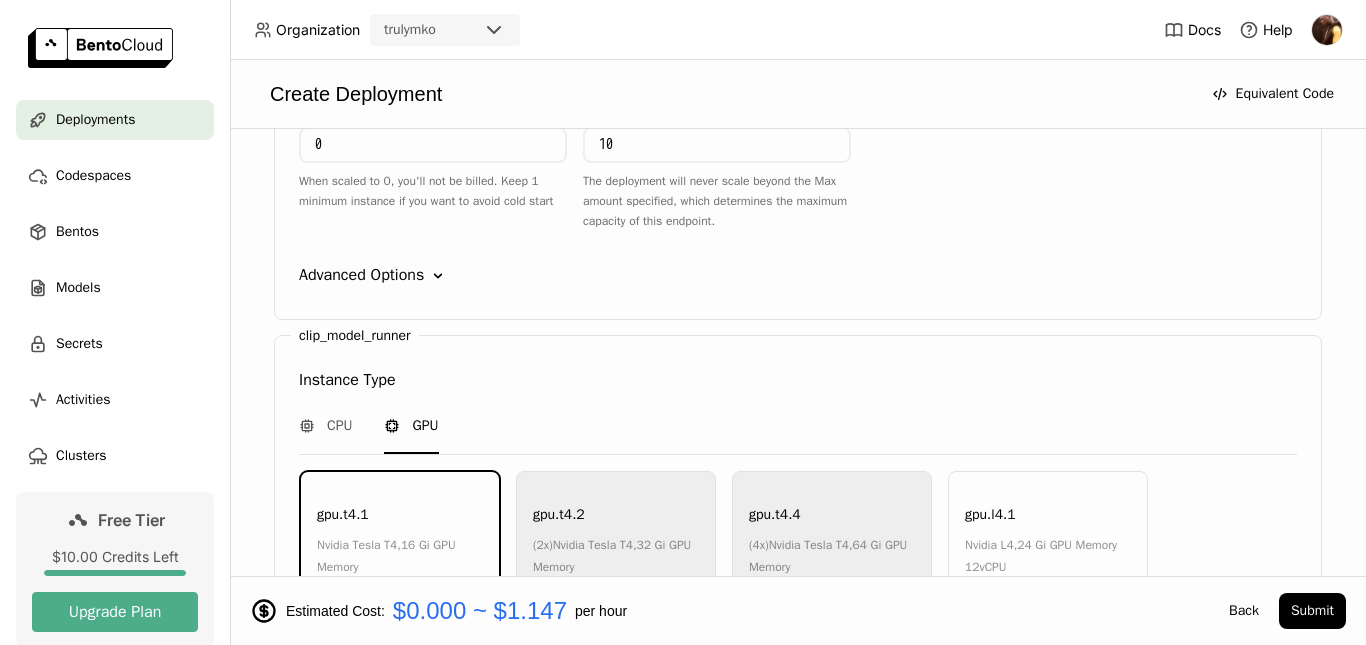 click on "10" at bounding box center [717, 145] 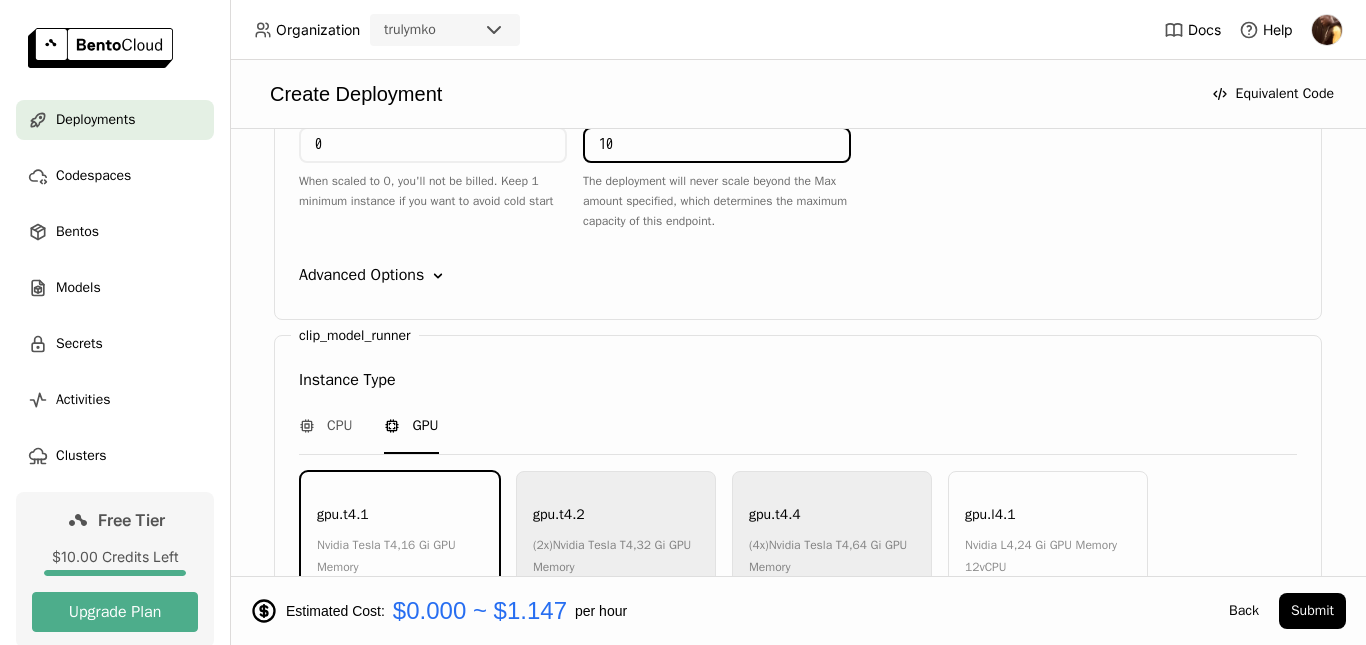 type on "1" 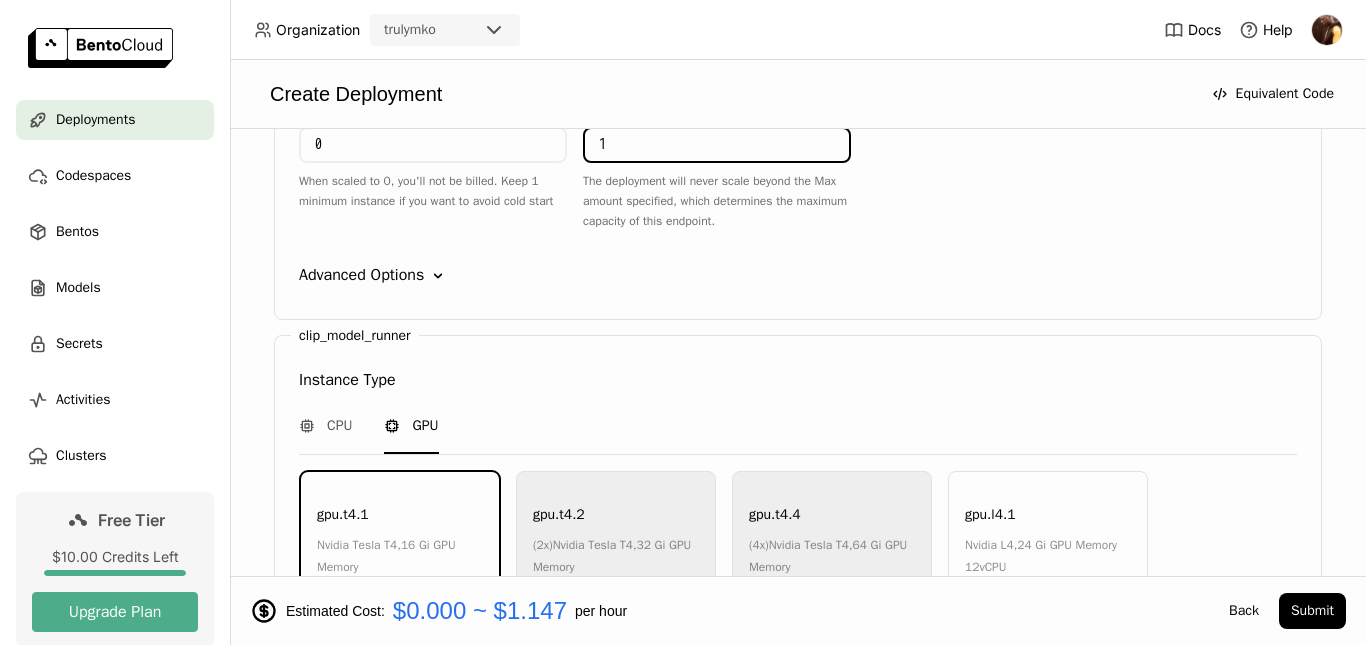 type on "1" 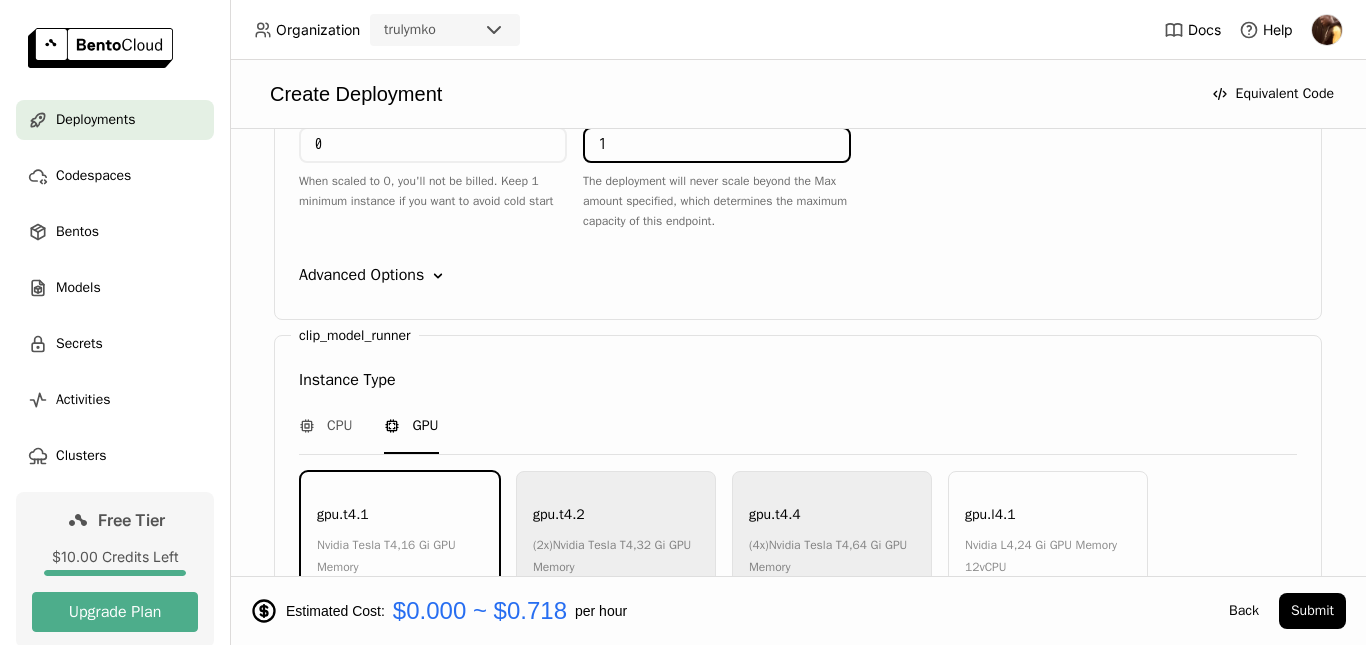 click on "1" at bounding box center [717, 145] 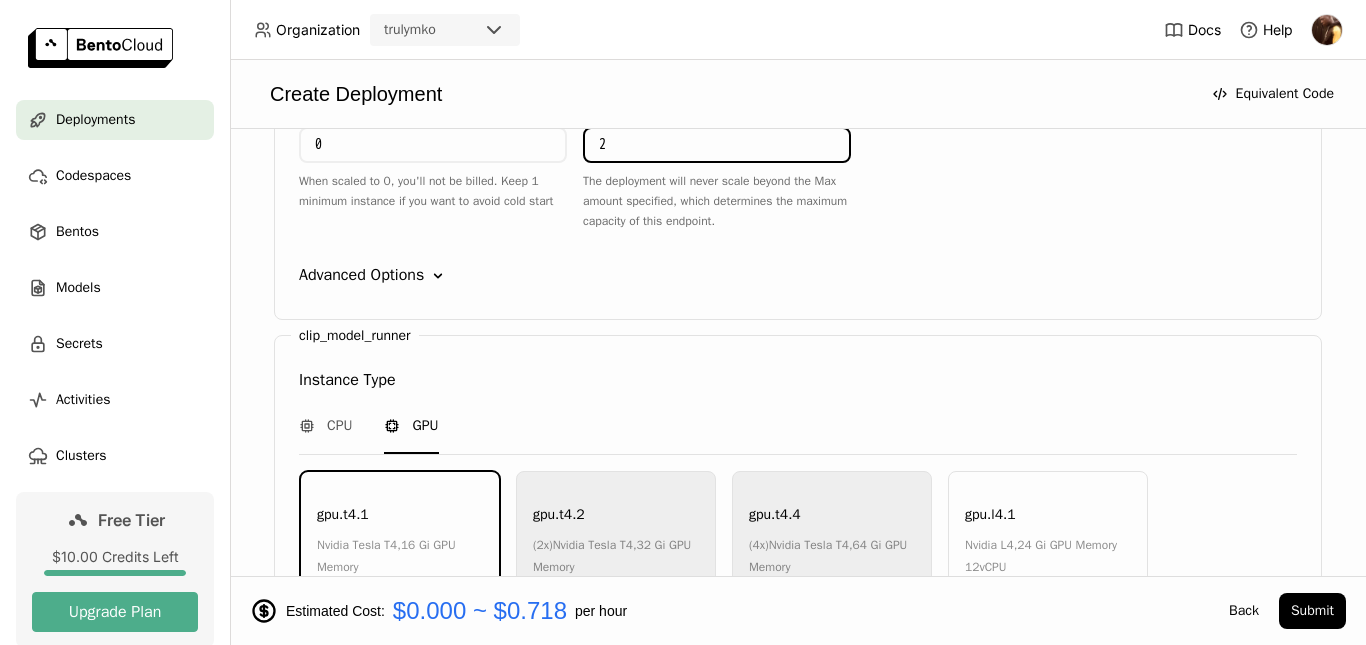 type on "2" 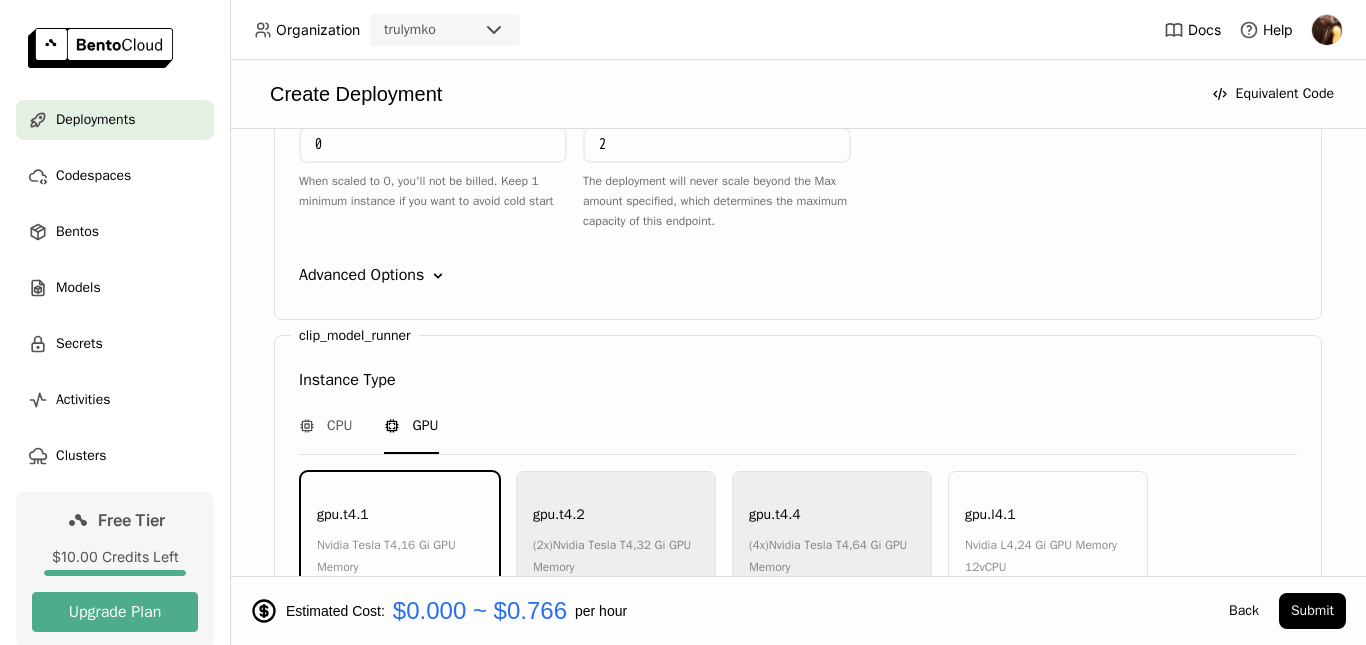 click on "2" at bounding box center [717, 145] 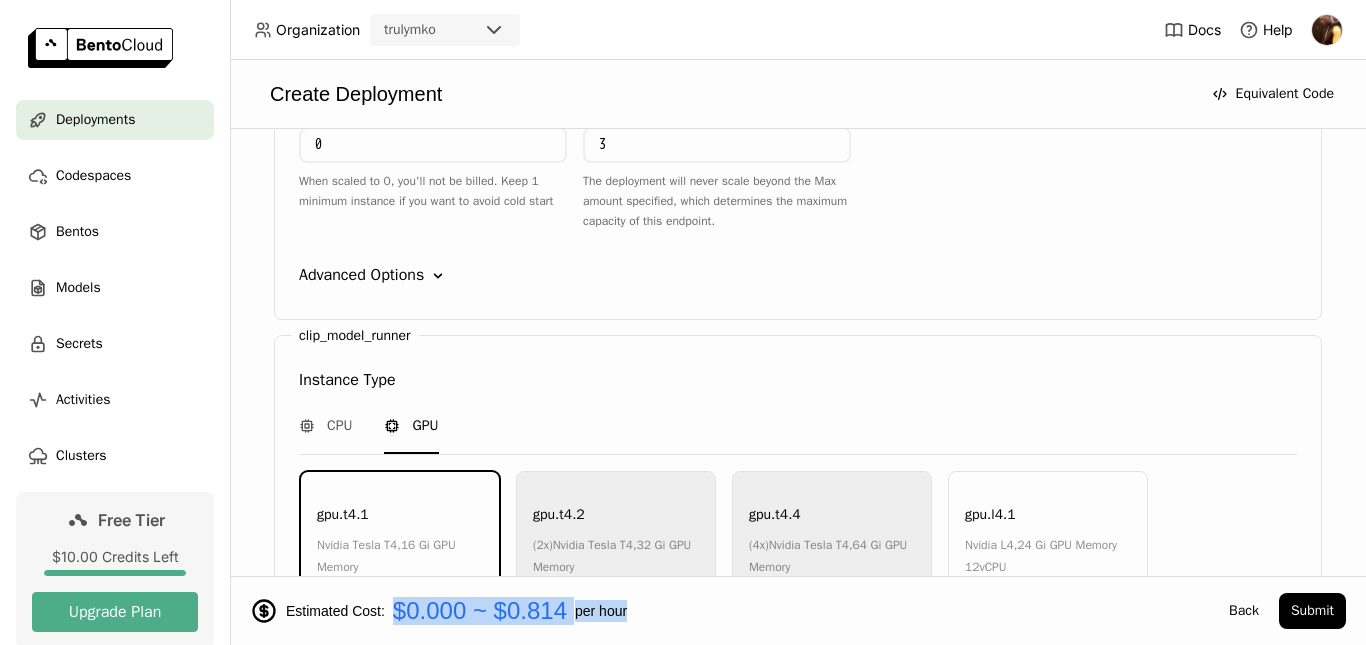 drag, startPoint x: 649, startPoint y: 606, endPoint x: 392, endPoint y: 597, distance: 257.15753 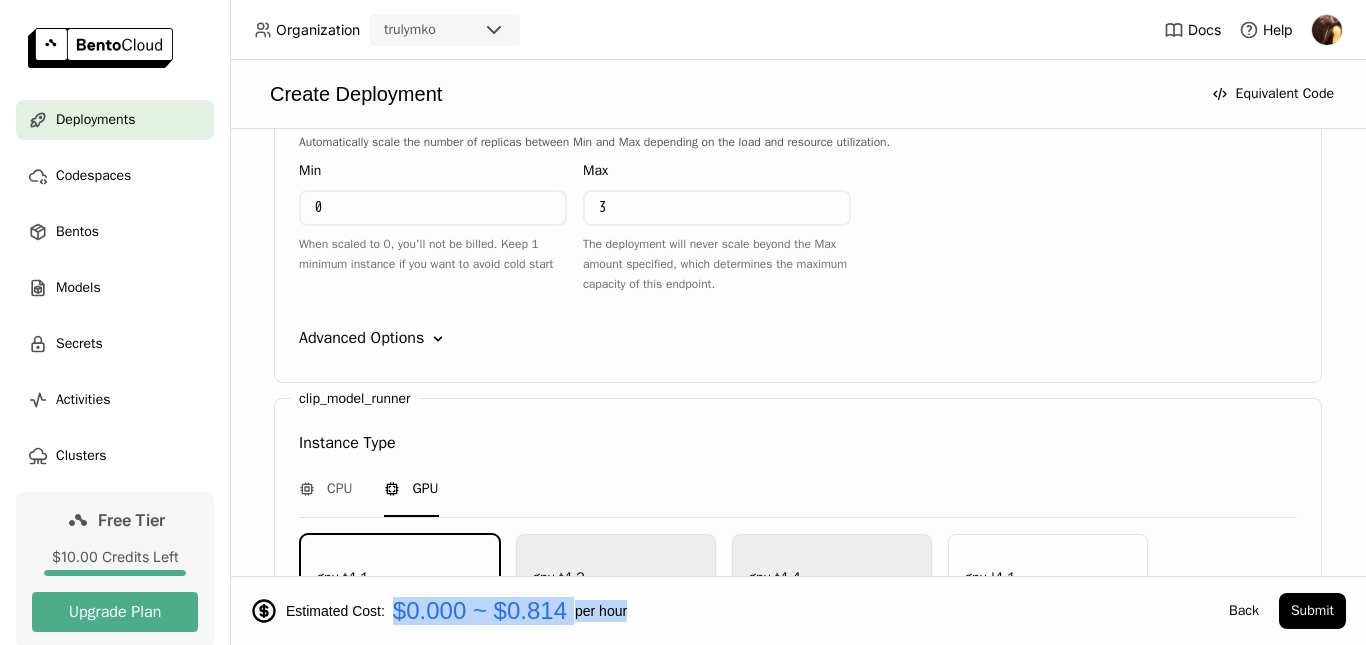 scroll, scrollTop: 1240, scrollLeft: 0, axis: vertical 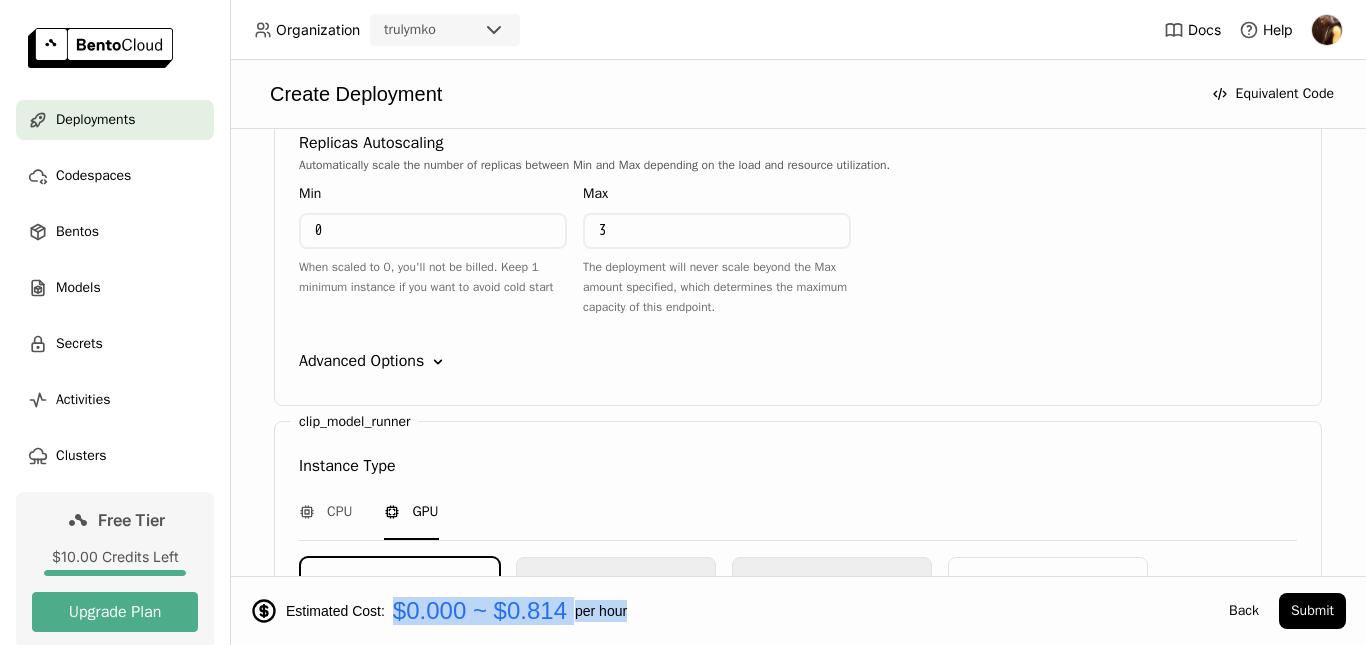 click on "3 The deployment will never scale beyond the Max amount specified, which determines the maximum capacity of this endpoint." at bounding box center (717, 265) 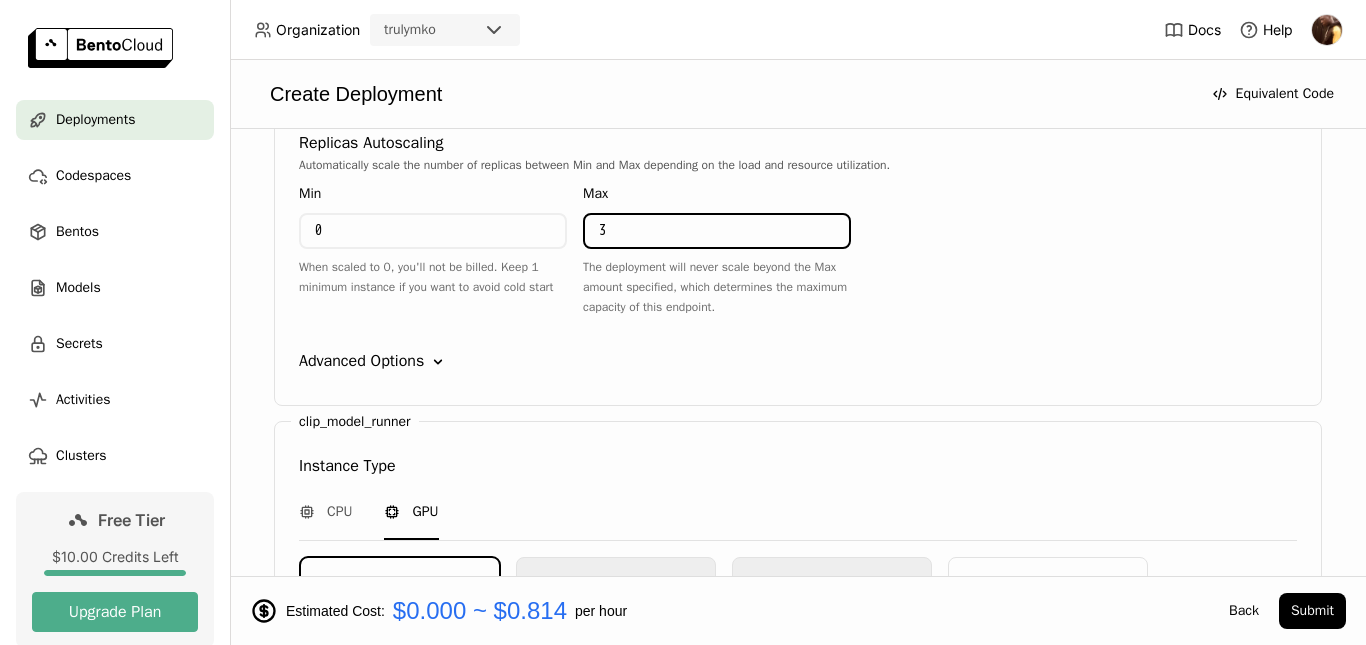 drag, startPoint x: 643, startPoint y: 233, endPoint x: 547, endPoint y: 225, distance: 96.332756 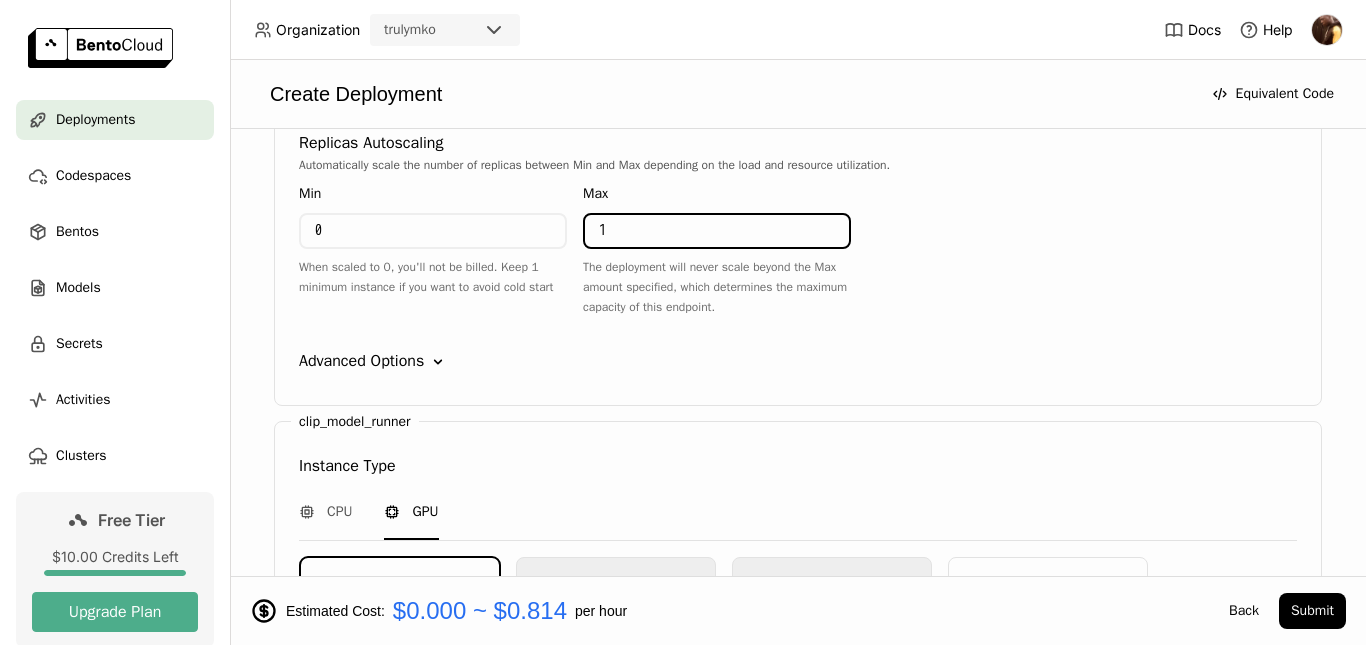 type on "1" 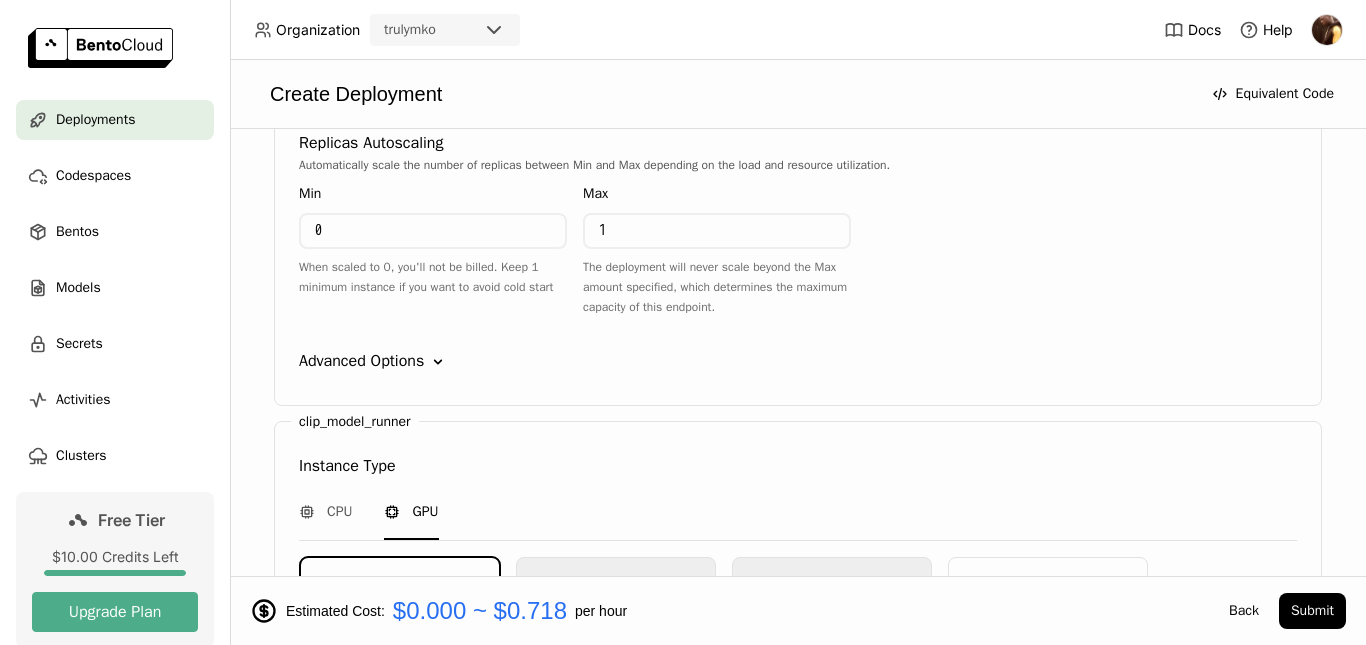 drag, startPoint x: 382, startPoint y: 605, endPoint x: 670, endPoint y: 609, distance: 288.02777 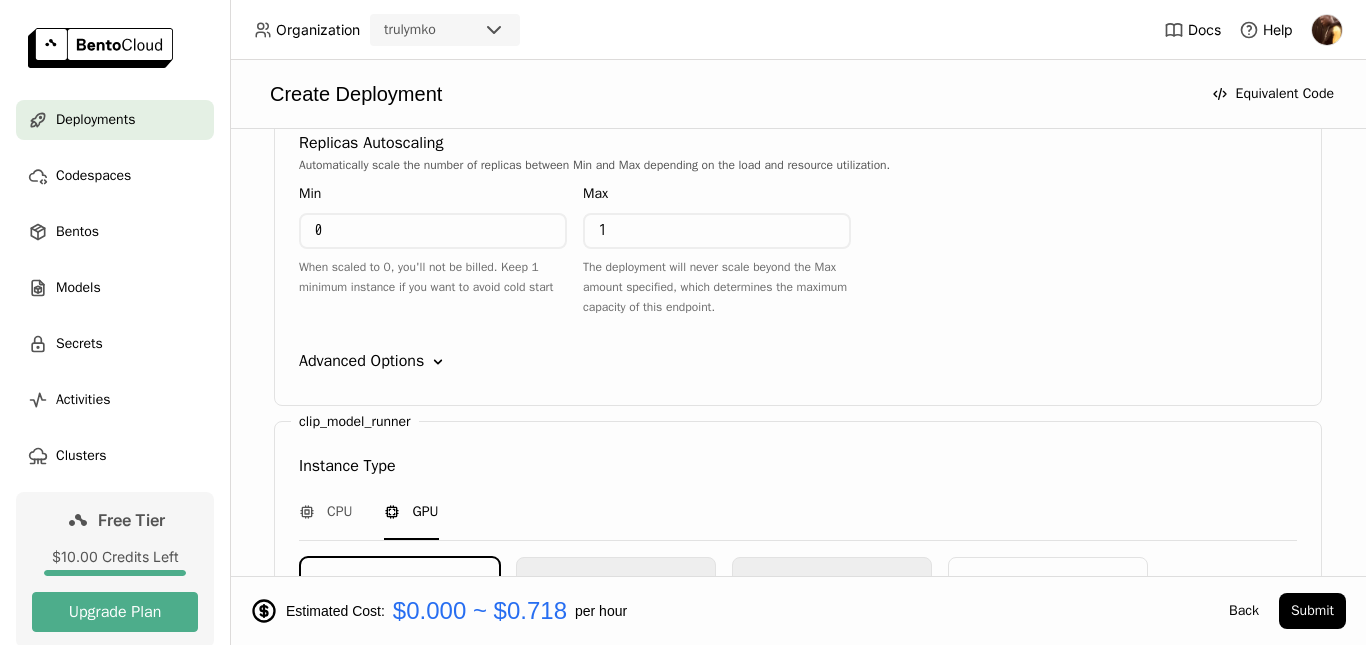 click on "1" at bounding box center [717, 231] 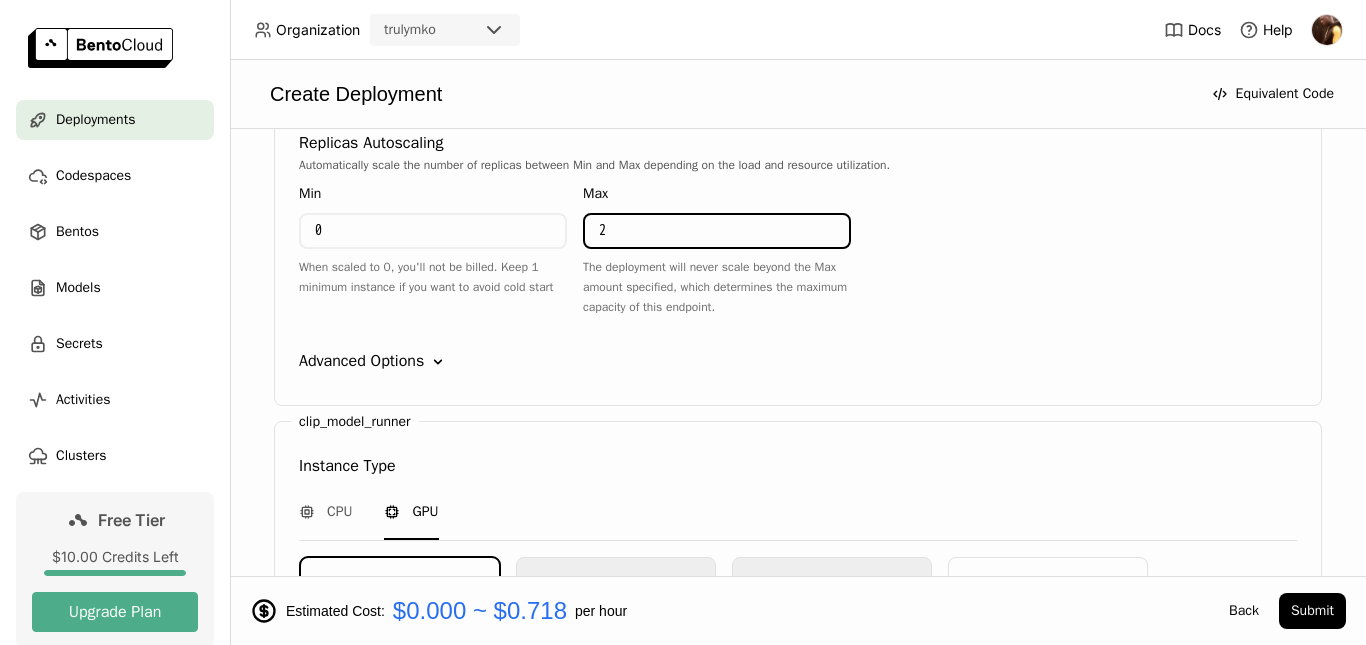 type on "2" 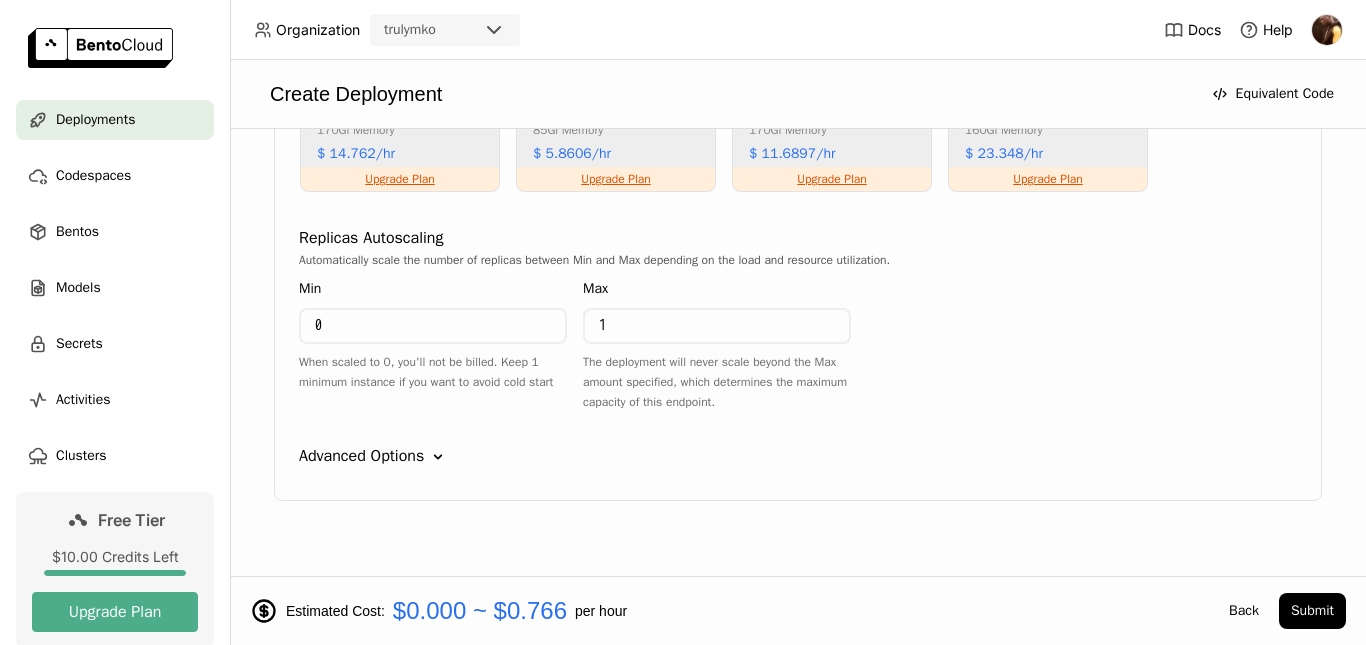 scroll, scrollTop: 2228, scrollLeft: 0, axis: vertical 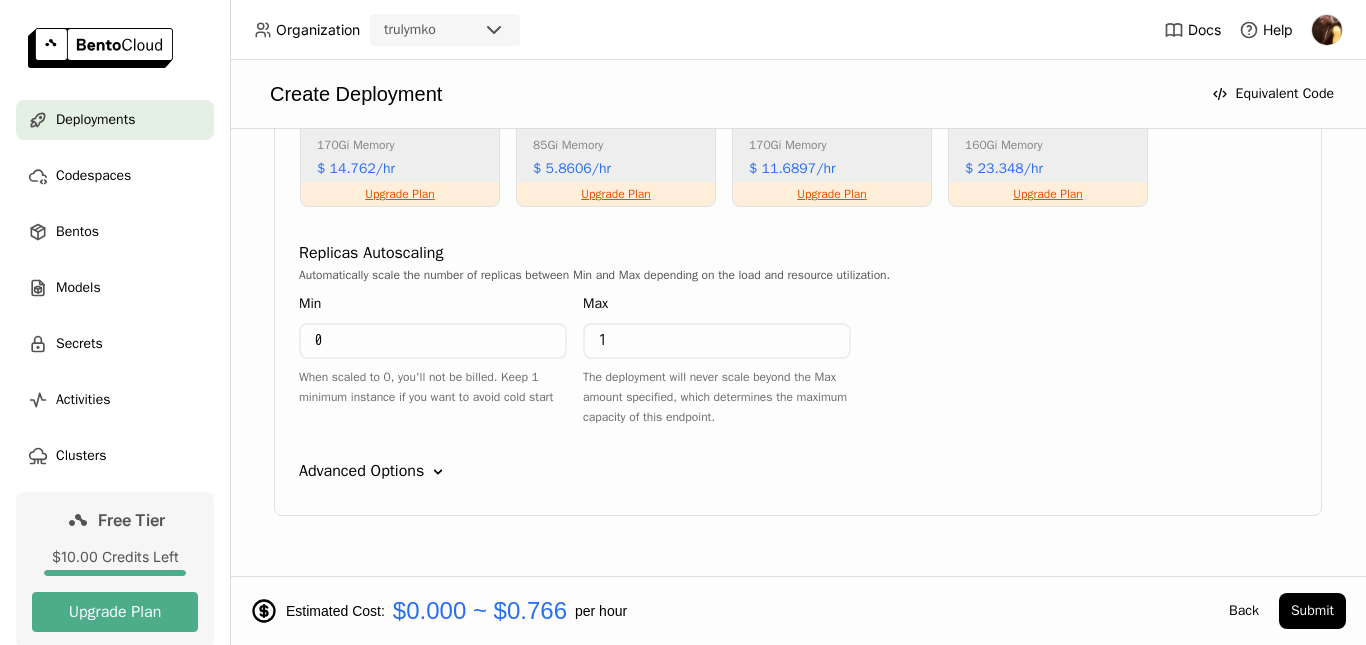 click on "1" at bounding box center (717, 341) 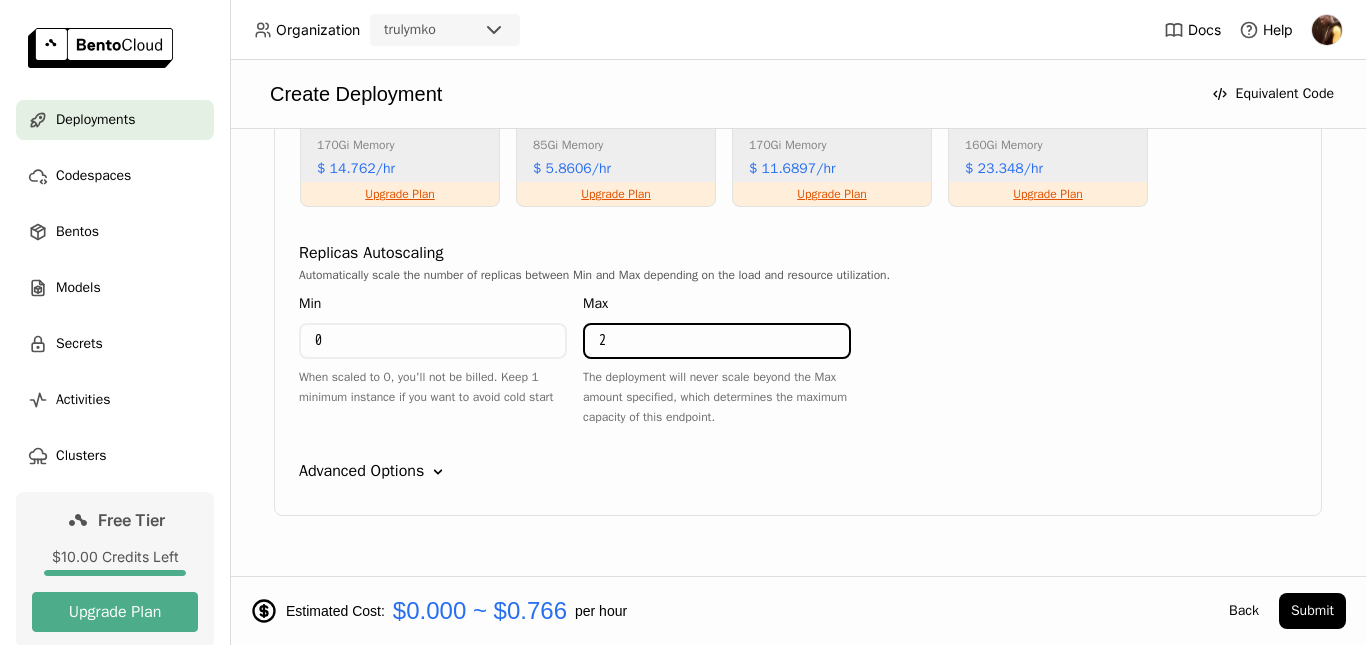 type on "2" 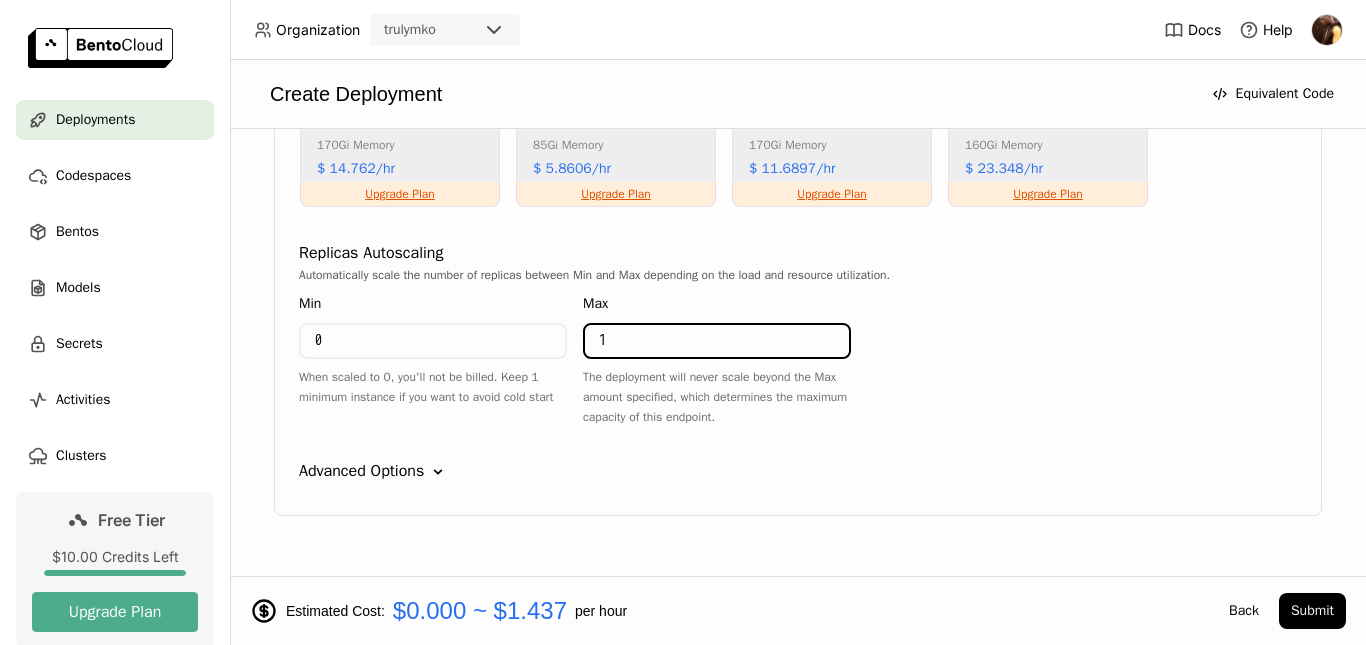 type on "1" 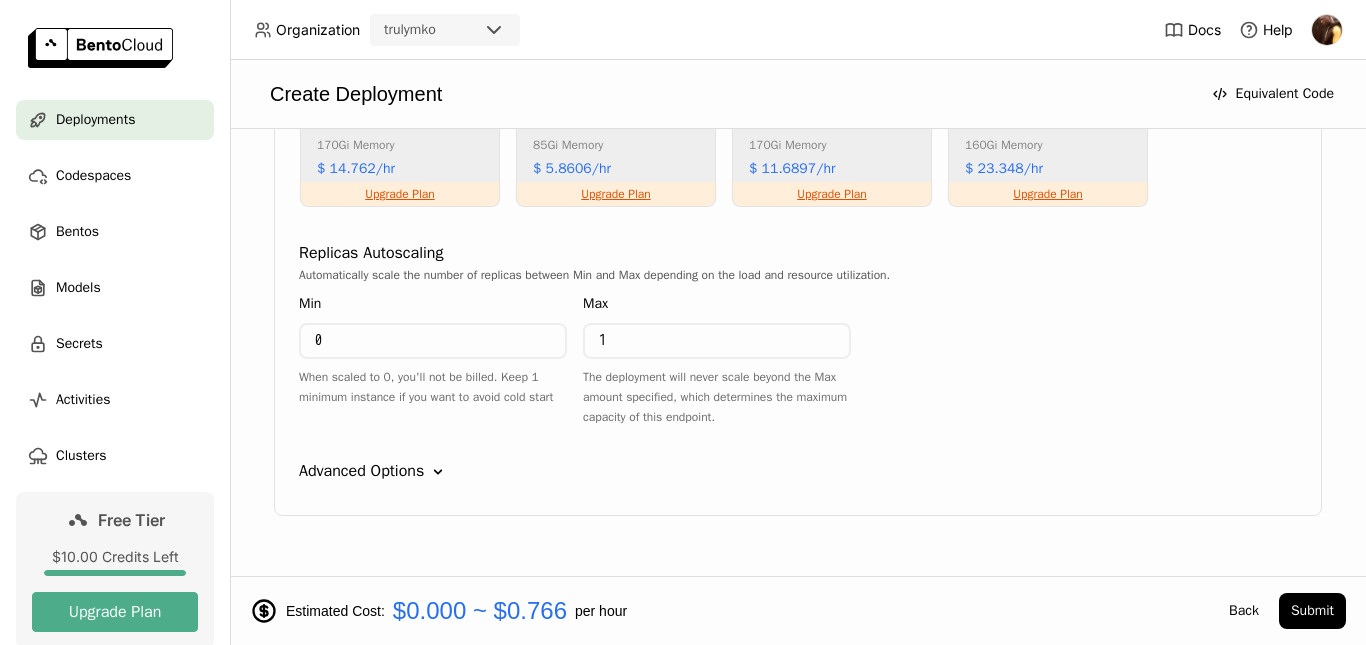click on "1" at bounding box center [717, 341] 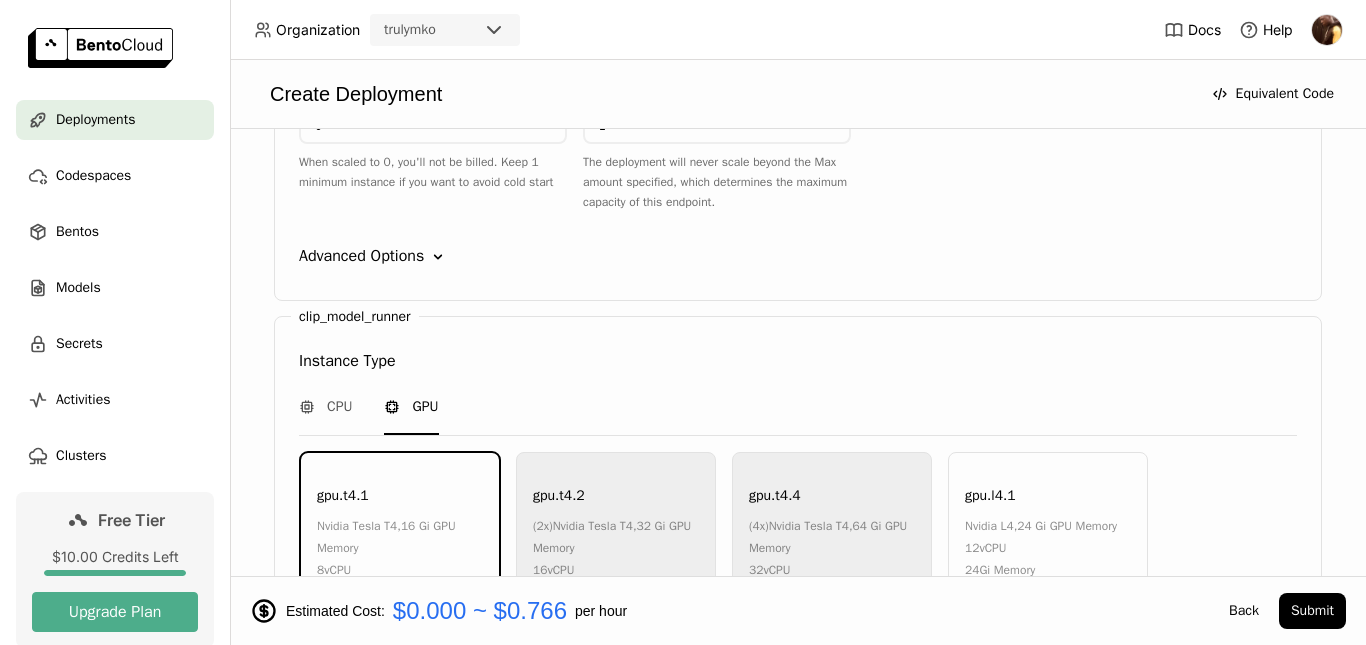 scroll, scrollTop: 1338, scrollLeft: 0, axis: vertical 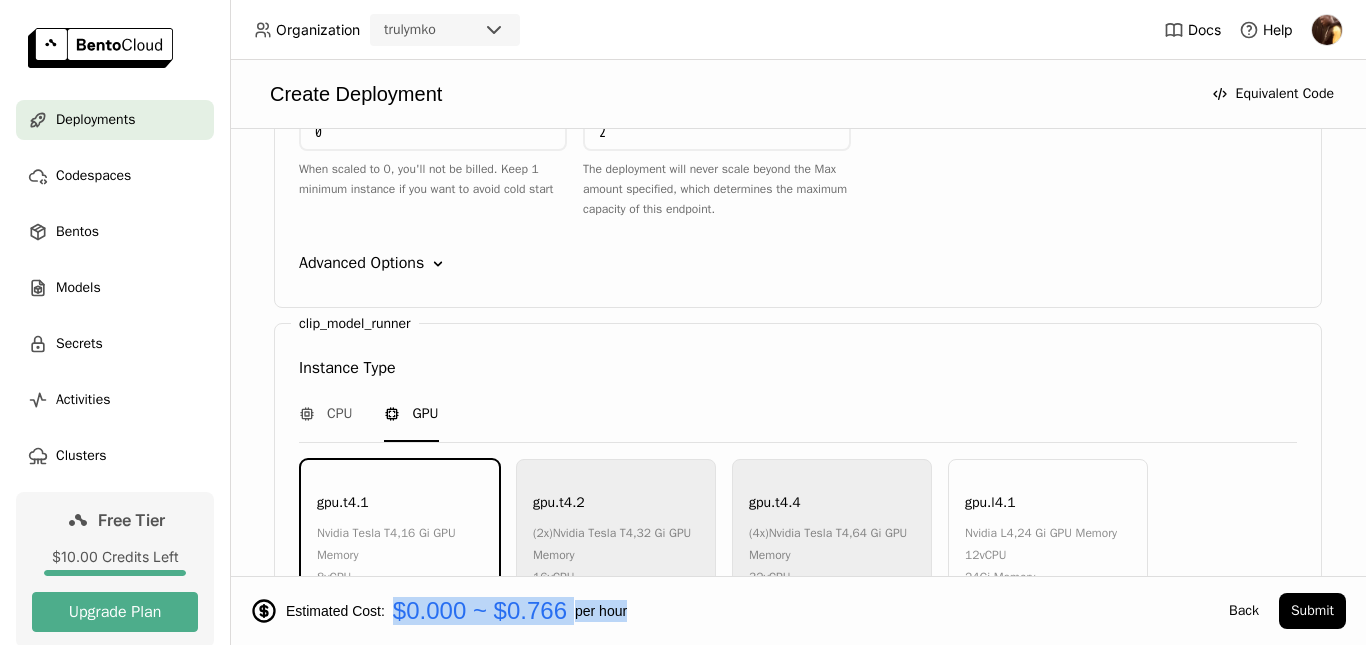drag, startPoint x: 395, startPoint y: 615, endPoint x: 696, endPoint y: 594, distance: 301.73166 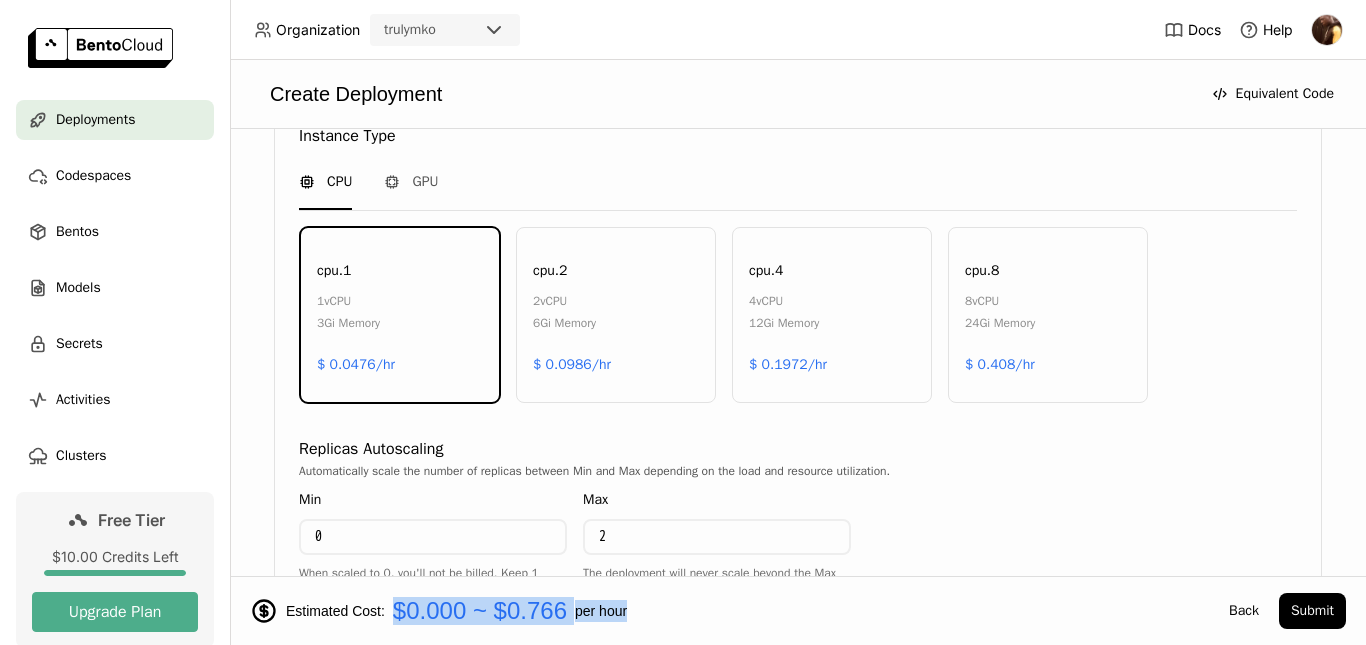 scroll, scrollTop: 871, scrollLeft: 0, axis: vertical 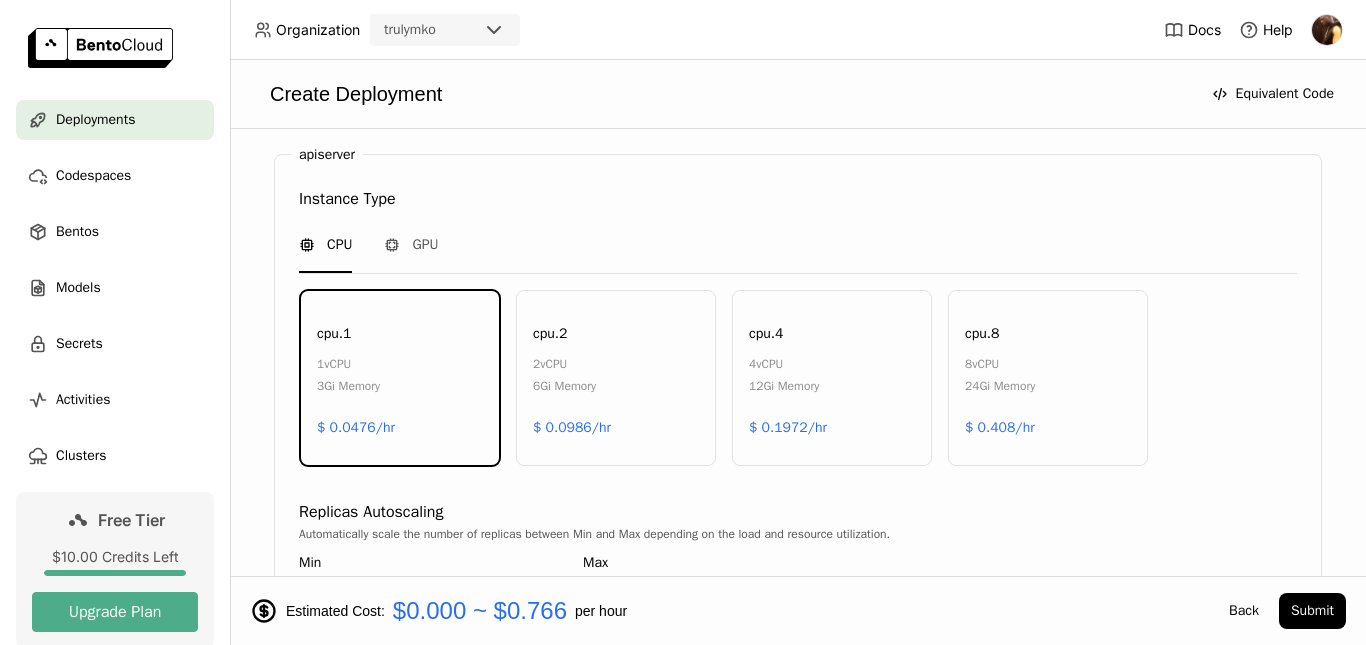click on "apiserver" at bounding box center (327, 155) 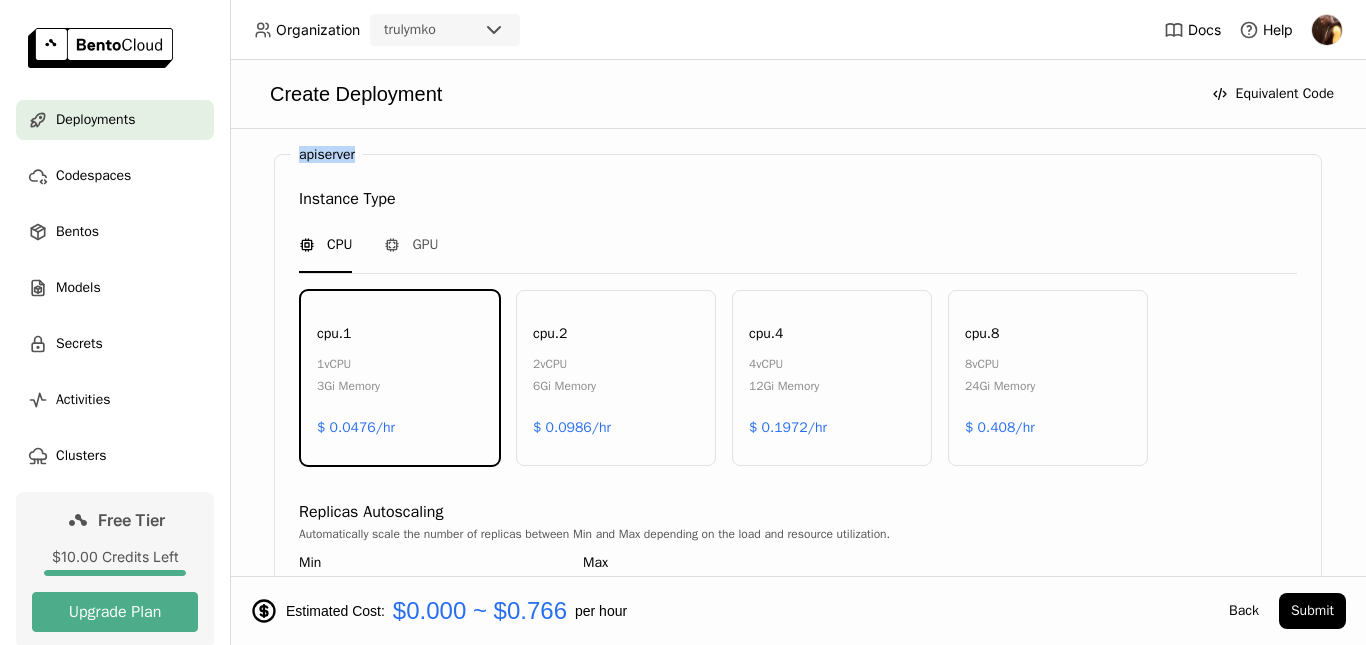 click on "apiserver" at bounding box center (327, 155) 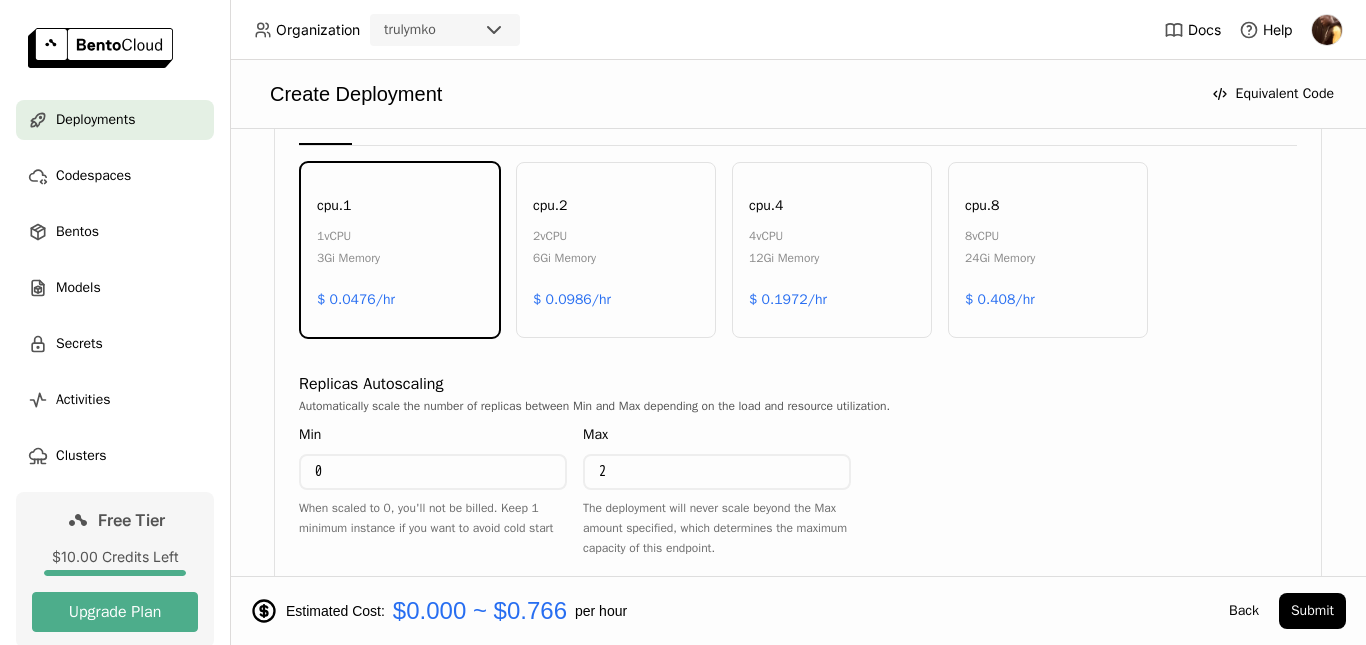 scroll, scrollTop: 1003, scrollLeft: 0, axis: vertical 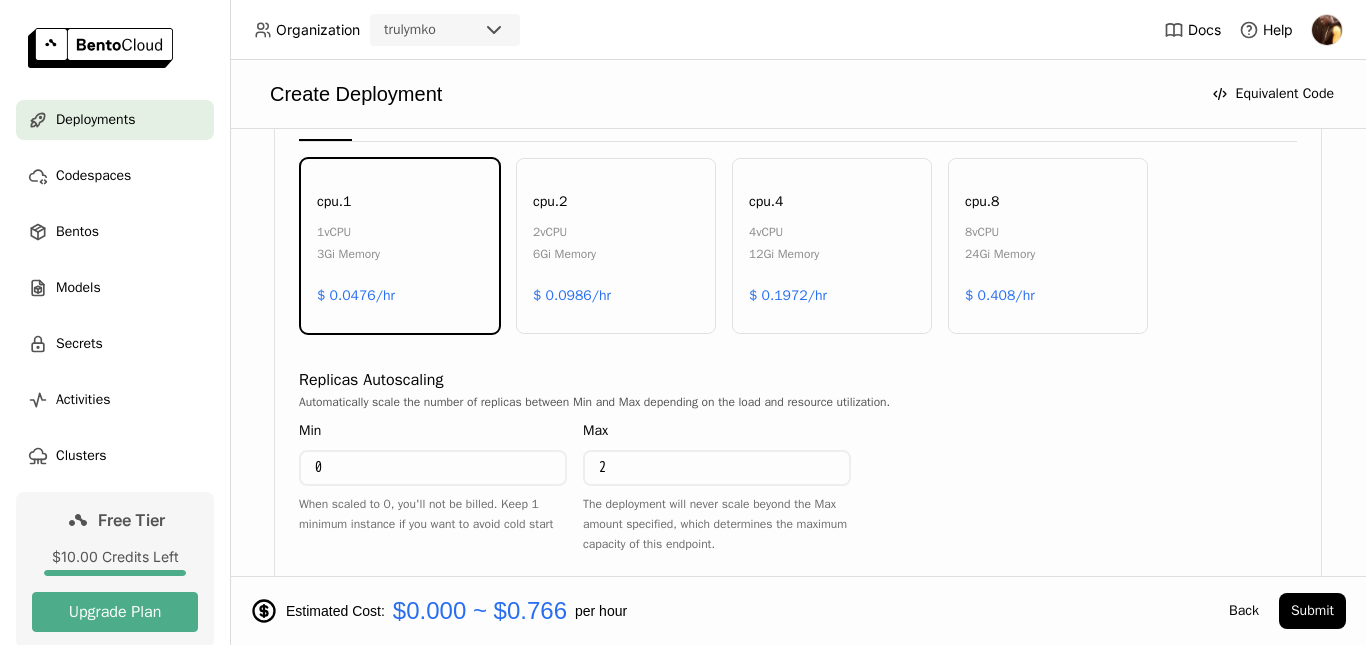 click on "cpu.2 2  vCPU 6Gi   Memory $ 0.0986/hr" at bounding box center (616, 246) 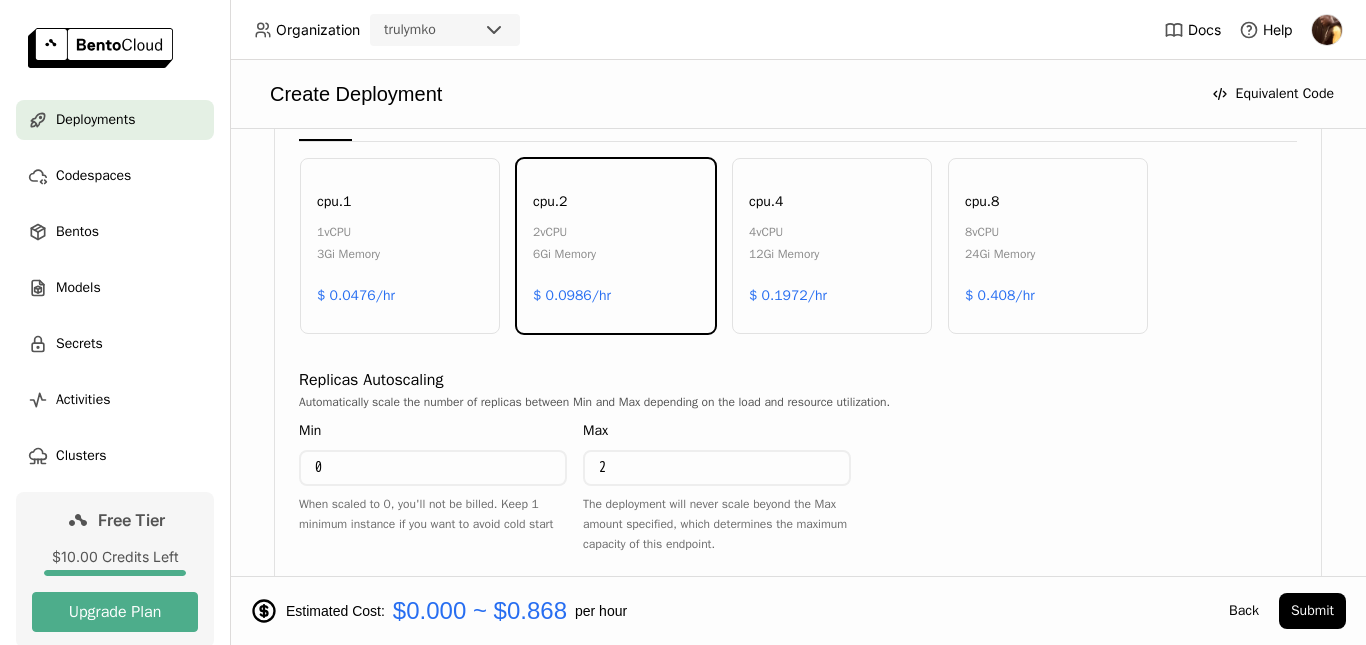 click on "cpu.1 1  vCPU 3Gi   Memory $ 0.0476/hr" at bounding box center [400, 246] 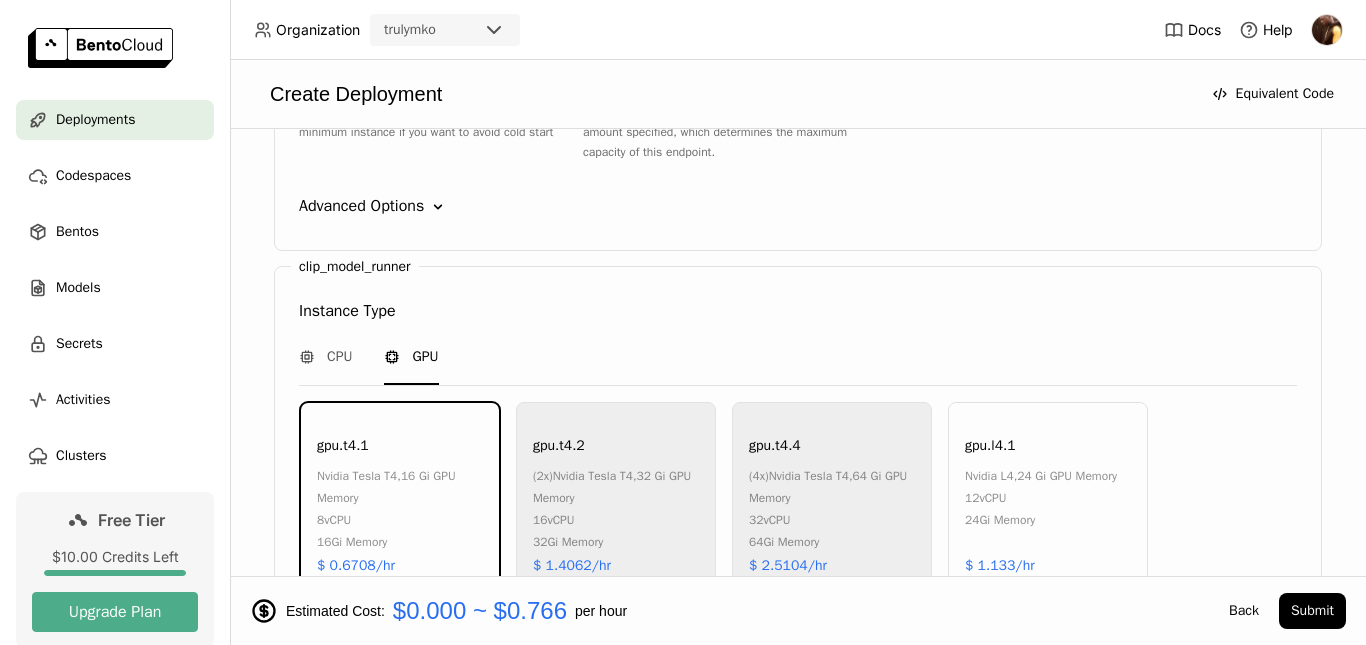 scroll, scrollTop: 1398, scrollLeft: 0, axis: vertical 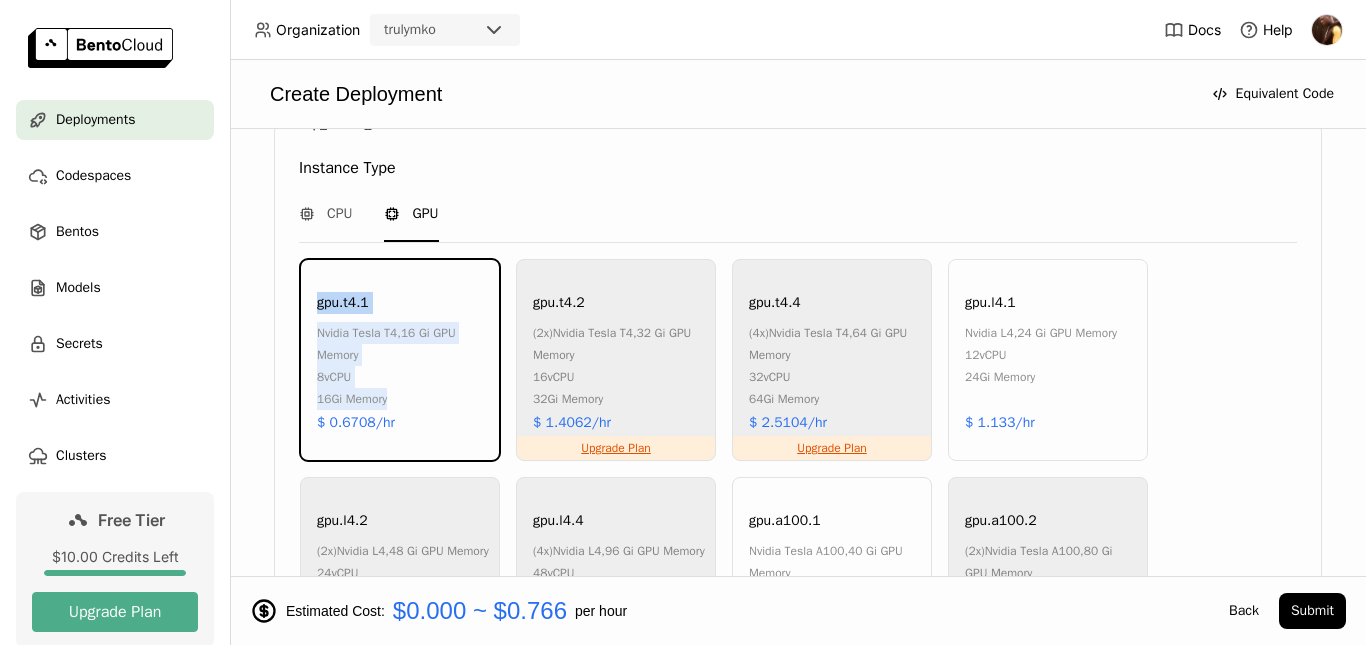 drag, startPoint x: 298, startPoint y: 287, endPoint x: 410, endPoint y: 400, distance: 159.1006 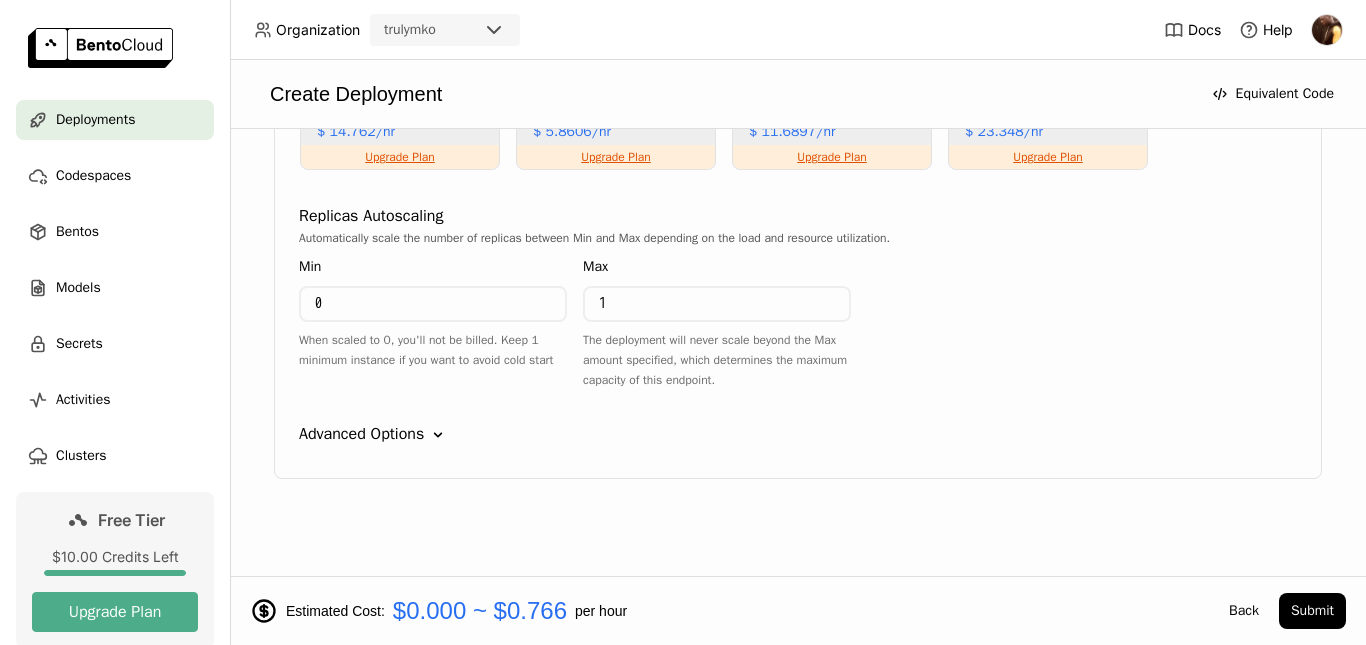 scroll, scrollTop: 2267, scrollLeft: 0, axis: vertical 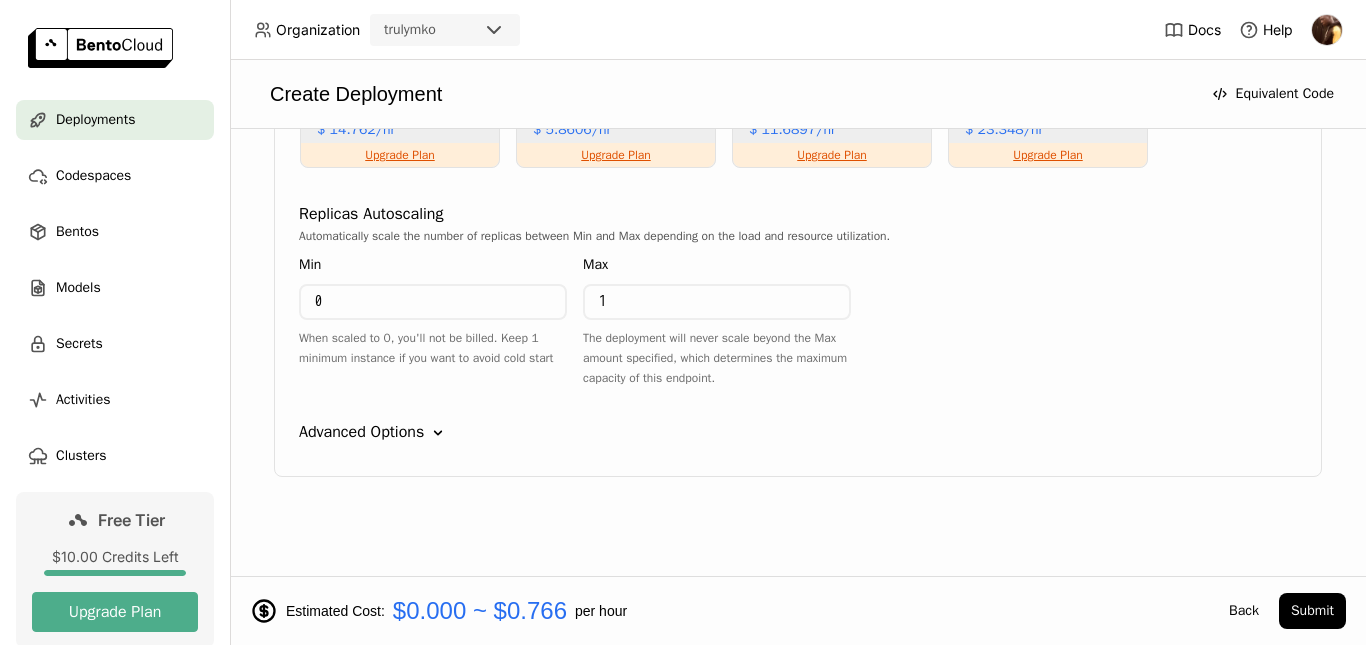 click on "1" at bounding box center (717, 302) 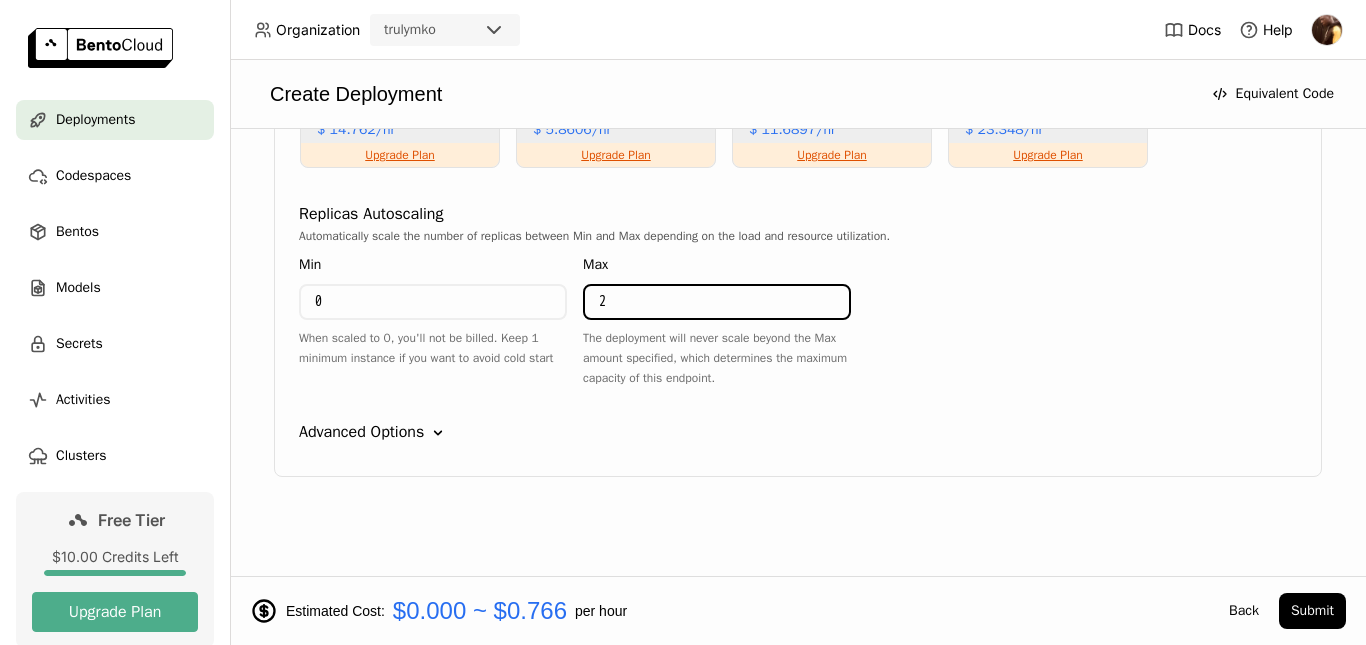type on "2" 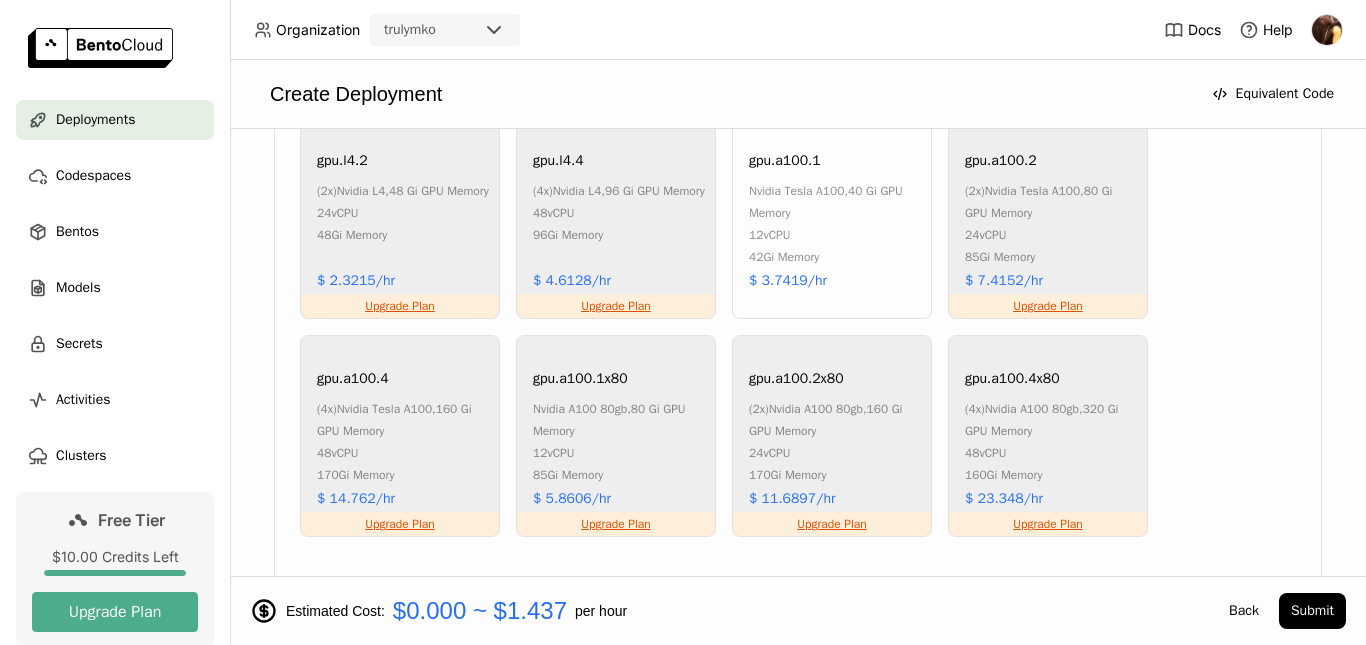 scroll, scrollTop: 1318, scrollLeft: 0, axis: vertical 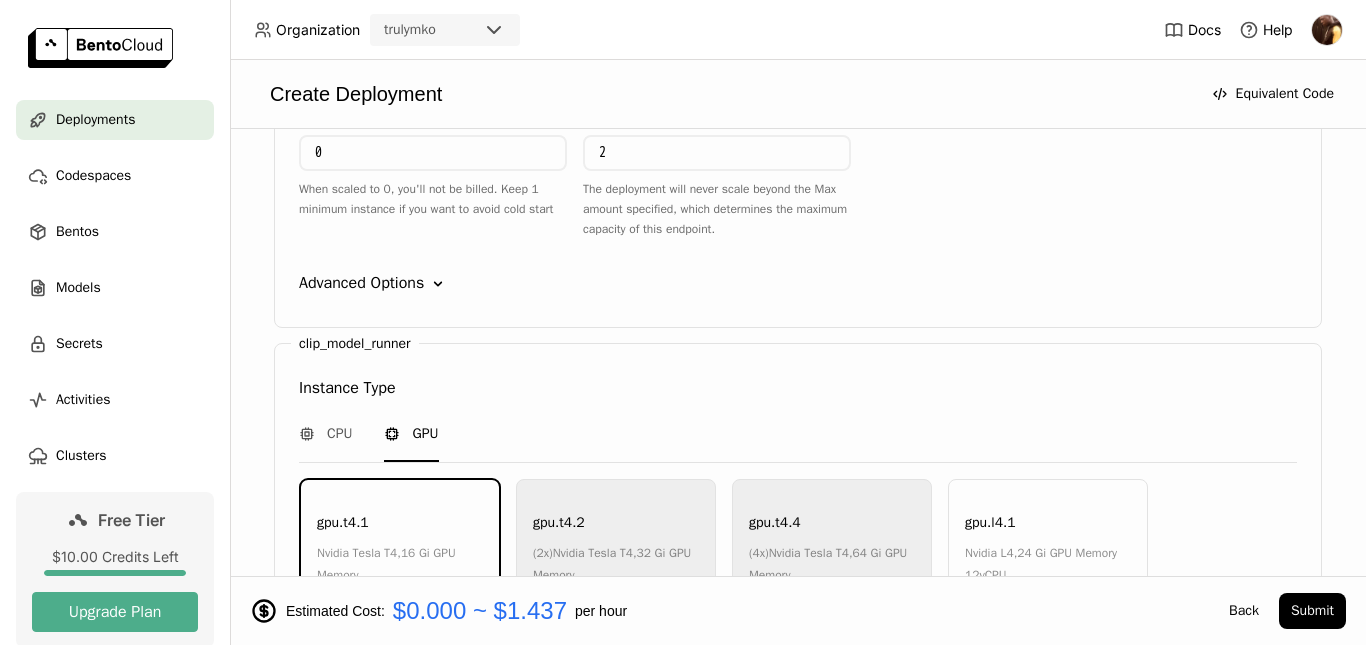 click on "The deployment will never scale beyond the Max amount specified, which determines the maximum capacity of this endpoint." at bounding box center (717, 209) 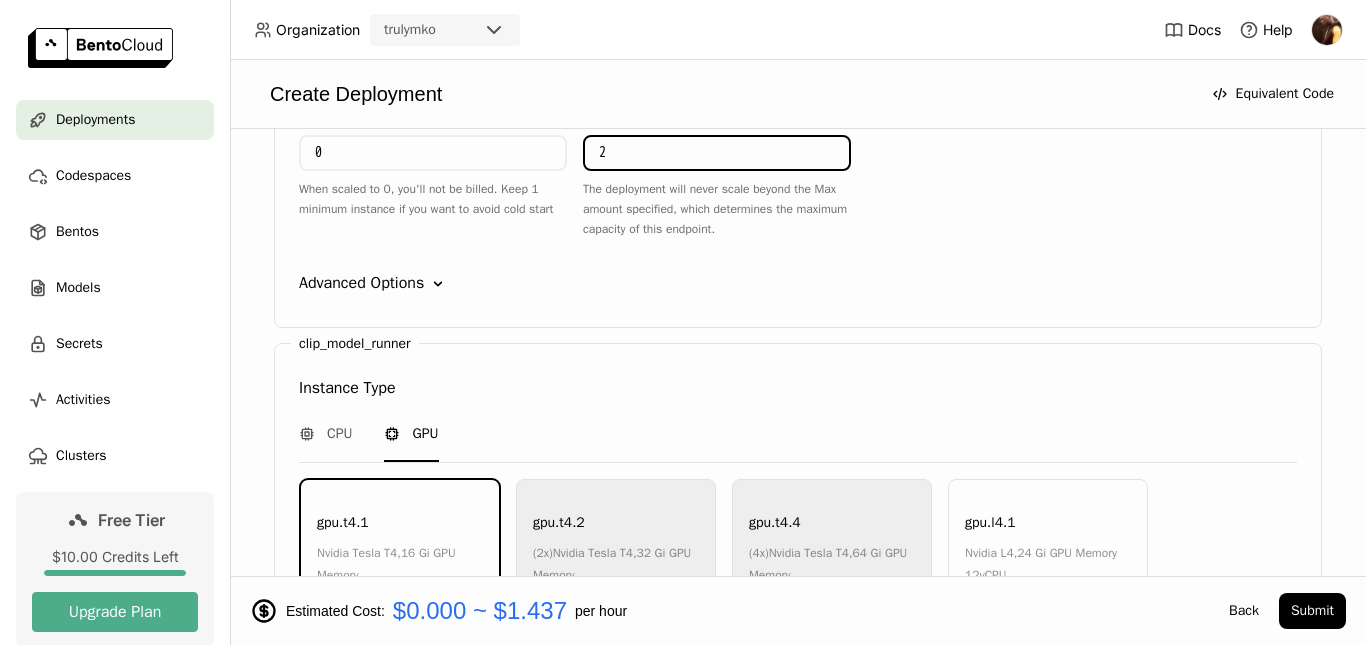 click on "2" at bounding box center [717, 153] 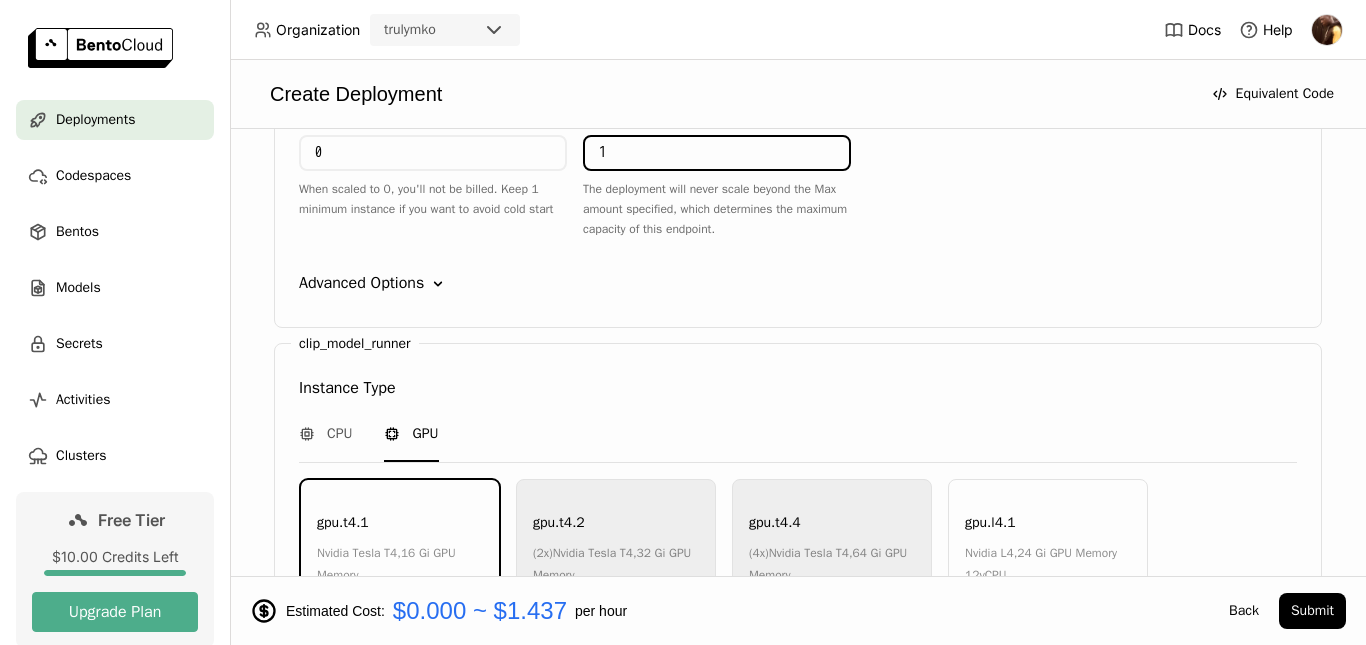 type on "1" 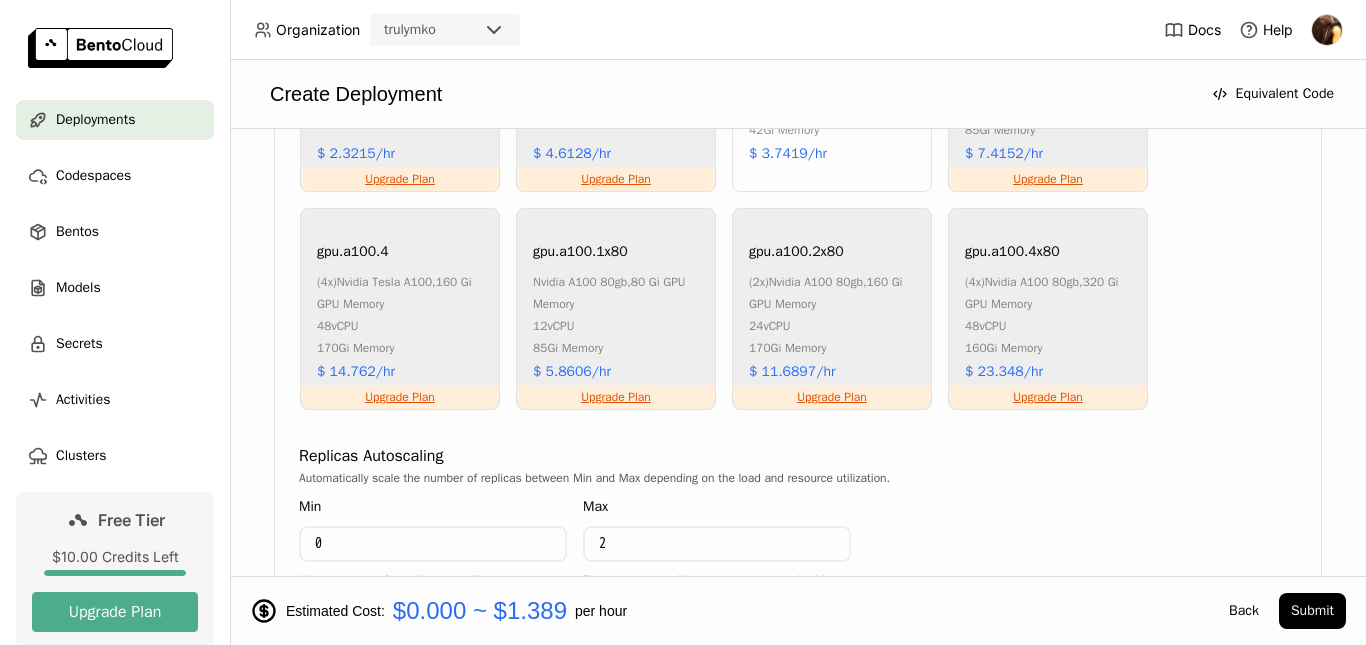 scroll, scrollTop: 2267, scrollLeft: 0, axis: vertical 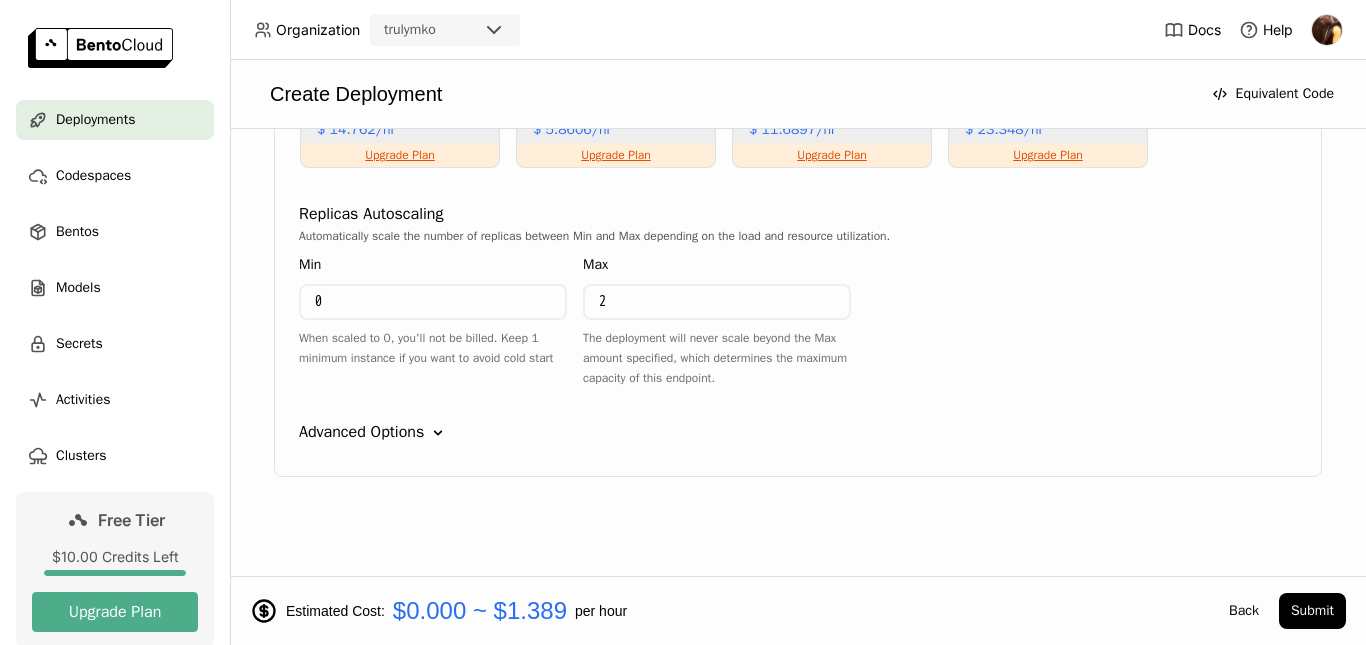 click on "2" at bounding box center [717, 302] 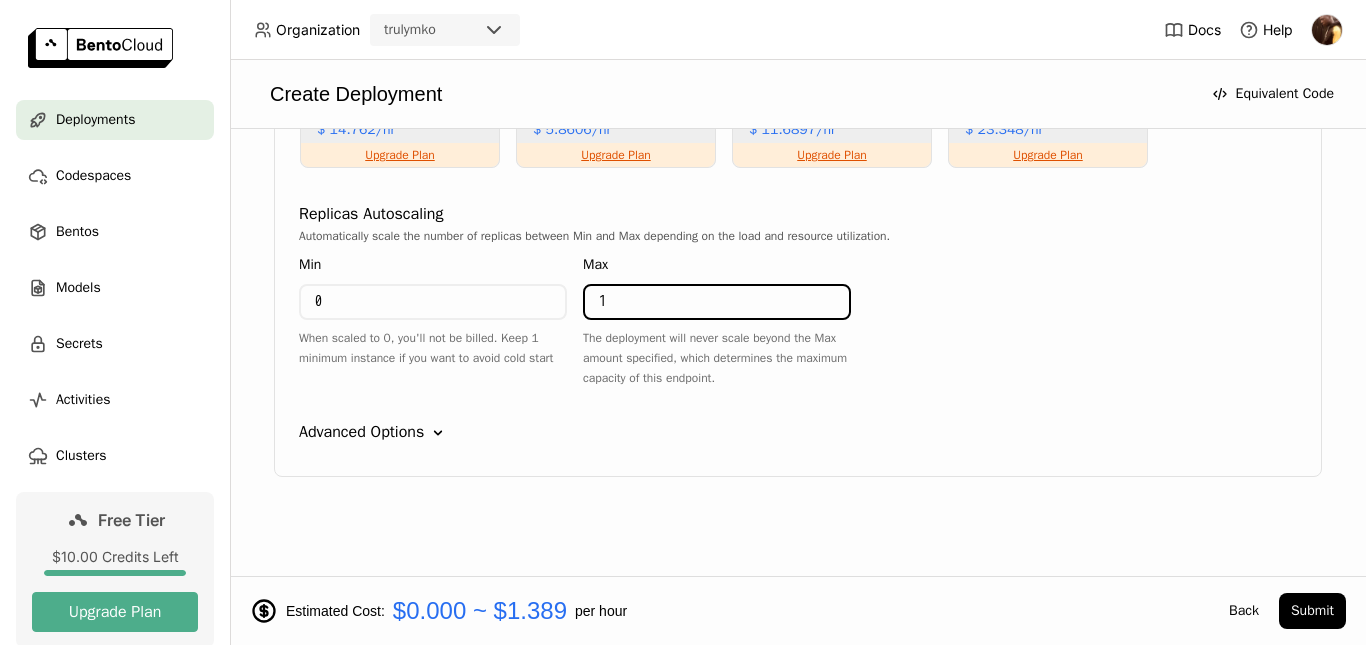 type on "1" 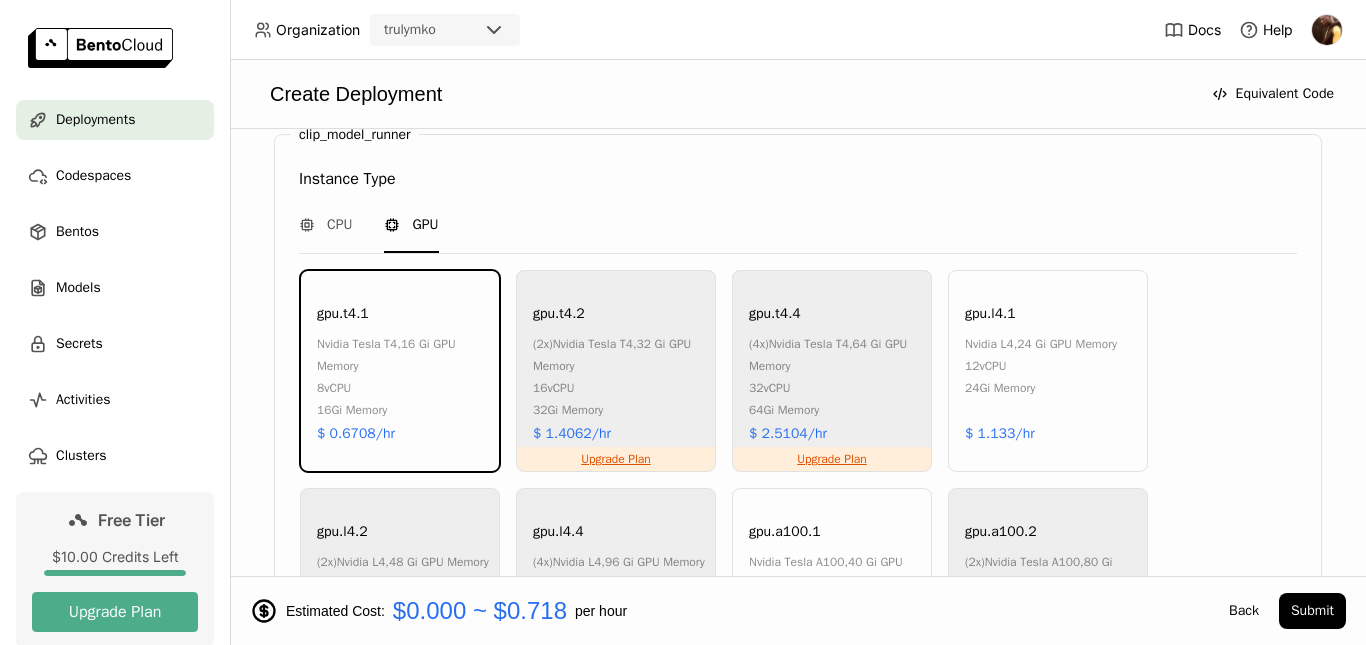scroll, scrollTop: 2267, scrollLeft: 0, axis: vertical 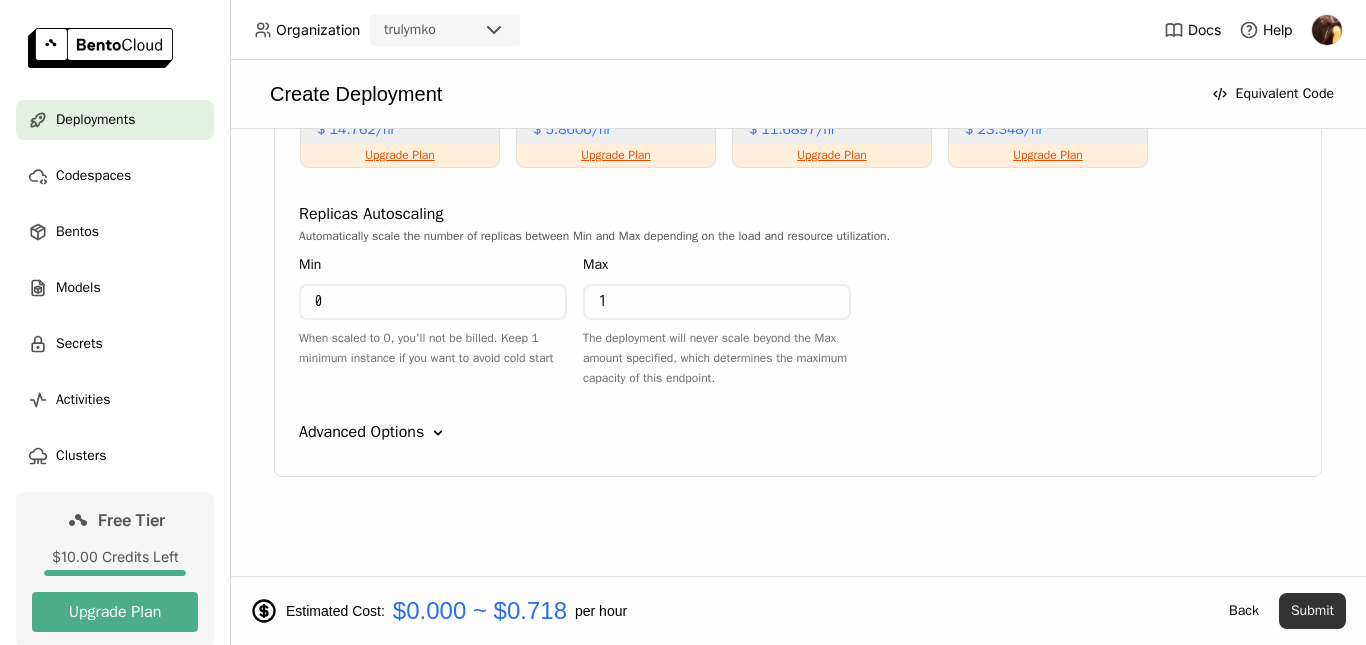 click on "Submit" at bounding box center (1312, 611) 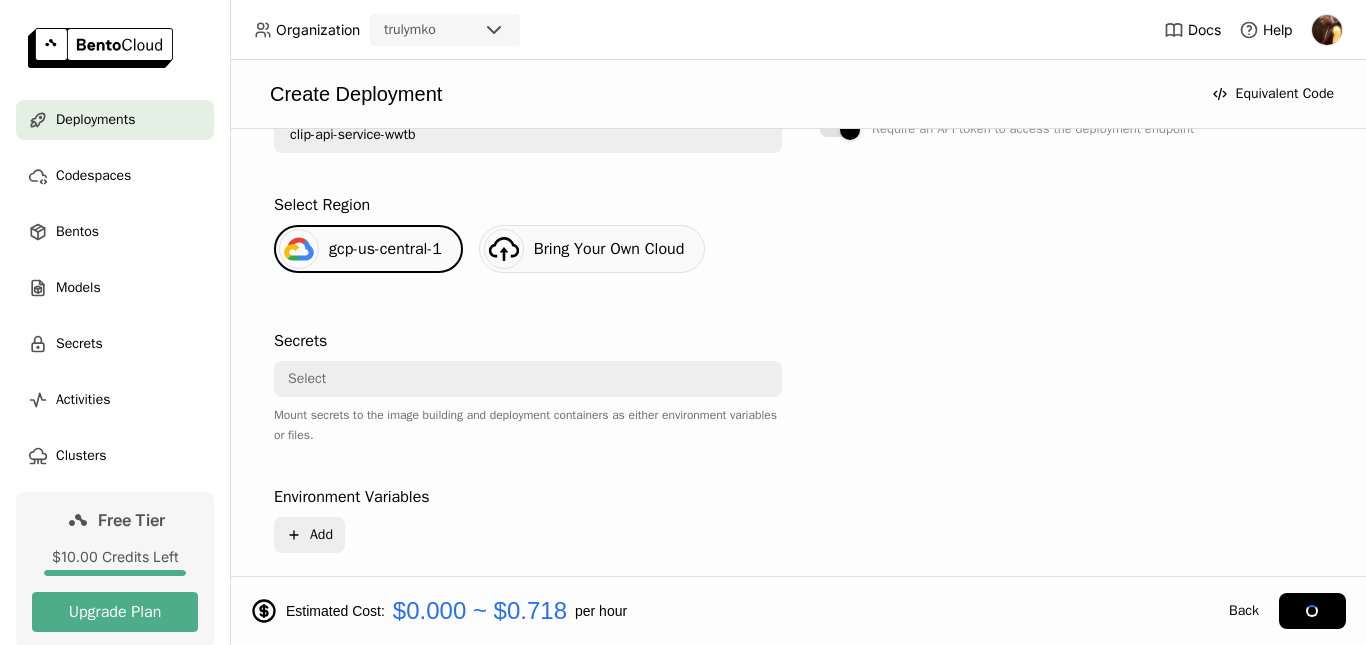 scroll, scrollTop: 654, scrollLeft: 0, axis: vertical 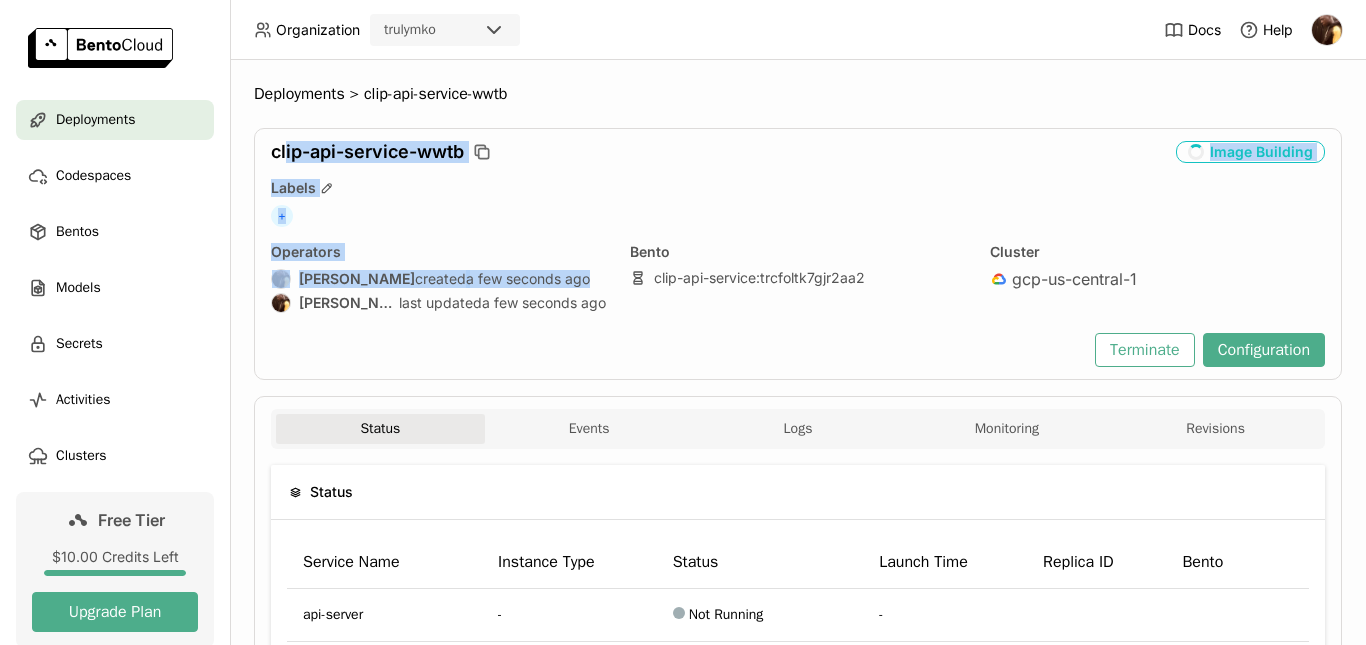 drag, startPoint x: 285, startPoint y: 160, endPoint x: 601, endPoint y: 277, distance: 336.9644 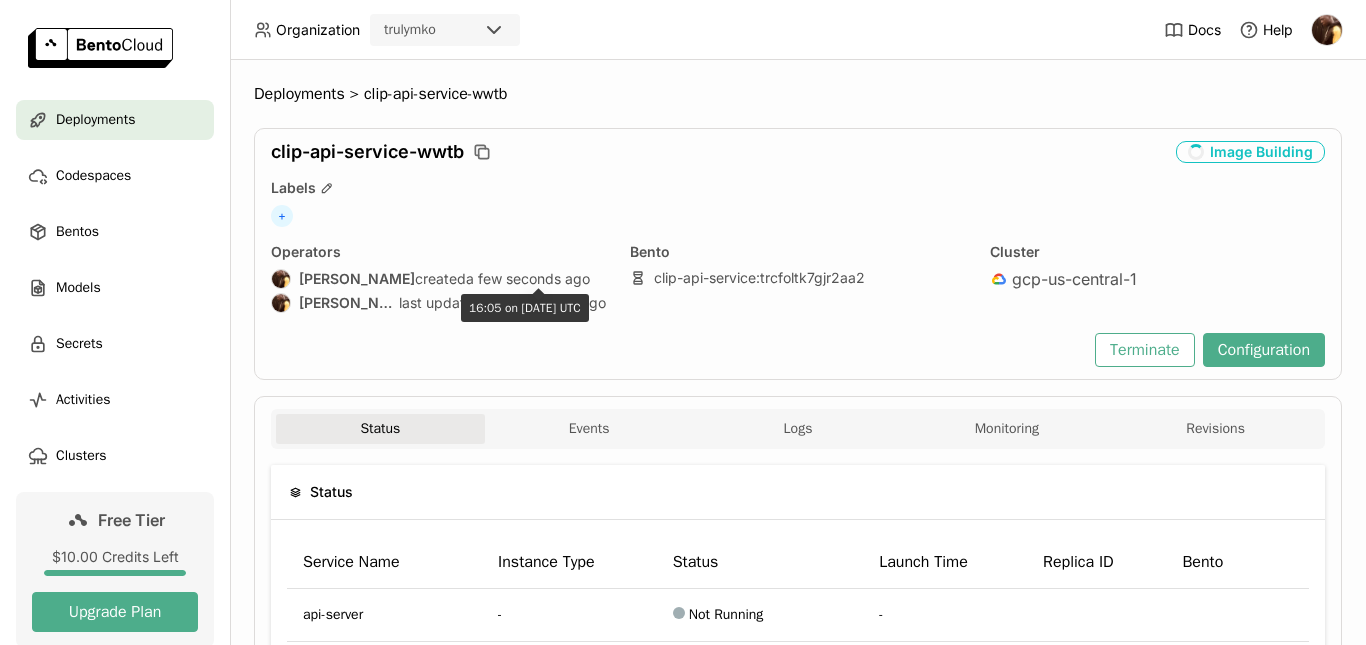 click on "clip-api-service-wwtb Image Building Labels + Operators [PERSON_NAME]  created  a few seconds ago [PERSON_NAME]  last updated  a few seconds ago Bento clip-api-service : trcfoltk7gjr2aa2 Cluster gcp-us-central-1 Terminate Configuration" at bounding box center (798, 254) 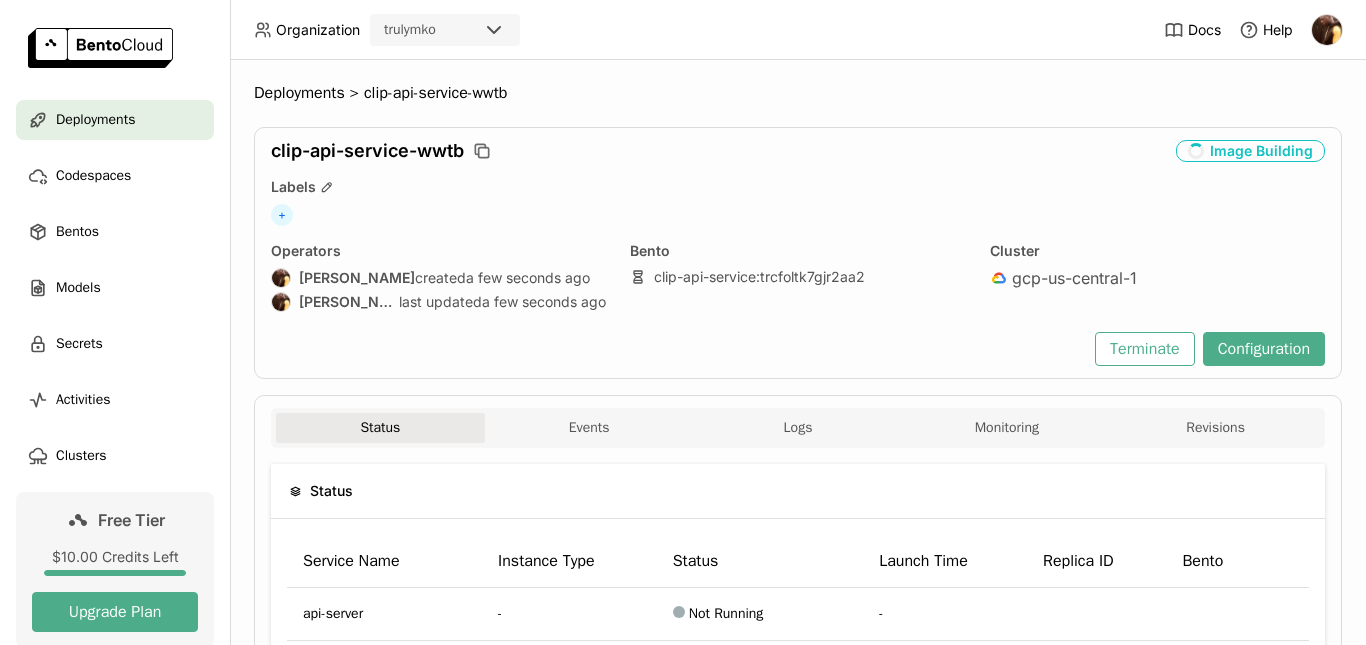 scroll, scrollTop: 0, scrollLeft: 0, axis: both 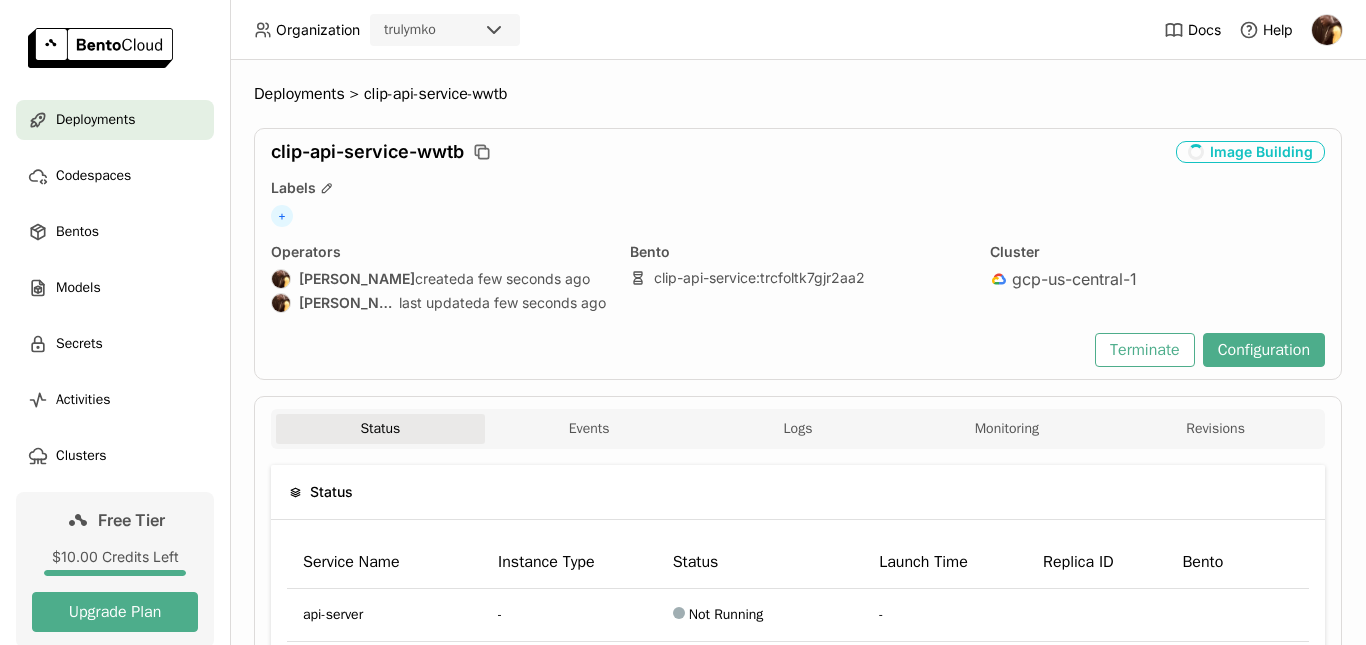 click on "Status Events Logs Monitoring Revisions" at bounding box center (798, 431) 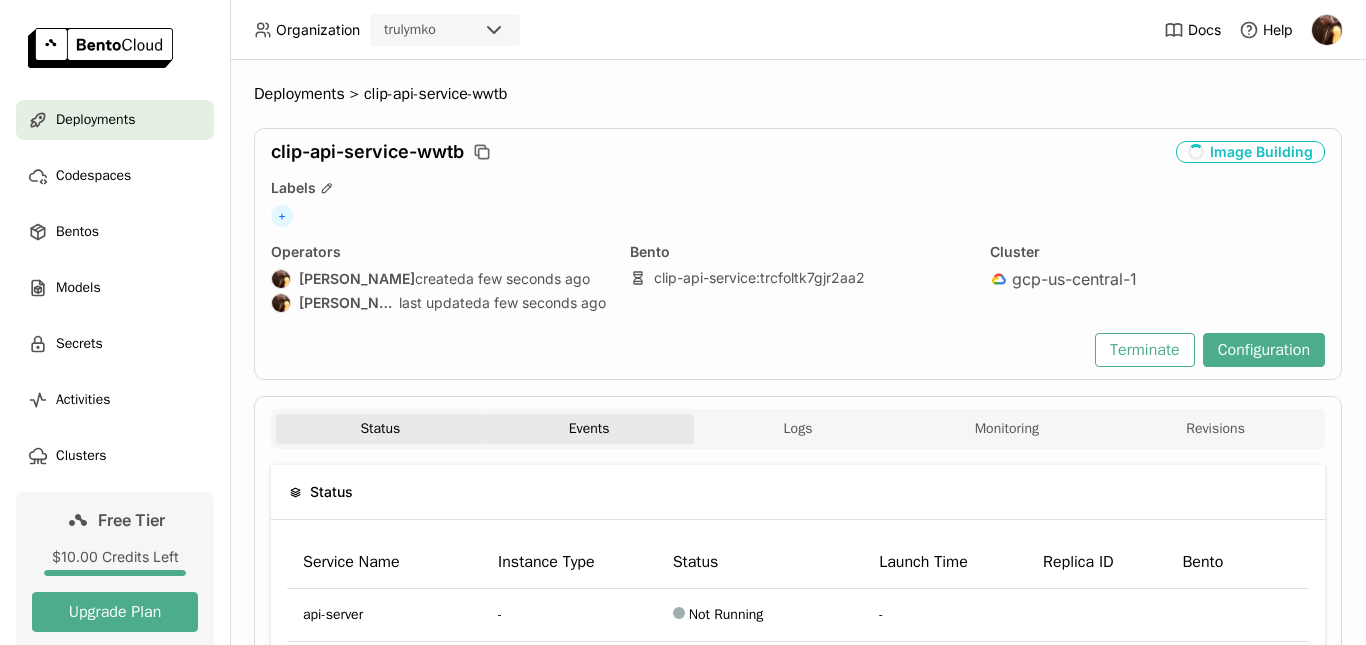 click on "Events" at bounding box center (589, 429) 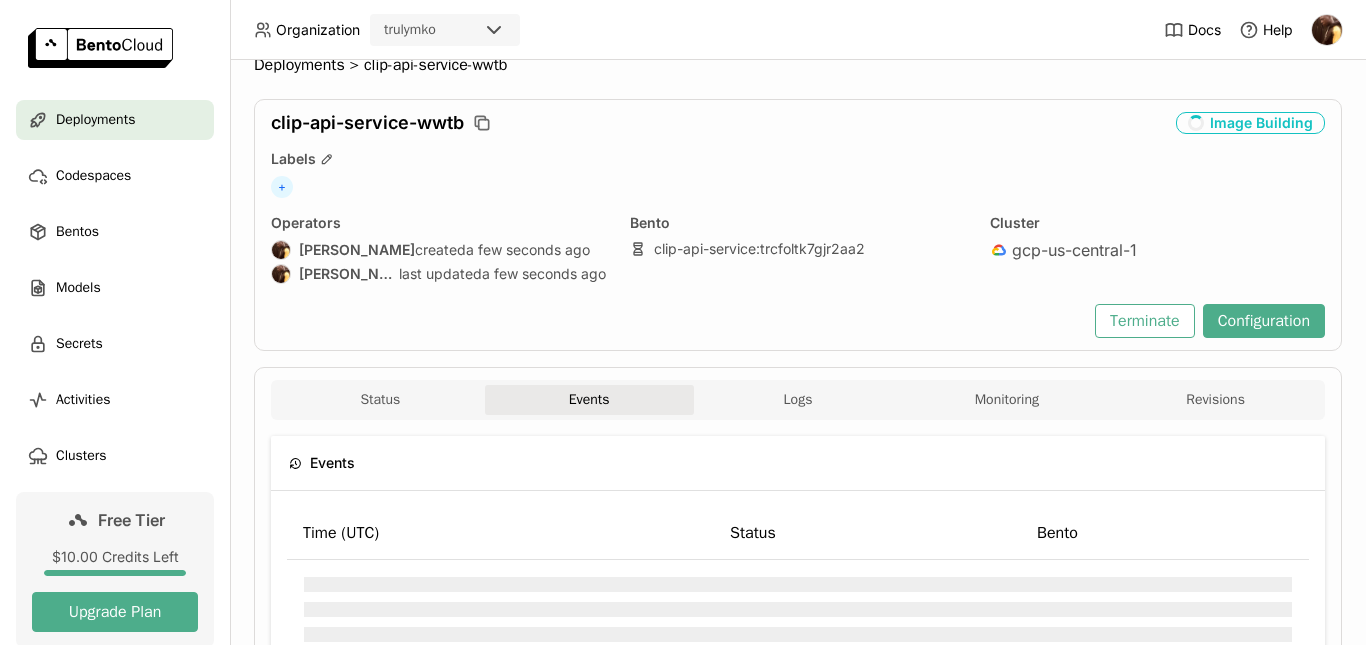 scroll, scrollTop: 23, scrollLeft: 0, axis: vertical 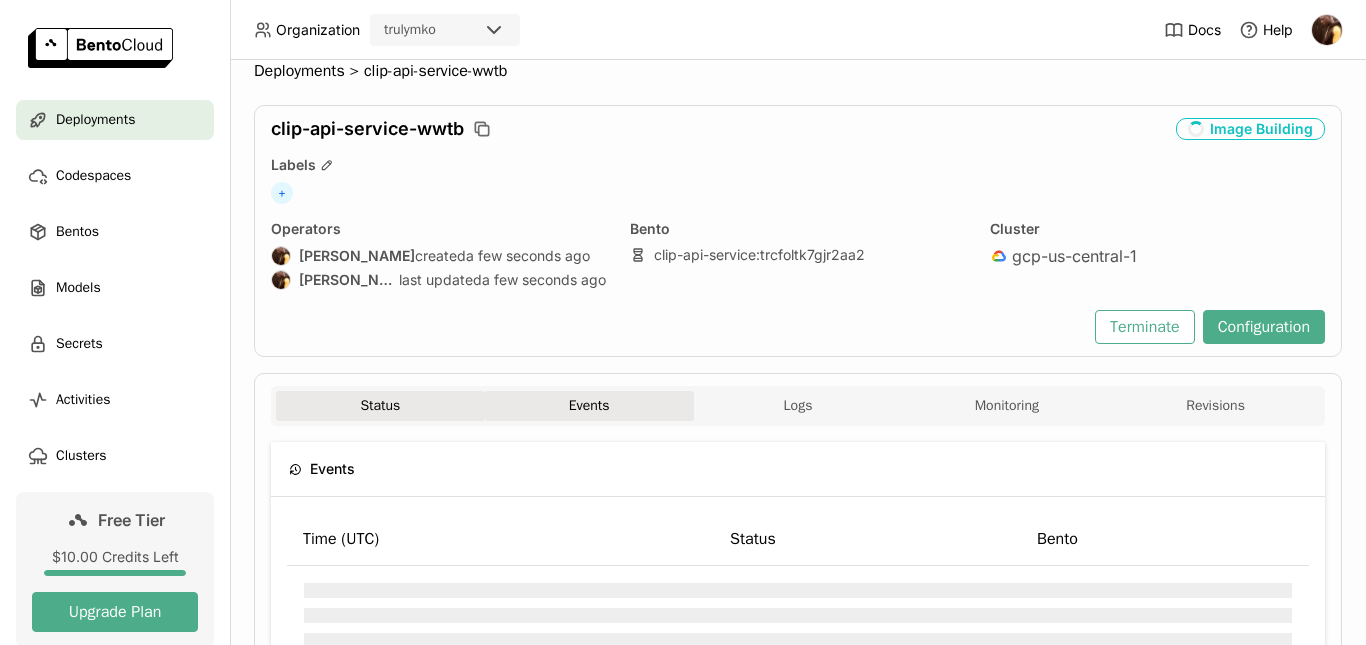 click on "Status" at bounding box center [380, 406] 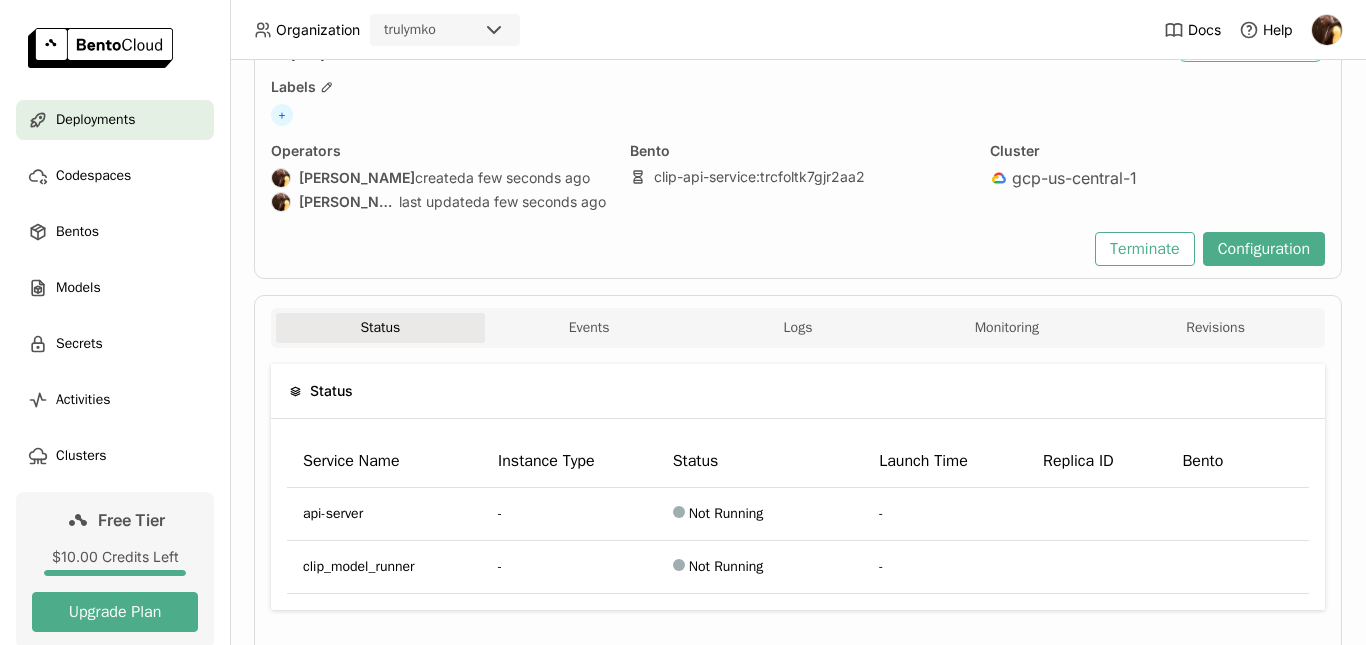 scroll, scrollTop: 0, scrollLeft: 0, axis: both 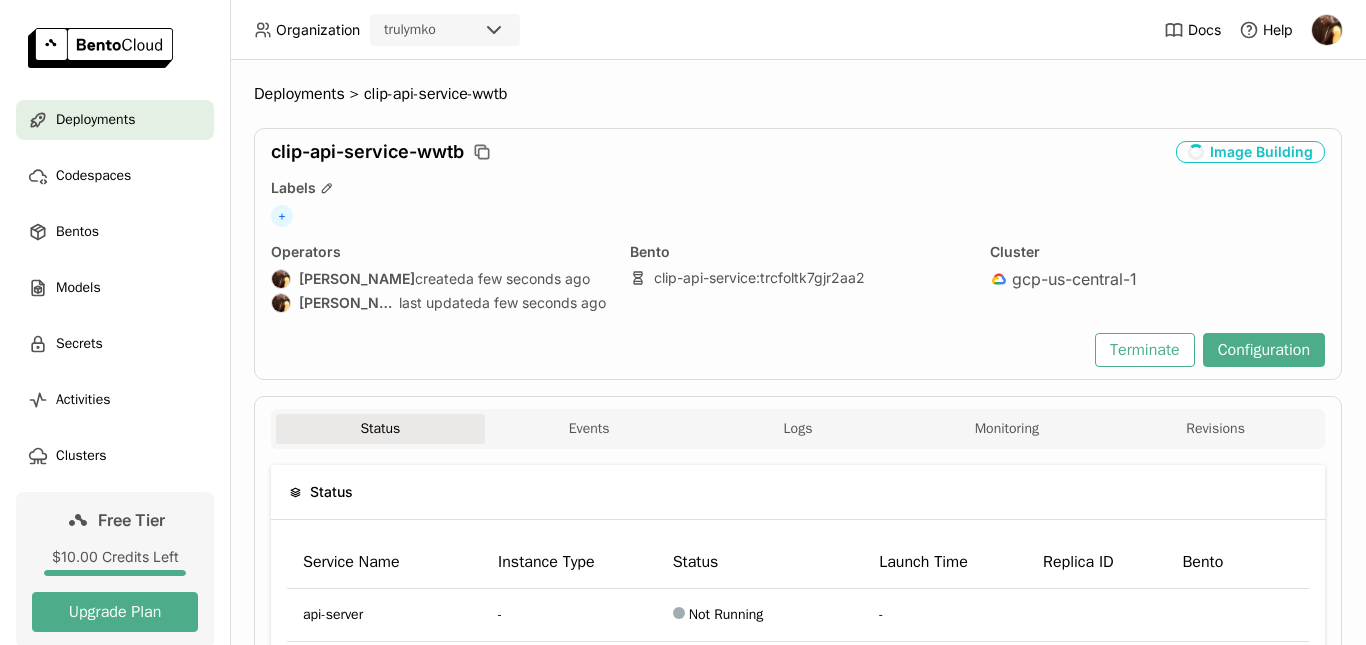 click on "clip-api-service-wwtb Image Building Labels + Operators [PERSON_NAME]  created  a few seconds ago [PERSON_NAME]  last updated  a few seconds ago Bento clip-api-service : trcfoltk7gjr2aa2 Cluster gcp-us-central-1 Terminate Configuration" at bounding box center (798, 254) 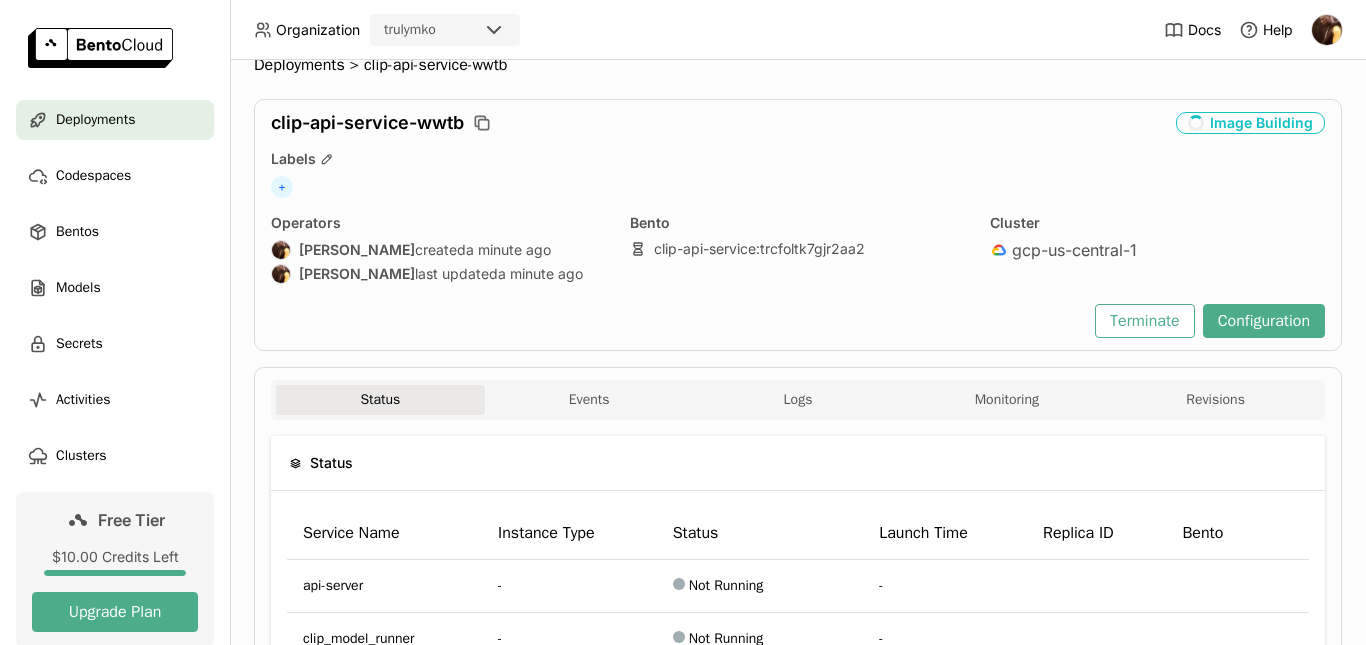 scroll, scrollTop: 0, scrollLeft: 0, axis: both 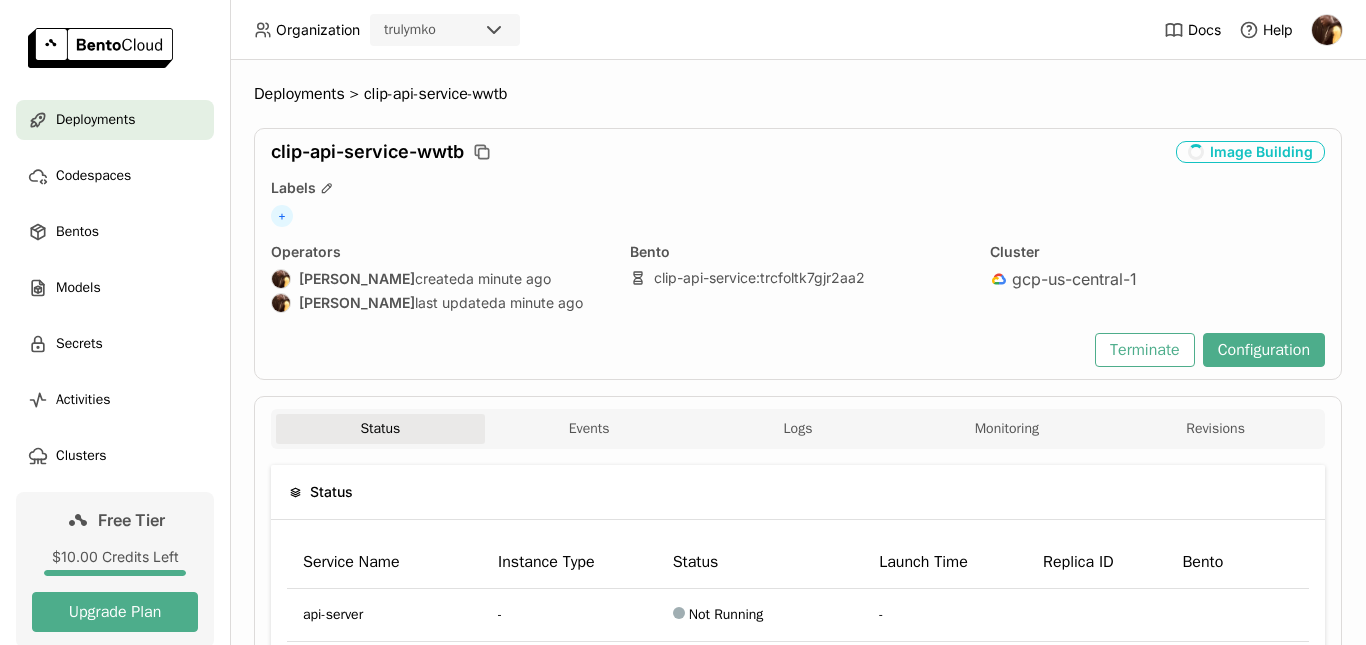 click on "Terminate Configuration" at bounding box center (798, 350) 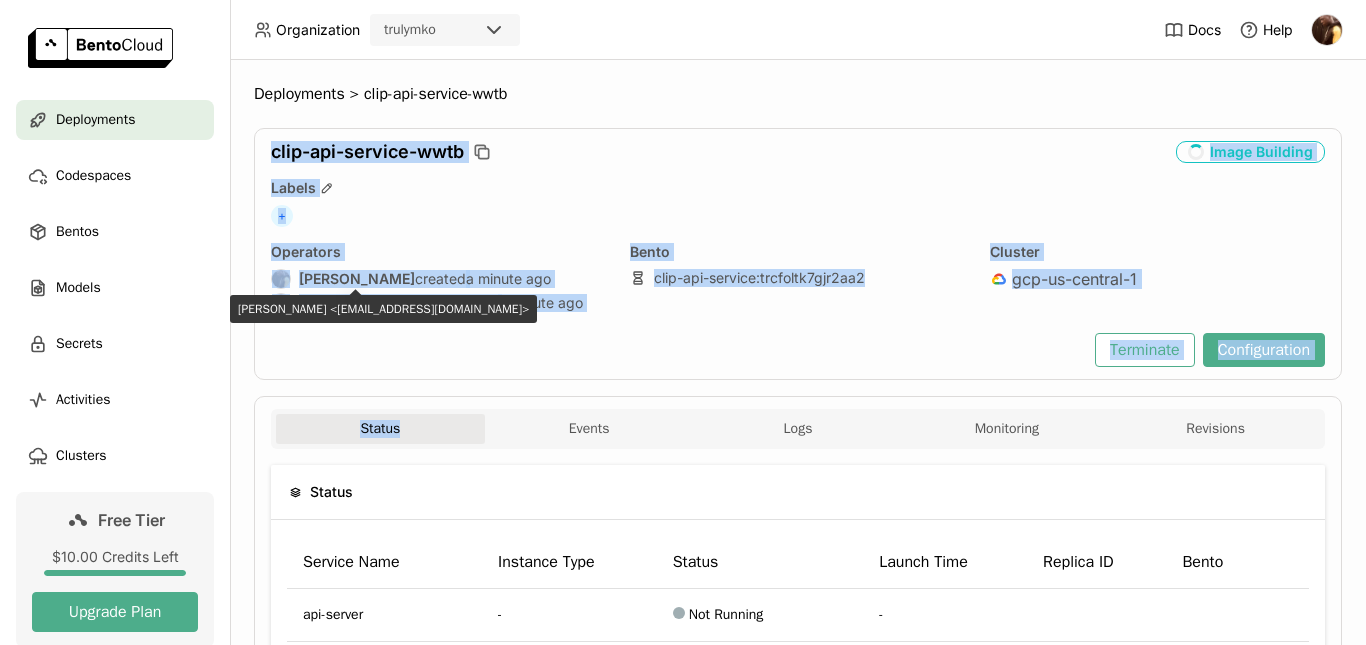 drag, startPoint x: 281, startPoint y: 167, endPoint x: 479, endPoint y: 386, distance: 295.23718 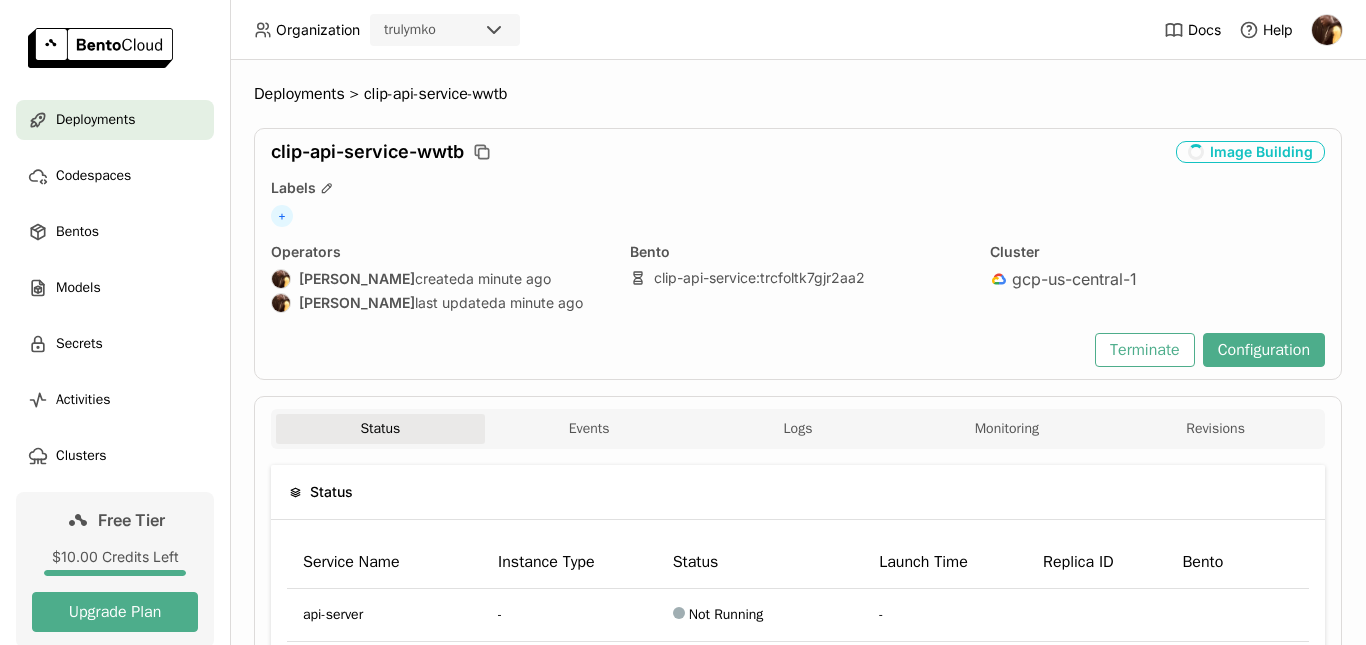 click on "Status" at bounding box center [798, 492] 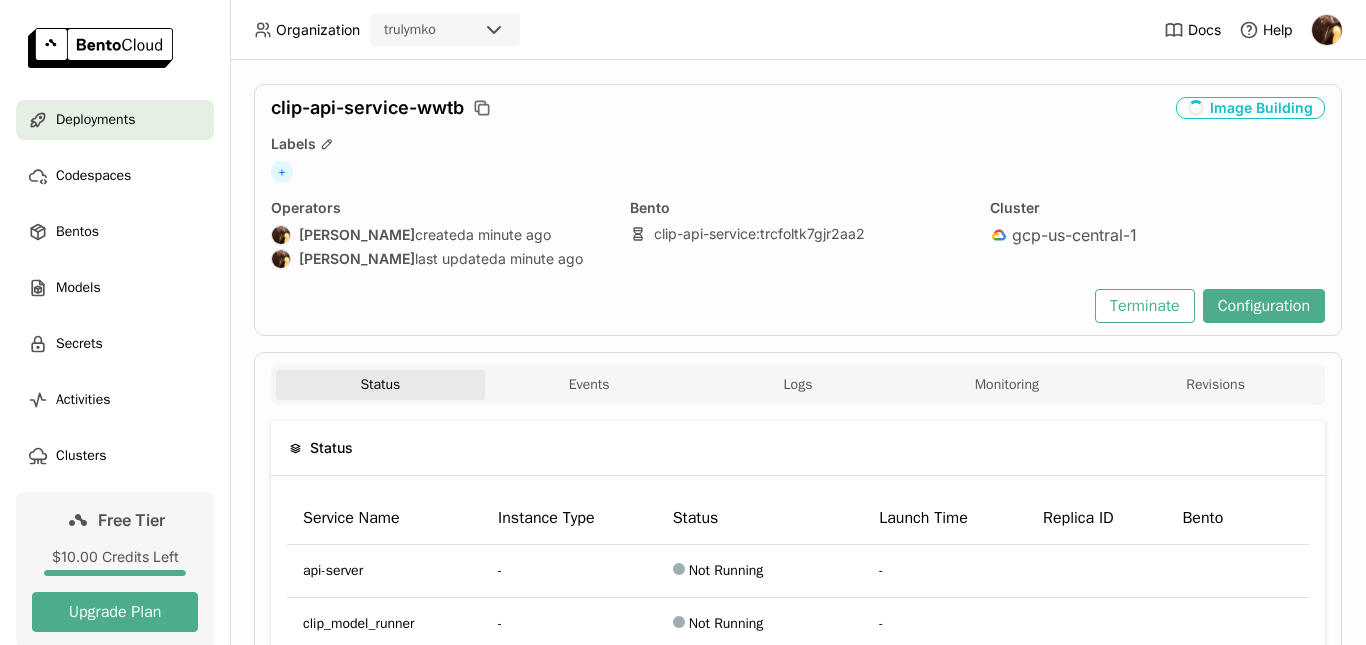 scroll, scrollTop: 0, scrollLeft: 0, axis: both 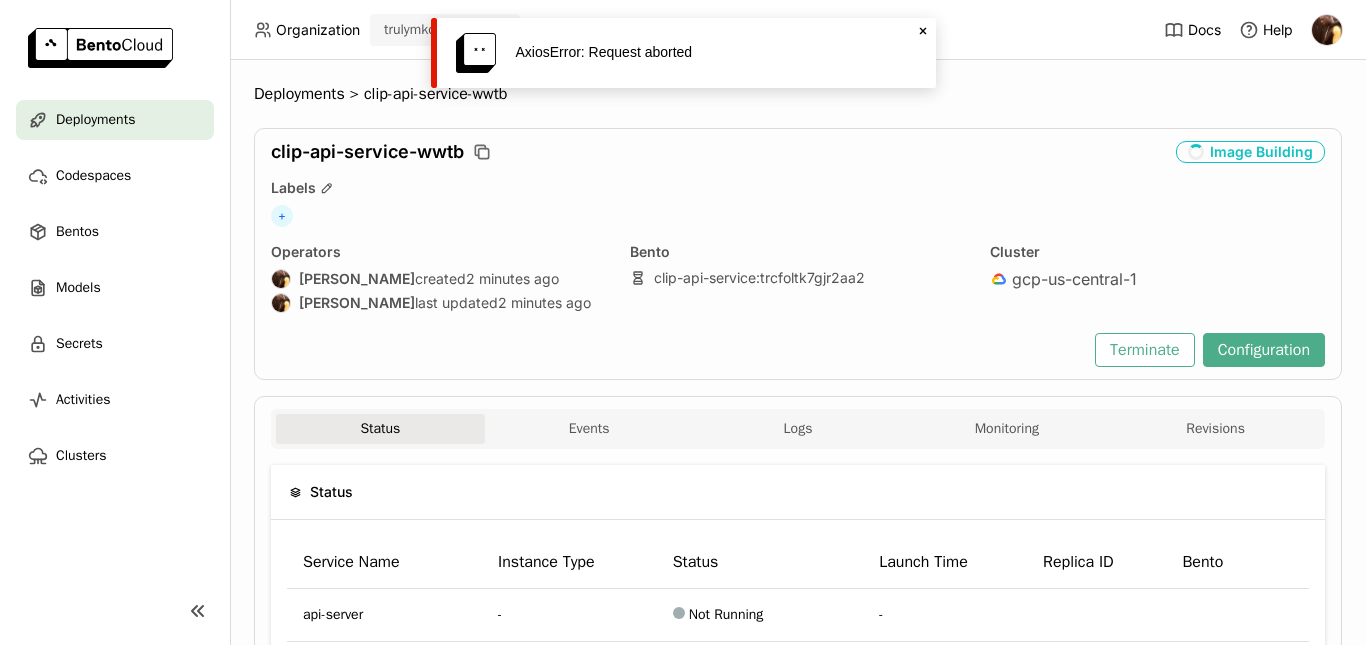 click on "Close" 